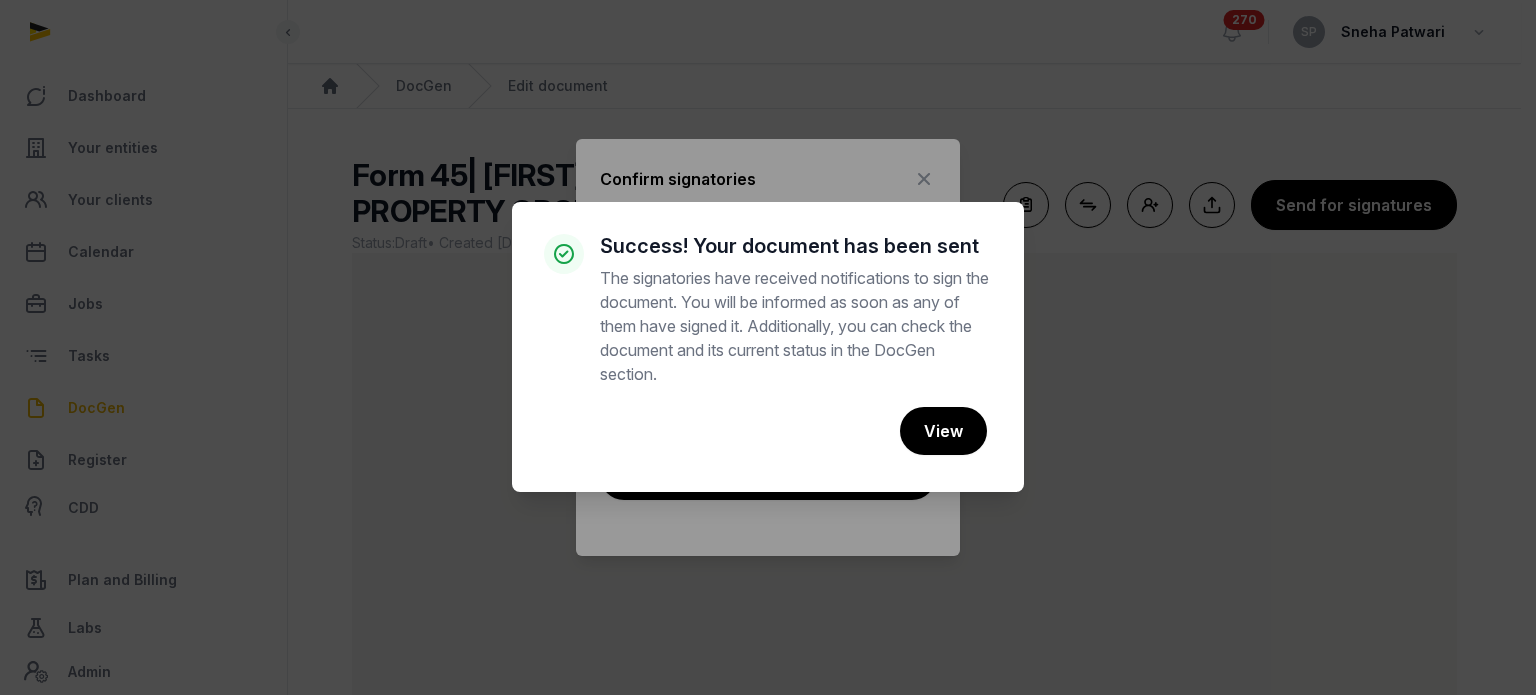 scroll, scrollTop: 119, scrollLeft: 0, axis: vertical 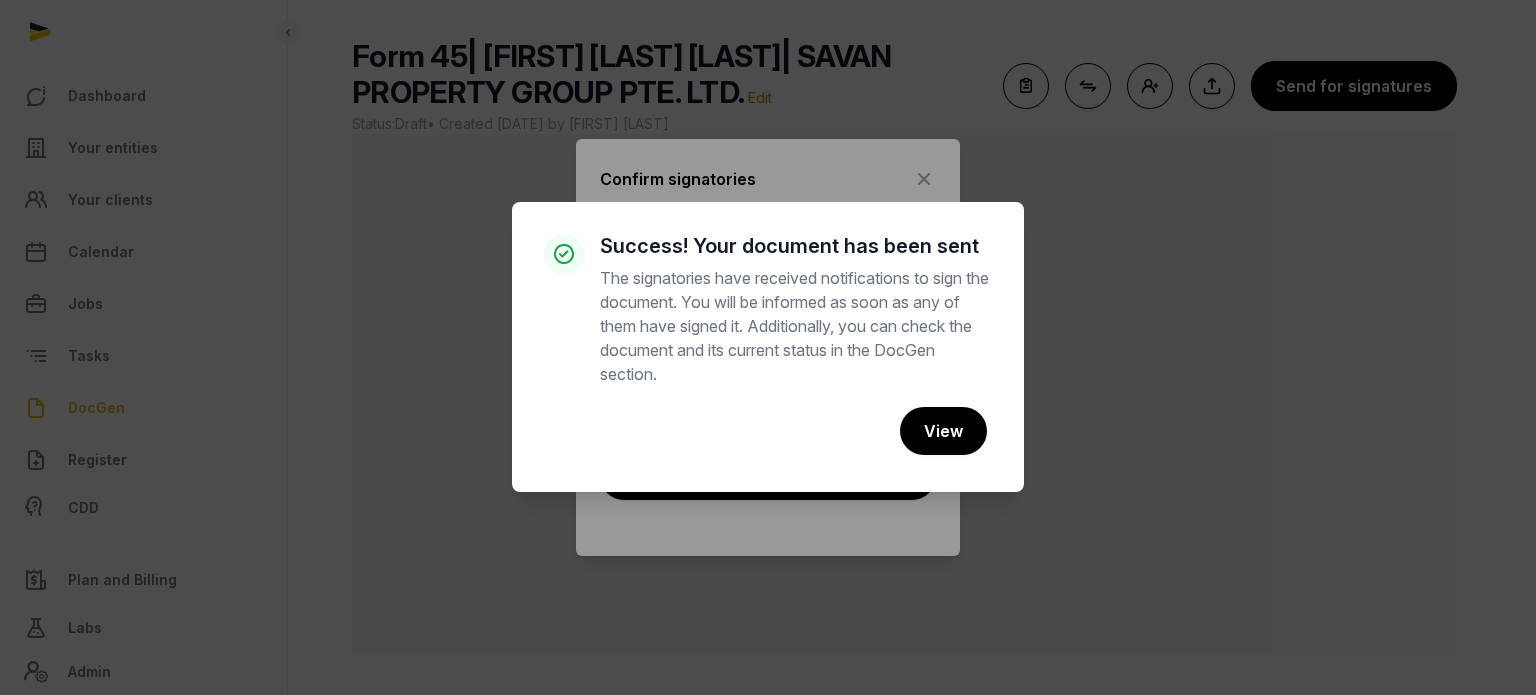 click on "×
Success! Your document has been sent
The signatories have received notifications to sign the document. You will be informed as soon as any of them have signed it. Additionally, you can check the document and its current status in the DocGen section.
Cancel No View" at bounding box center (768, 347) 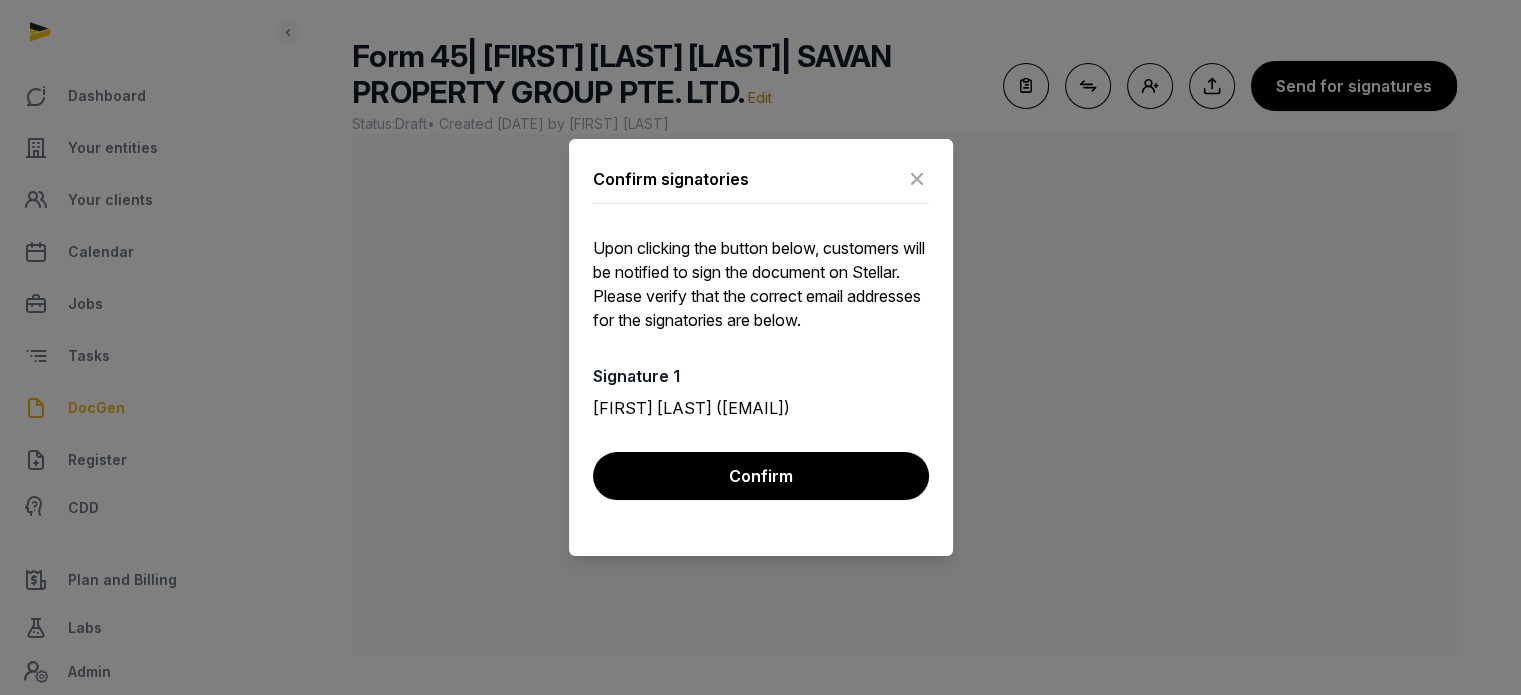 click at bounding box center (917, 179) 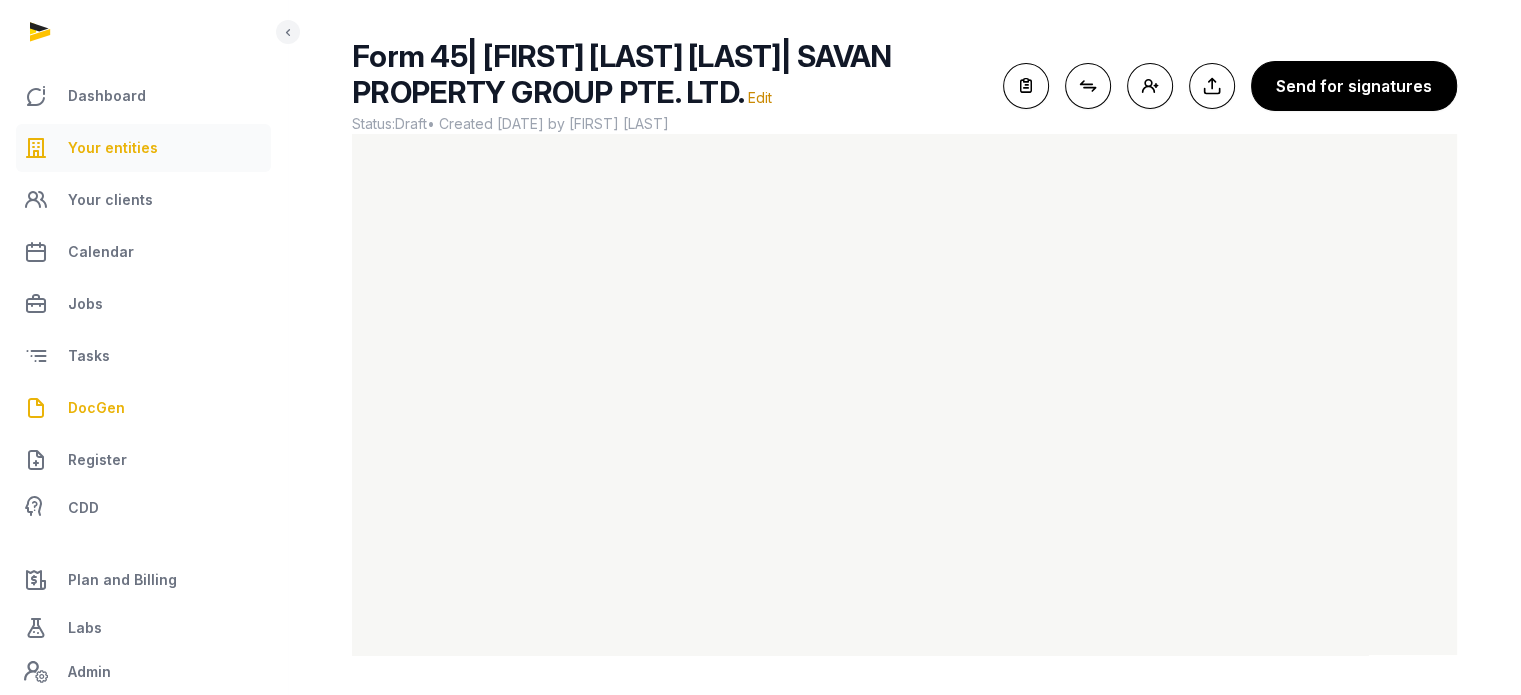 click on "Your entities" at bounding box center [113, 148] 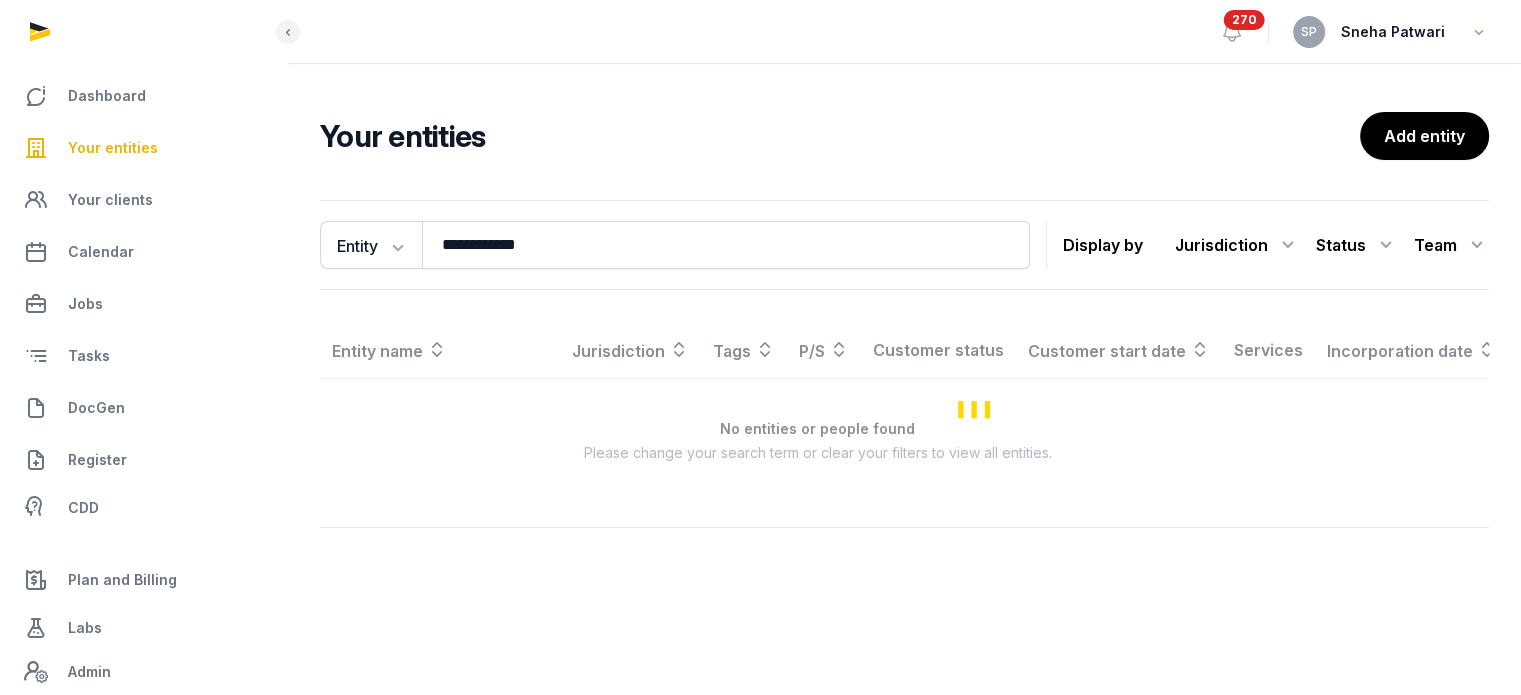 scroll, scrollTop: 0, scrollLeft: 0, axis: both 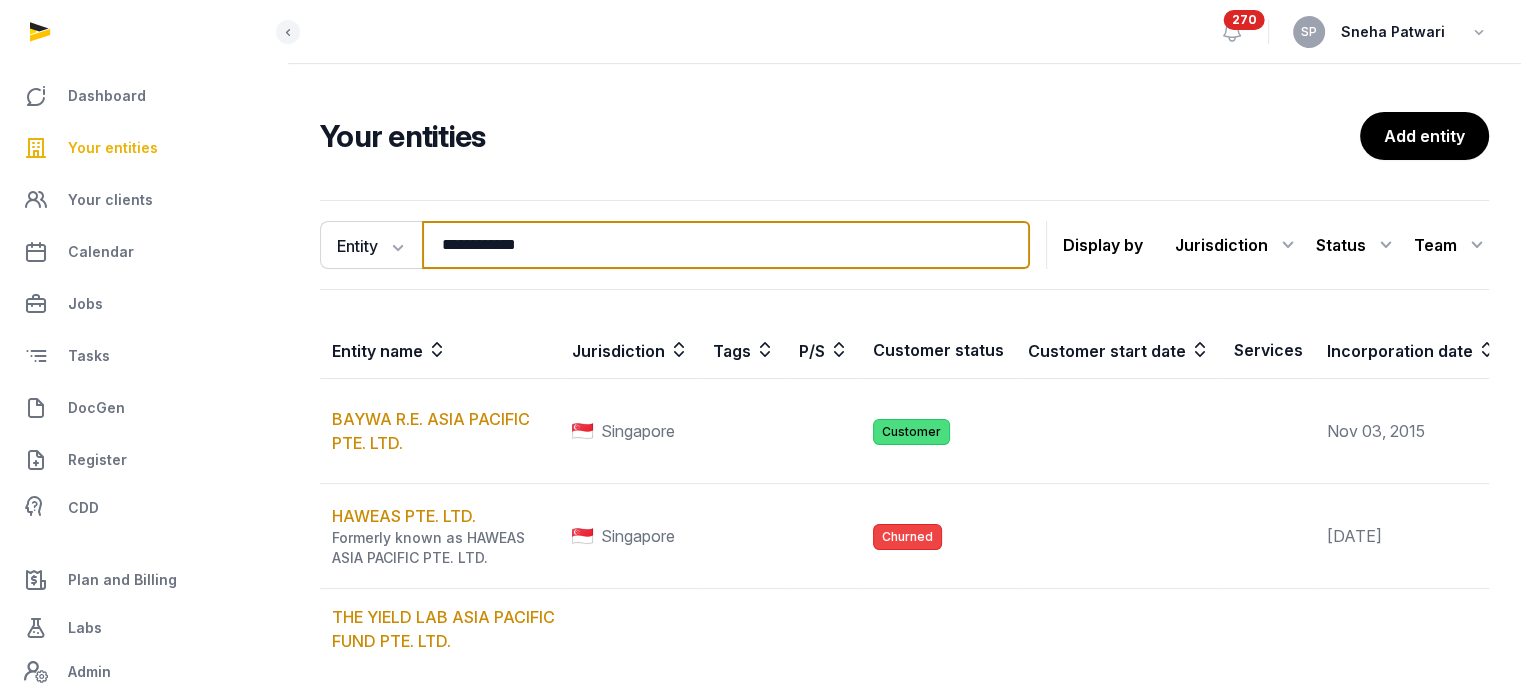 click on "**********" at bounding box center [726, 245] 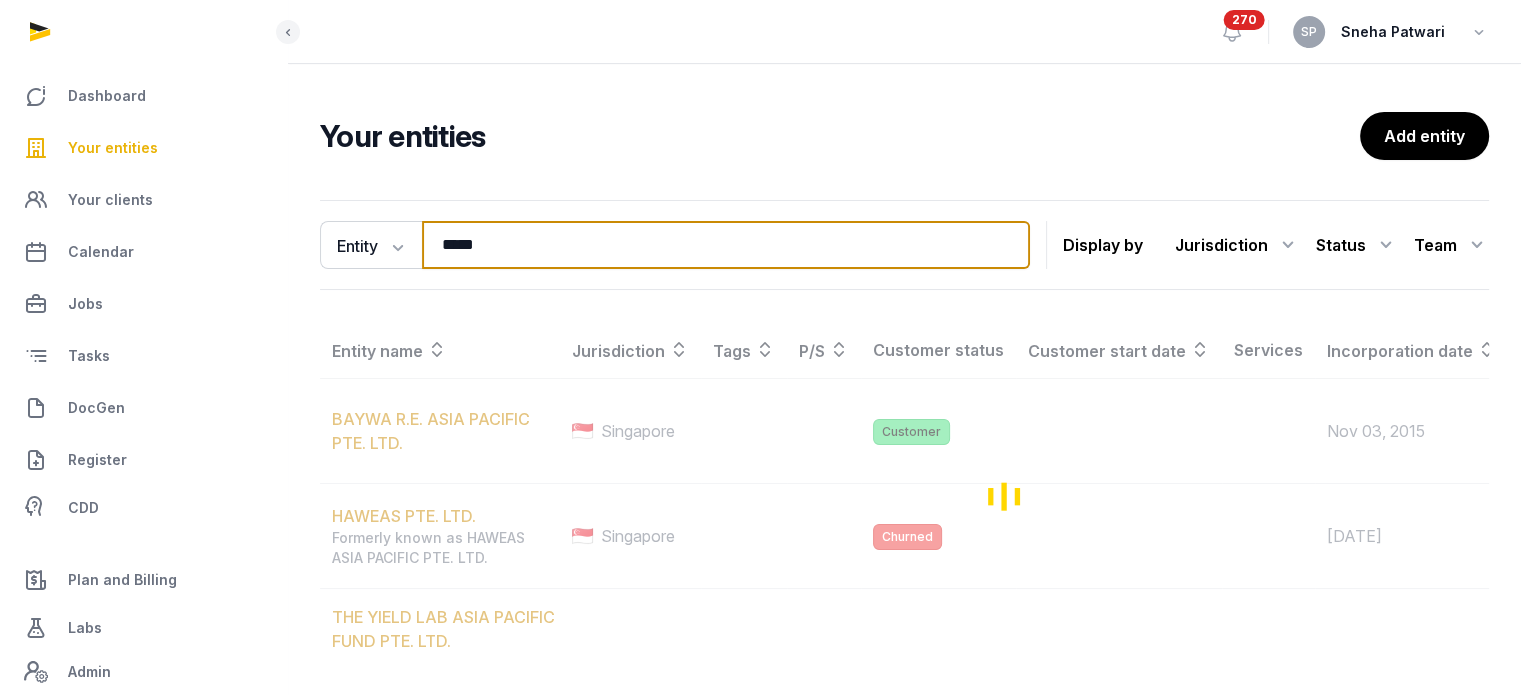 type on "*****" 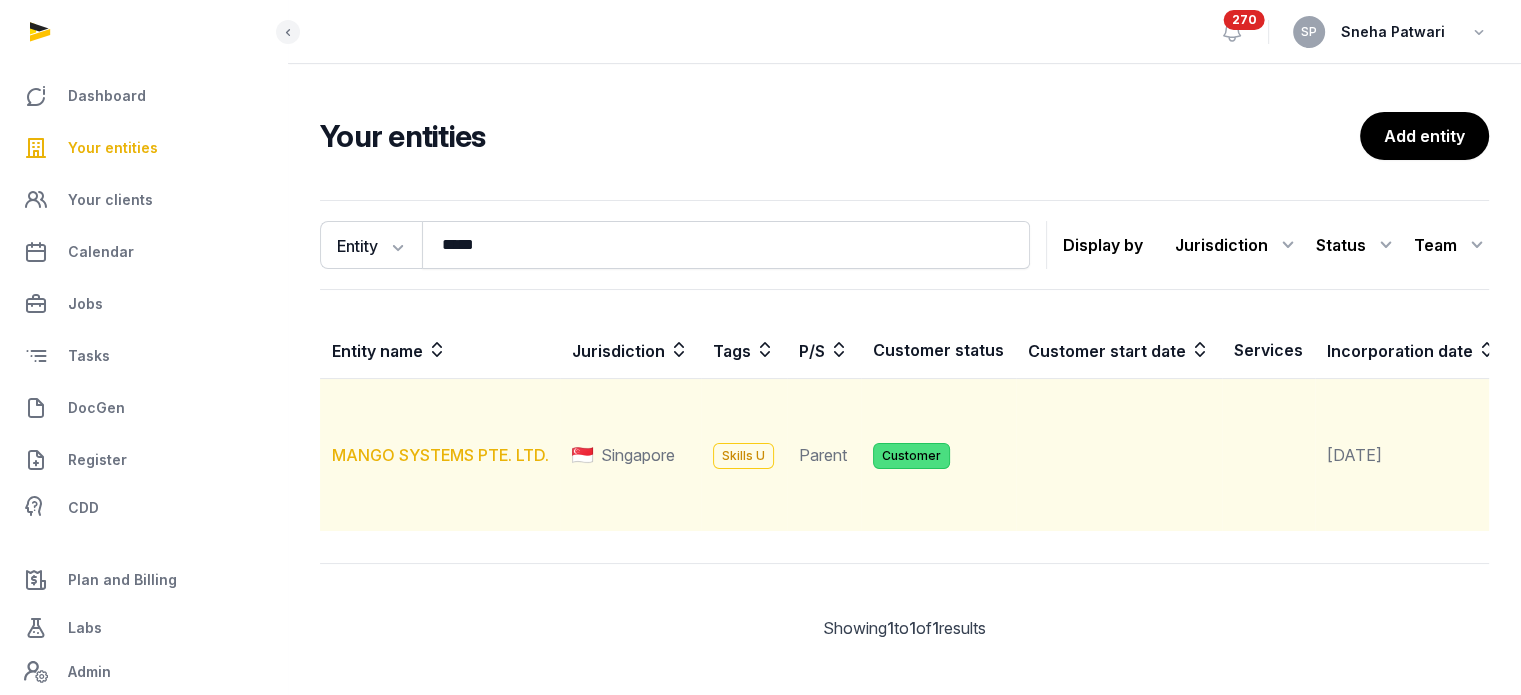 click on "MANGO SYSTEMS PTE. LTD." at bounding box center [440, 455] 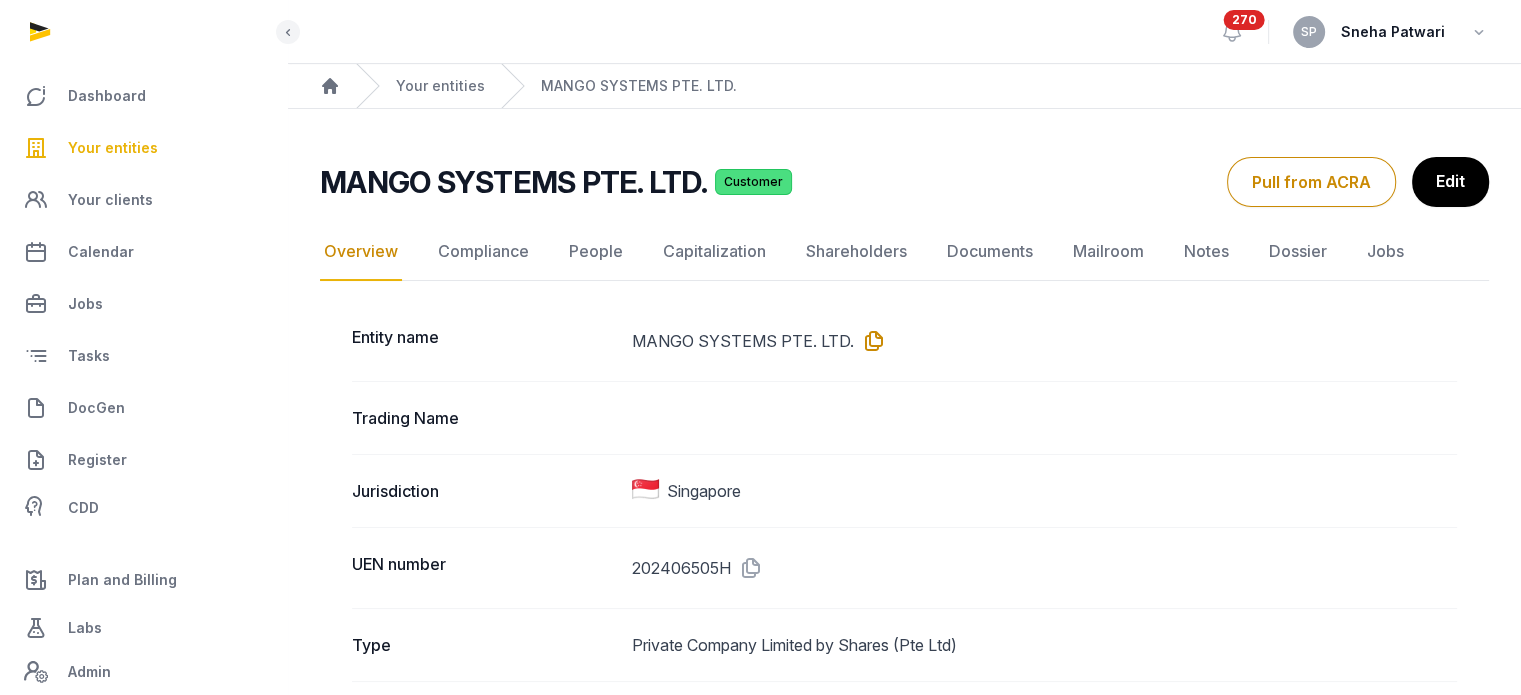 click at bounding box center [870, 341] 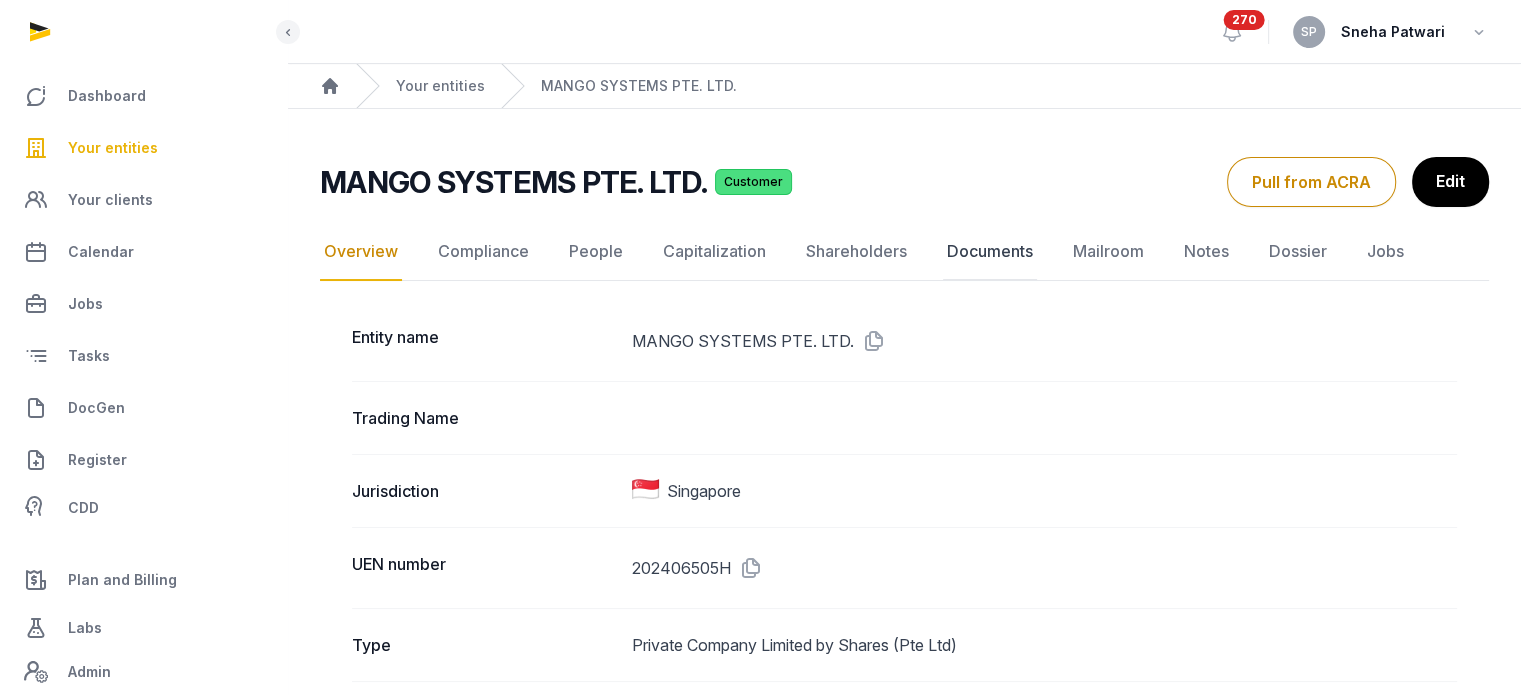 click on "Documents" 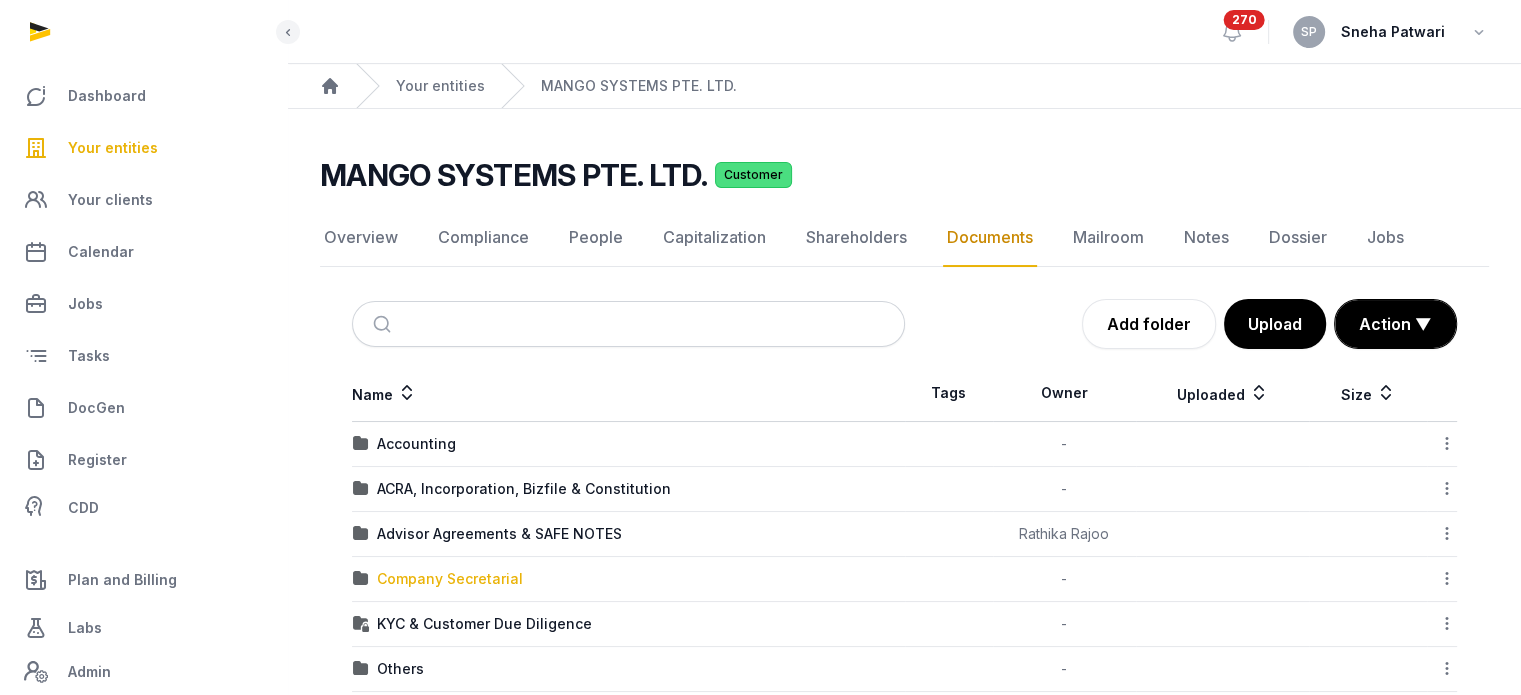 click on "Company Secretarial" at bounding box center (450, 579) 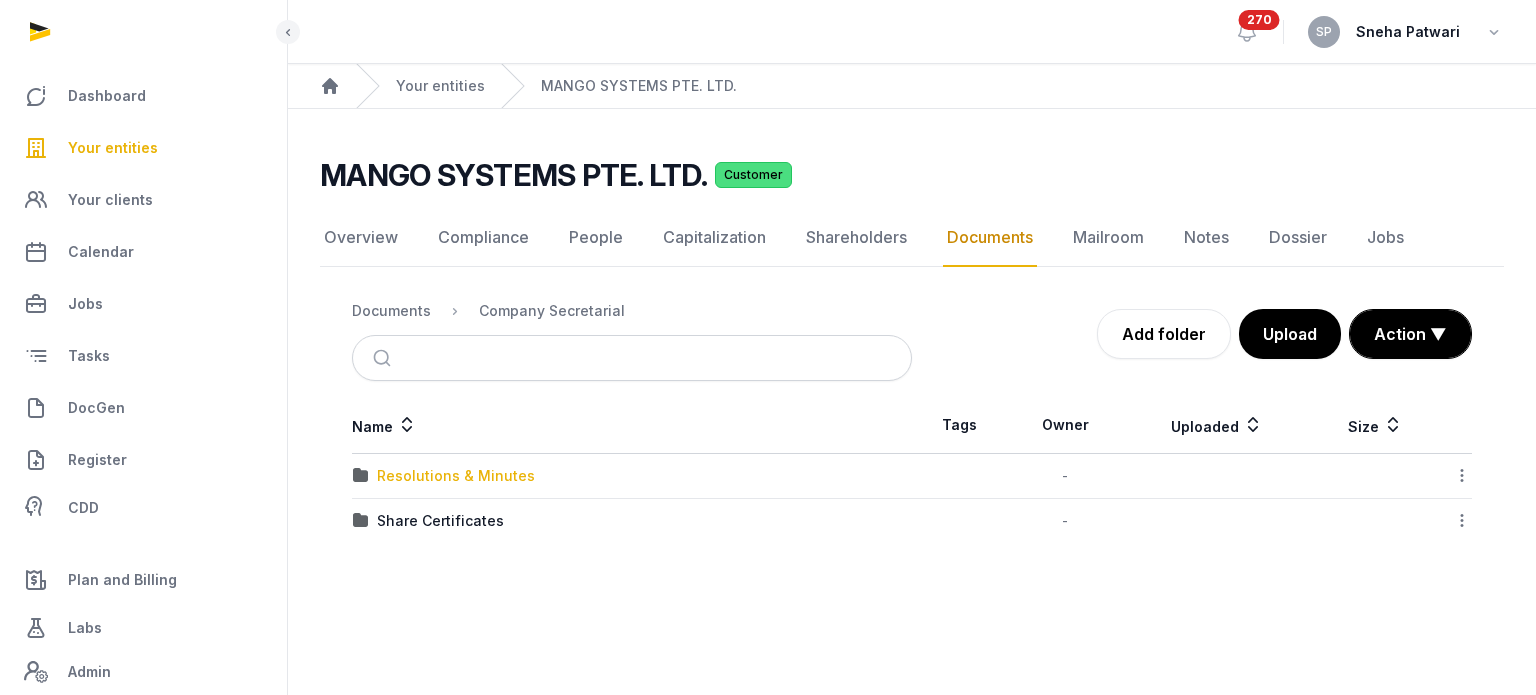 click on "Resolutions & Minutes" at bounding box center (456, 476) 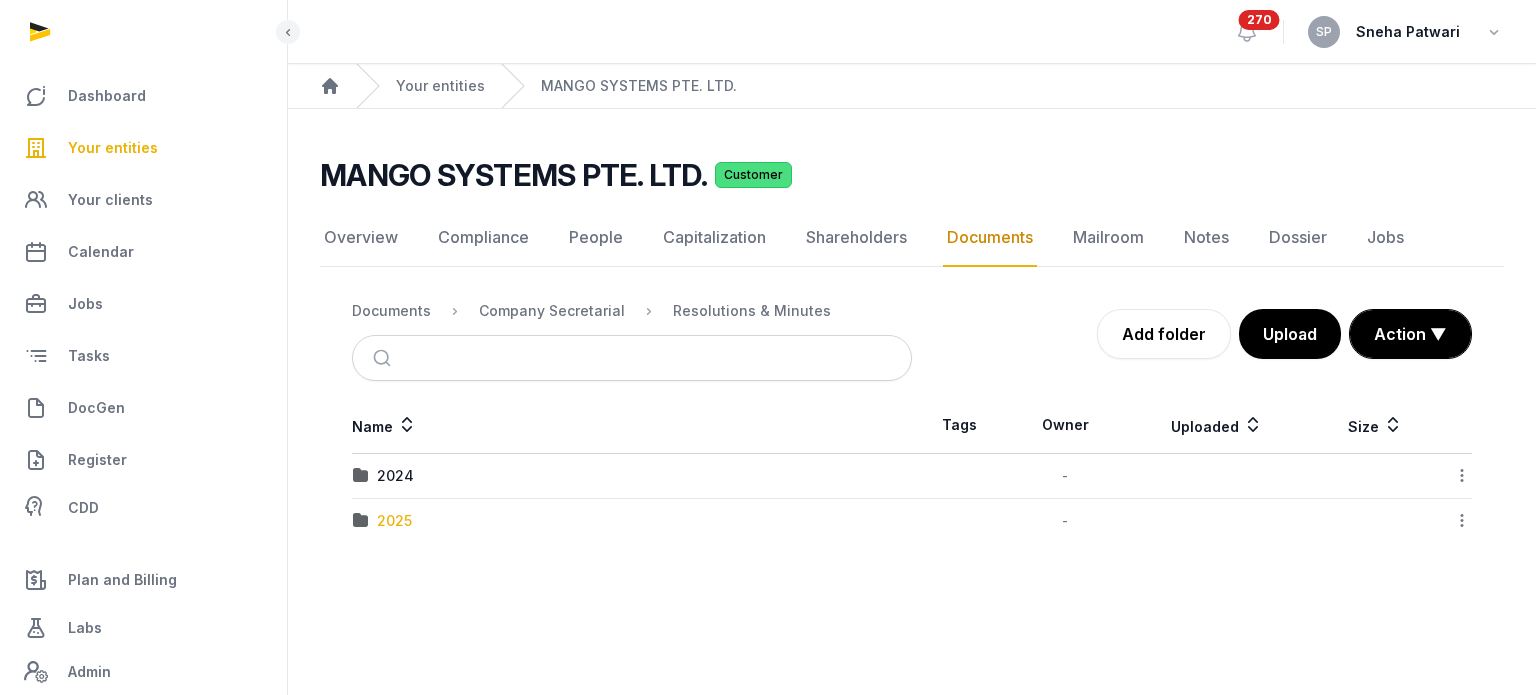 click on "2025" at bounding box center (394, 521) 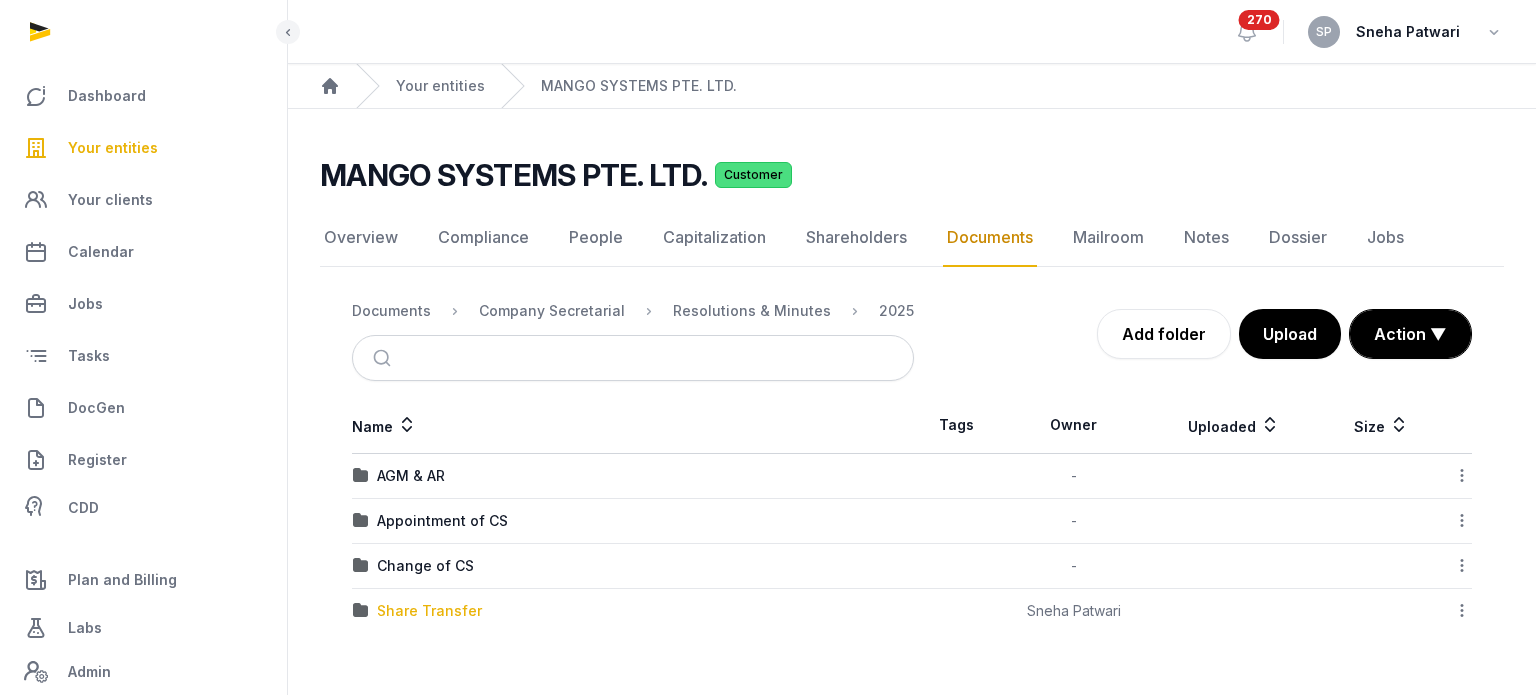 click on "Share Transfer" at bounding box center (429, 611) 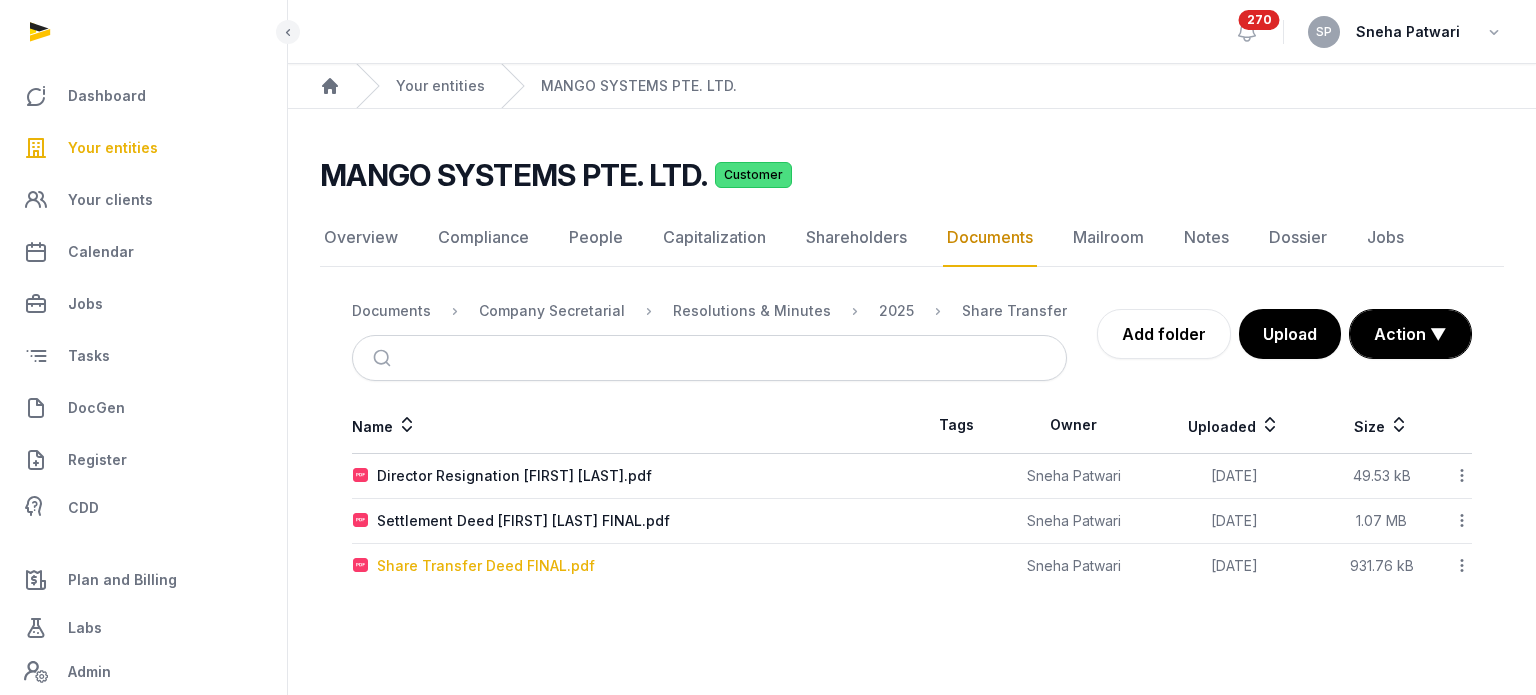 click on "Share Transfer Deed FINAL.pdf" at bounding box center (486, 566) 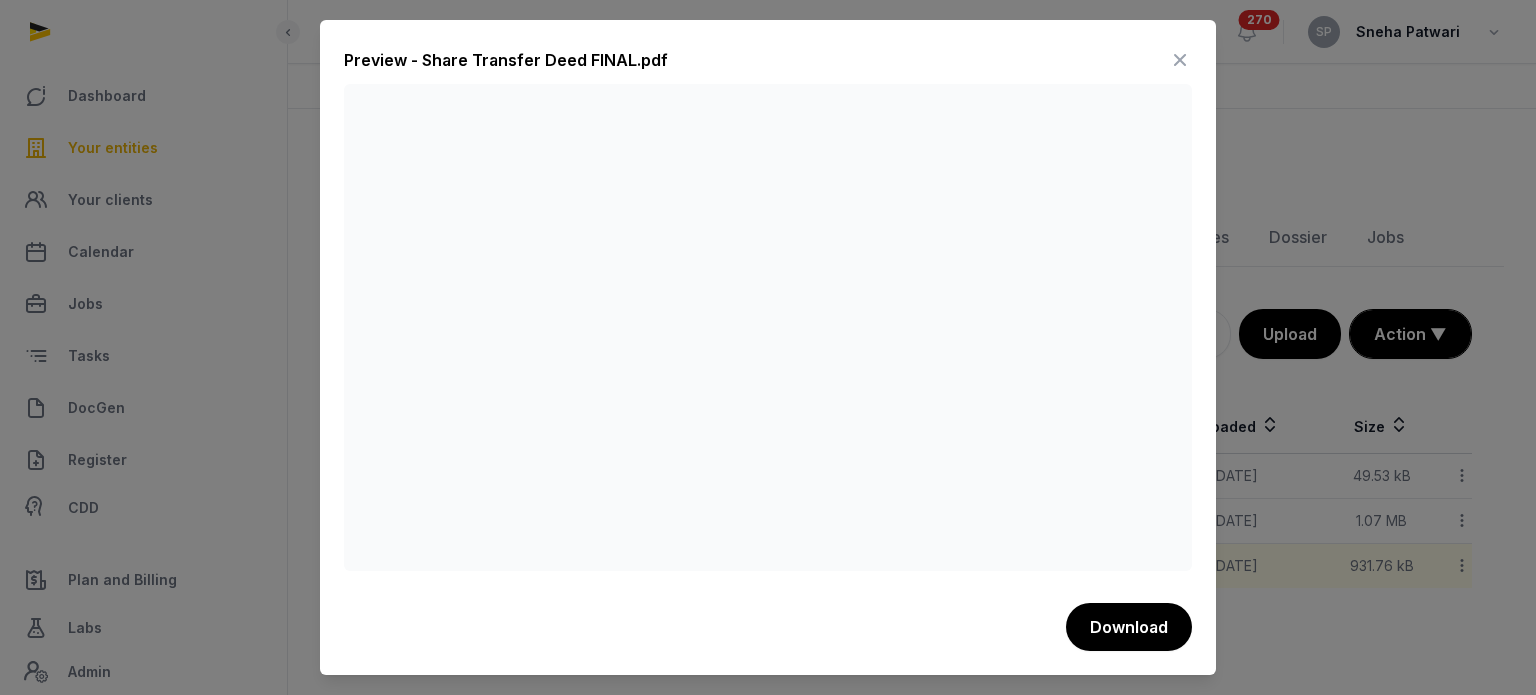 click at bounding box center (1180, 60) 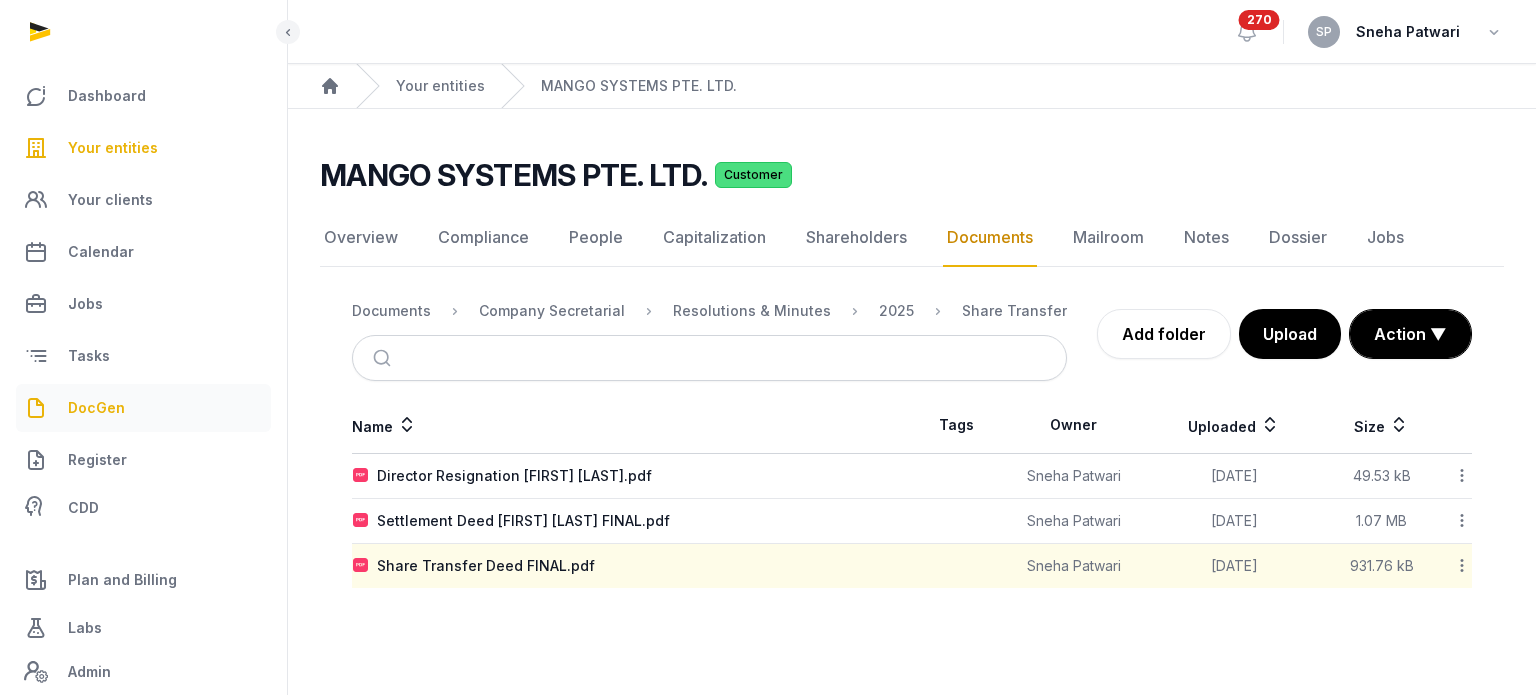 click on "DocGen" at bounding box center (143, 408) 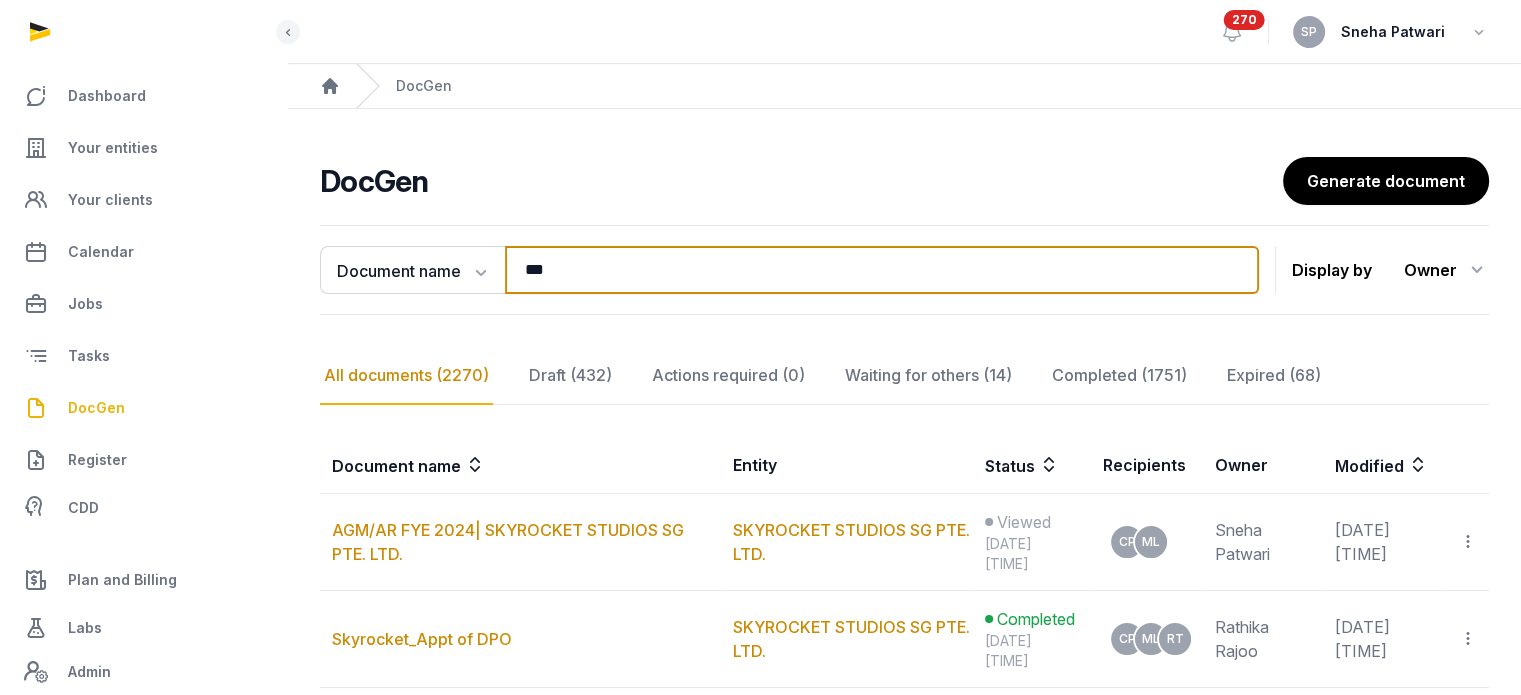 click on "***" at bounding box center (882, 270) 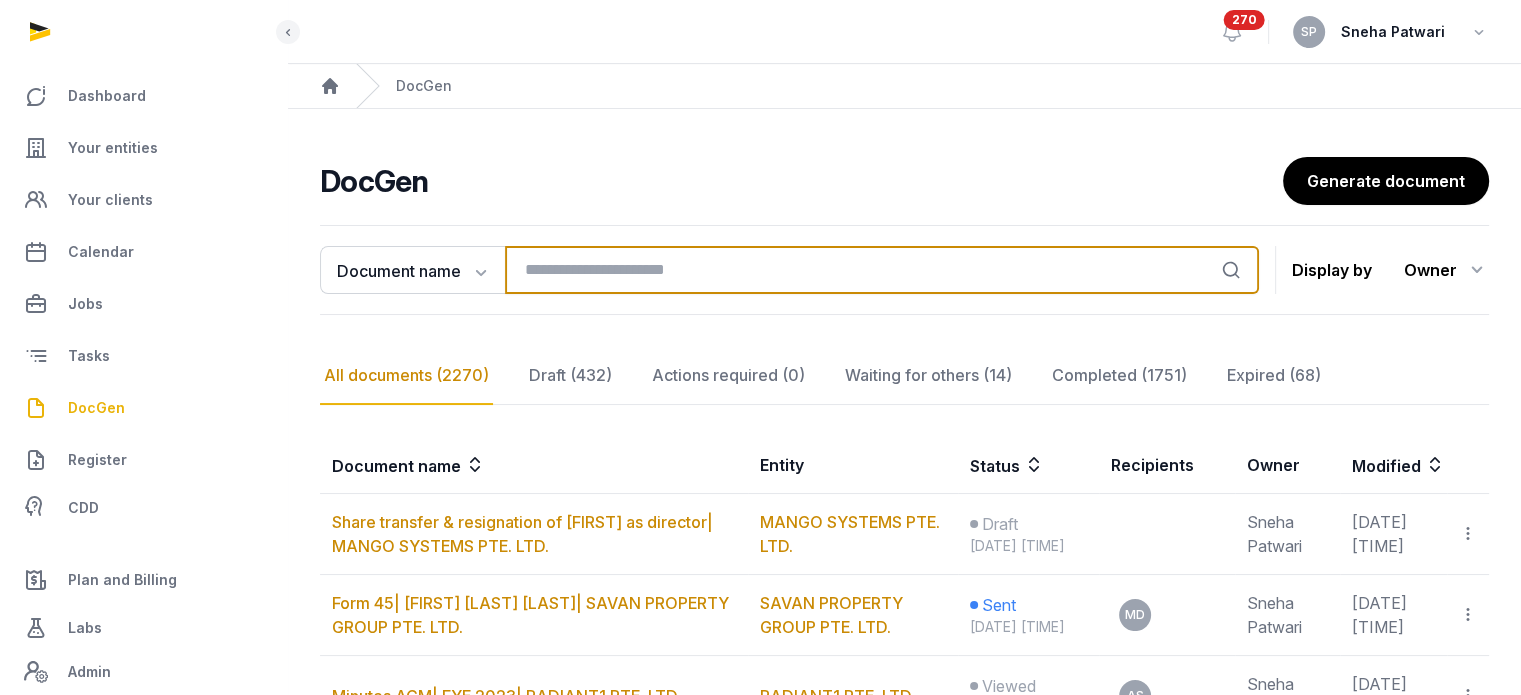 click at bounding box center (882, 270) 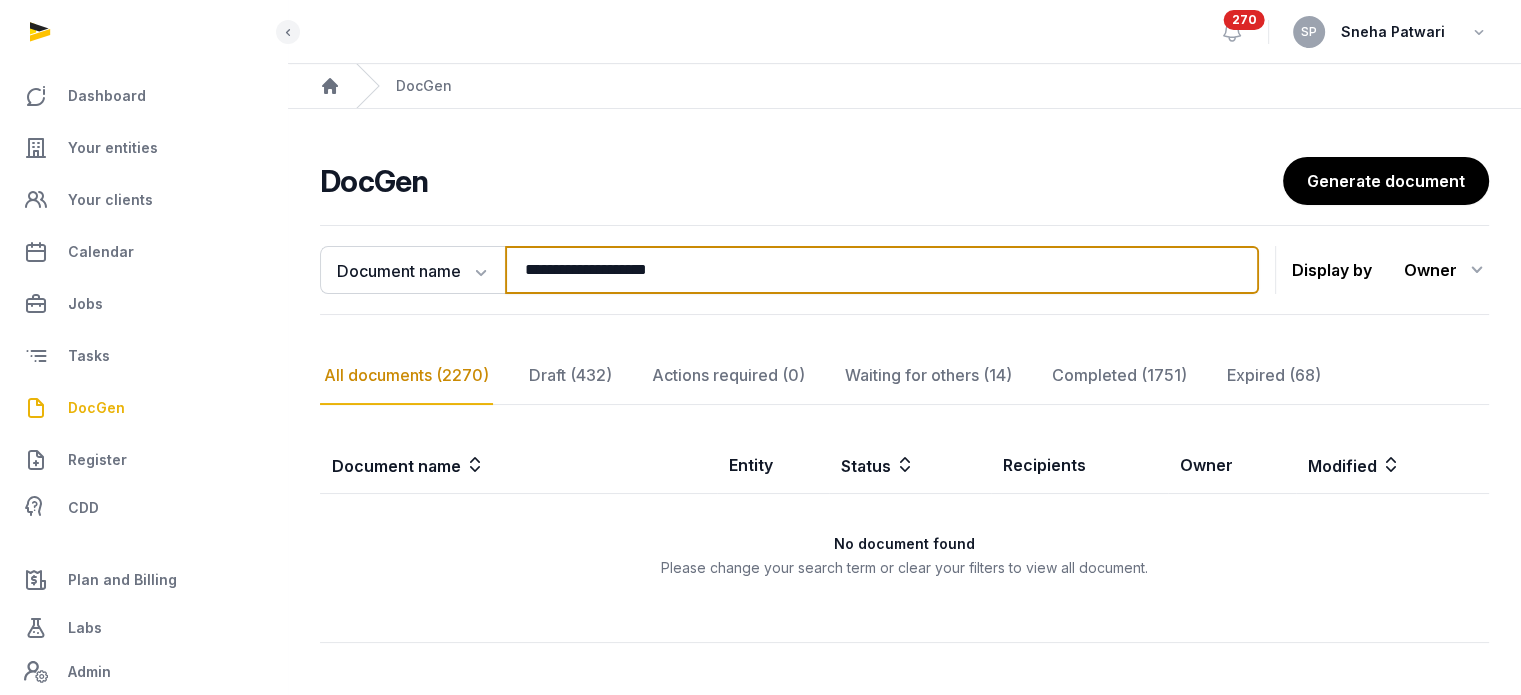 click on "**********" at bounding box center (882, 270) 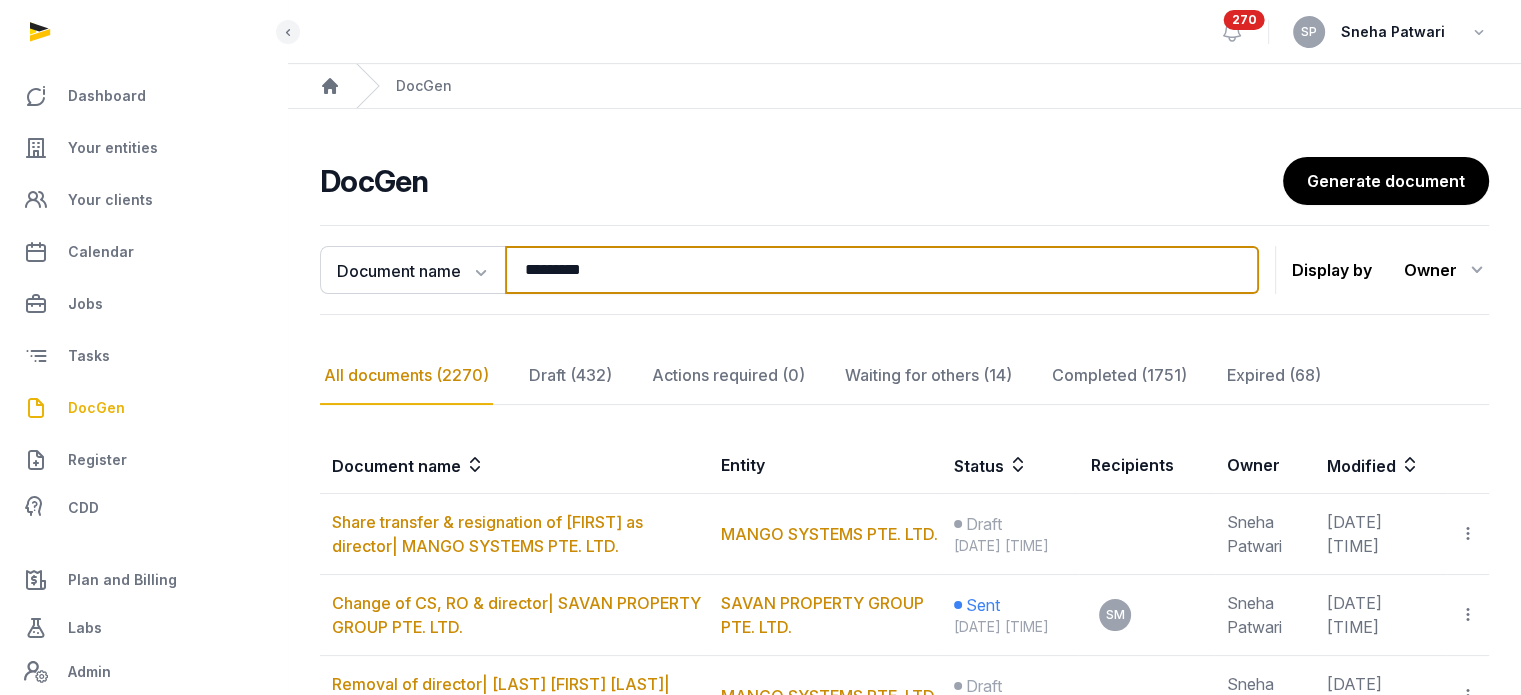 type on "********" 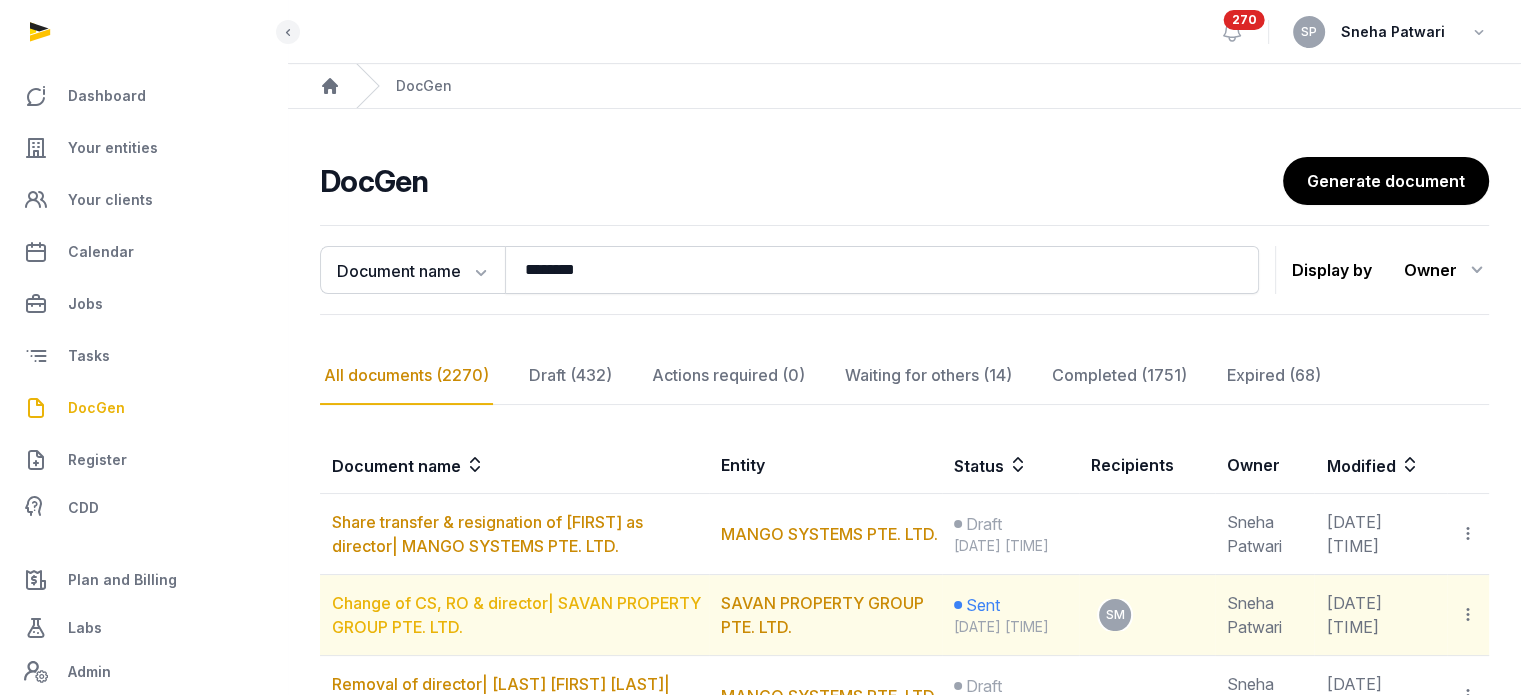 click on "Change of CS, RO & director| SAVAN PROPERTY GROUP PTE. LTD." at bounding box center [516, 615] 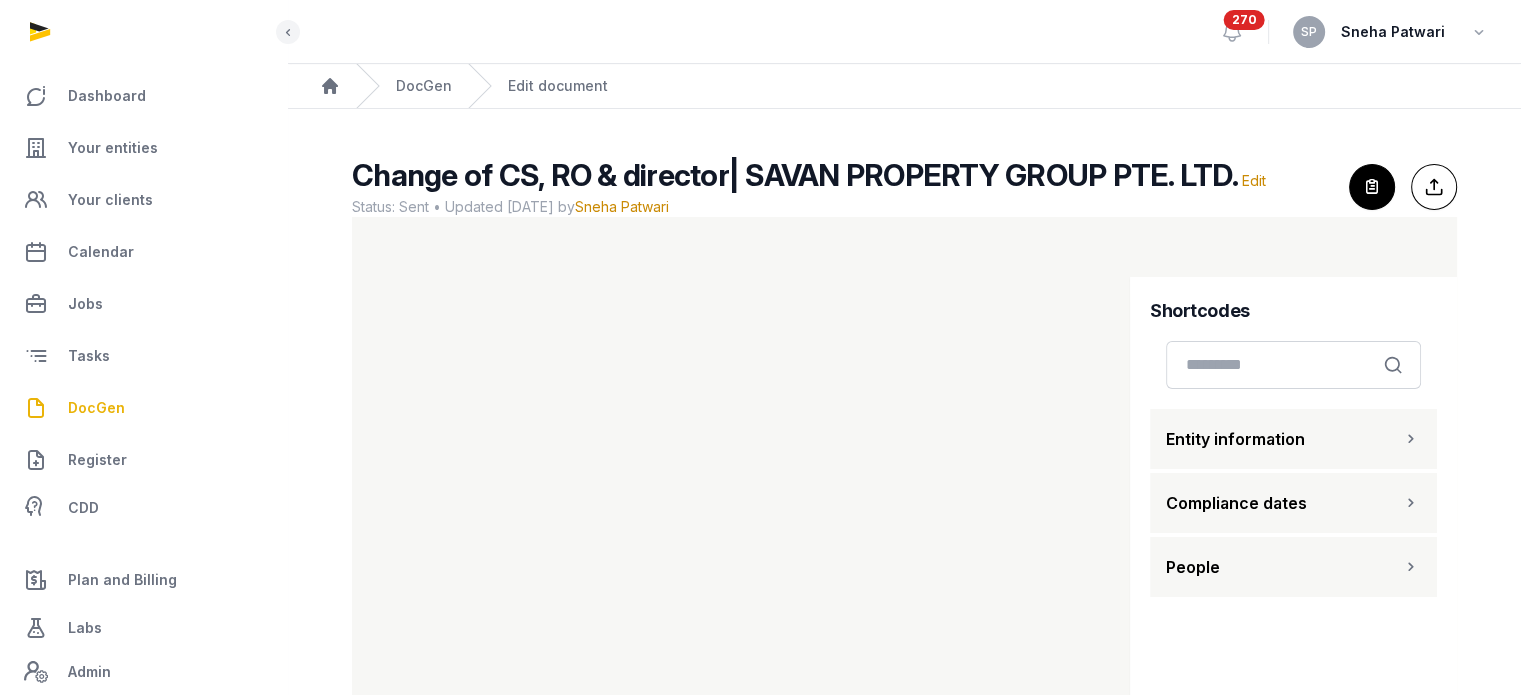 click on "DocGen" at bounding box center (96, 408) 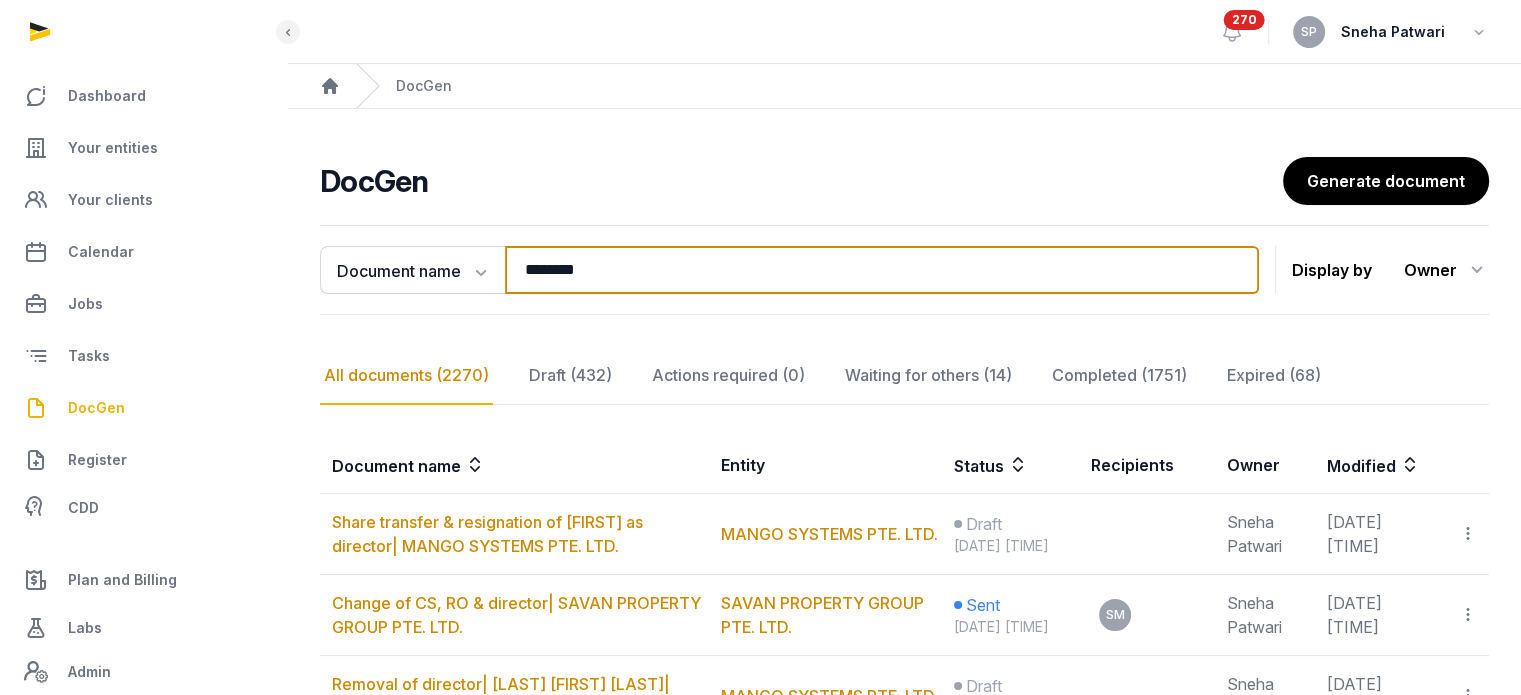 click on "********" at bounding box center [882, 270] 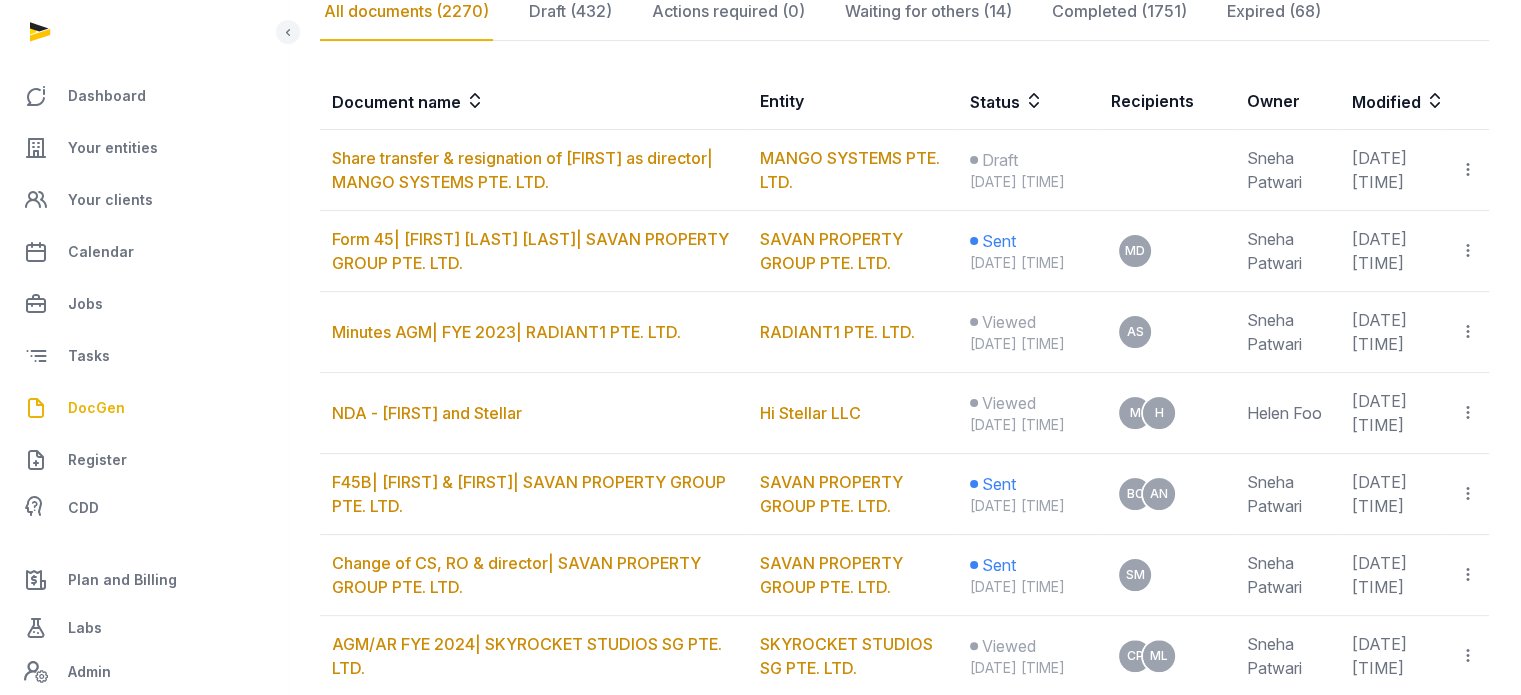 scroll, scrollTop: 375, scrollLeft: 0, axis: vertical 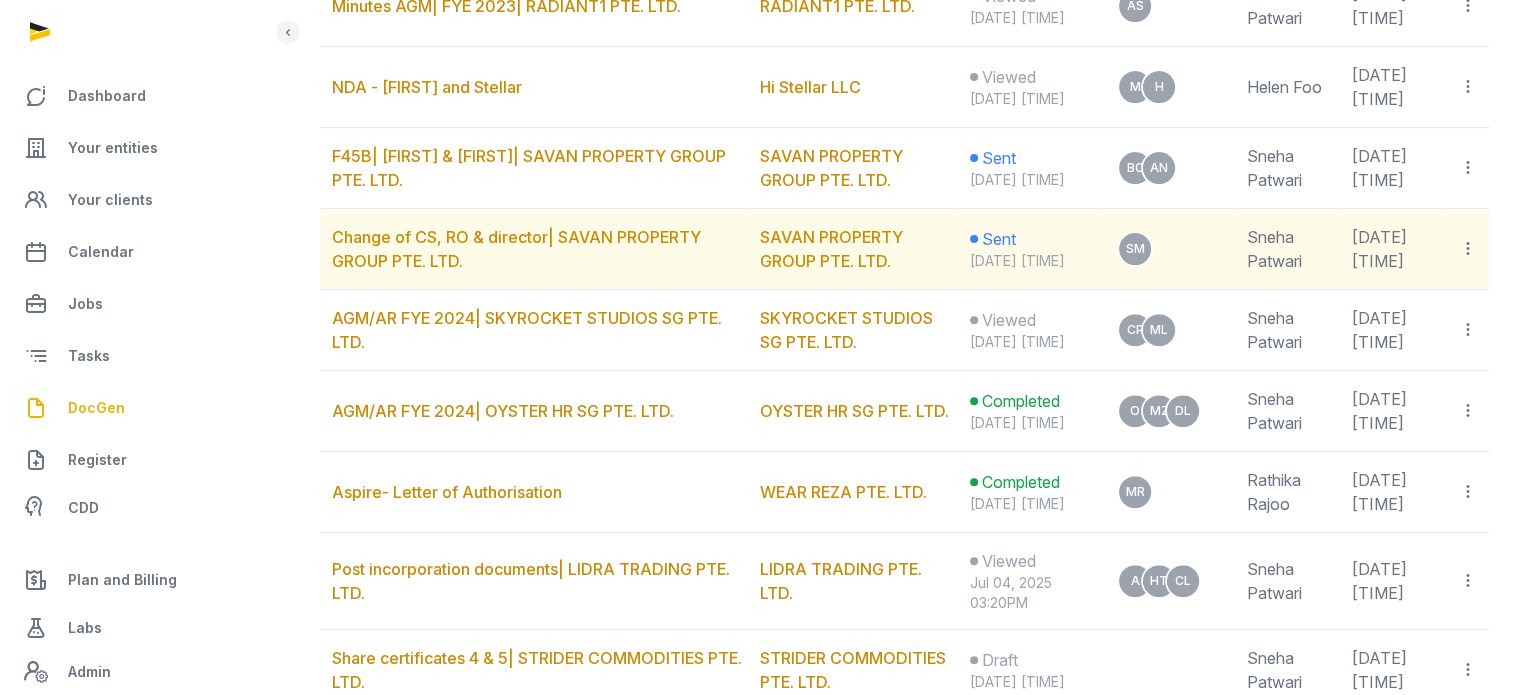 type 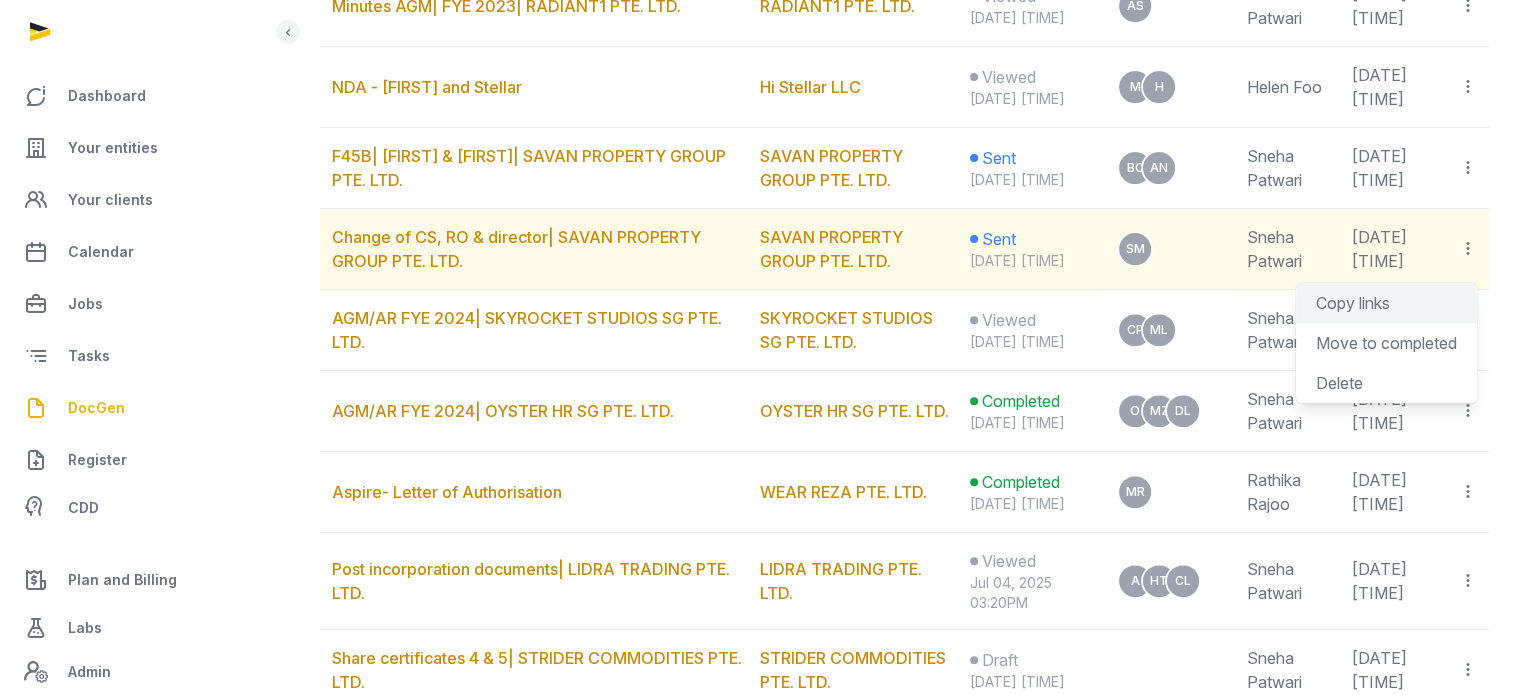 click on "Copy links" at bounding box center [1386, 303] 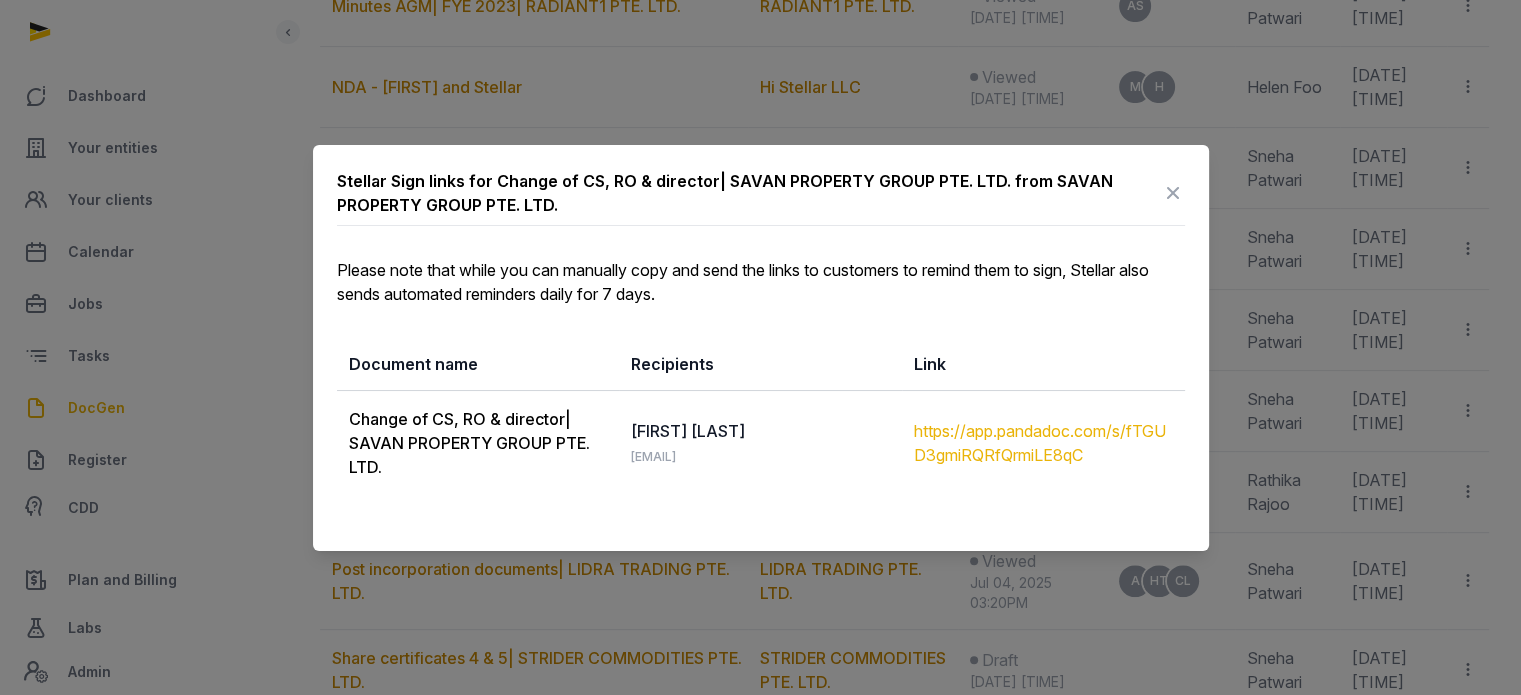 click on "https://app.pandadoc.com/s/fTGUD3gmiRQRfQrmiLE8qC" at bounding box center (1043, 443) 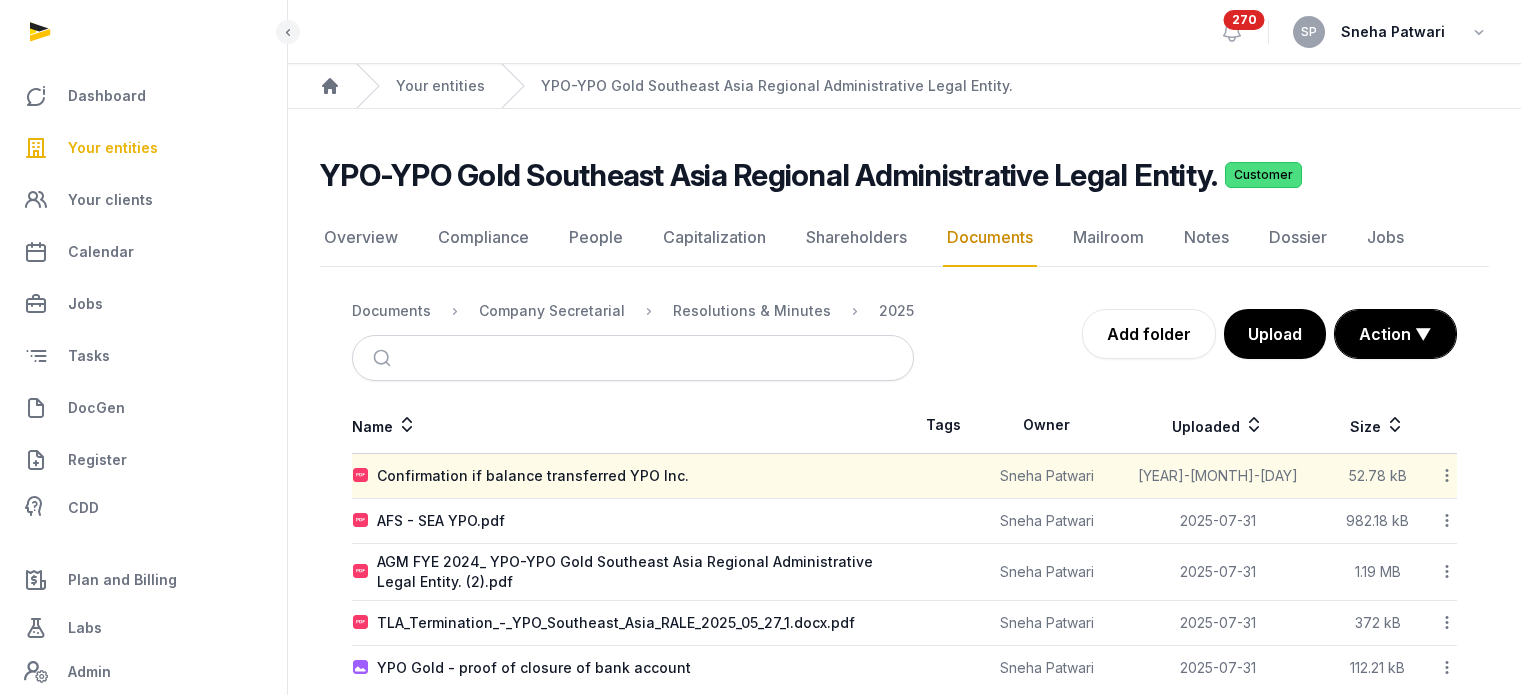 scroll, scrollTop: 0, scrollLeft: 0, axis: both 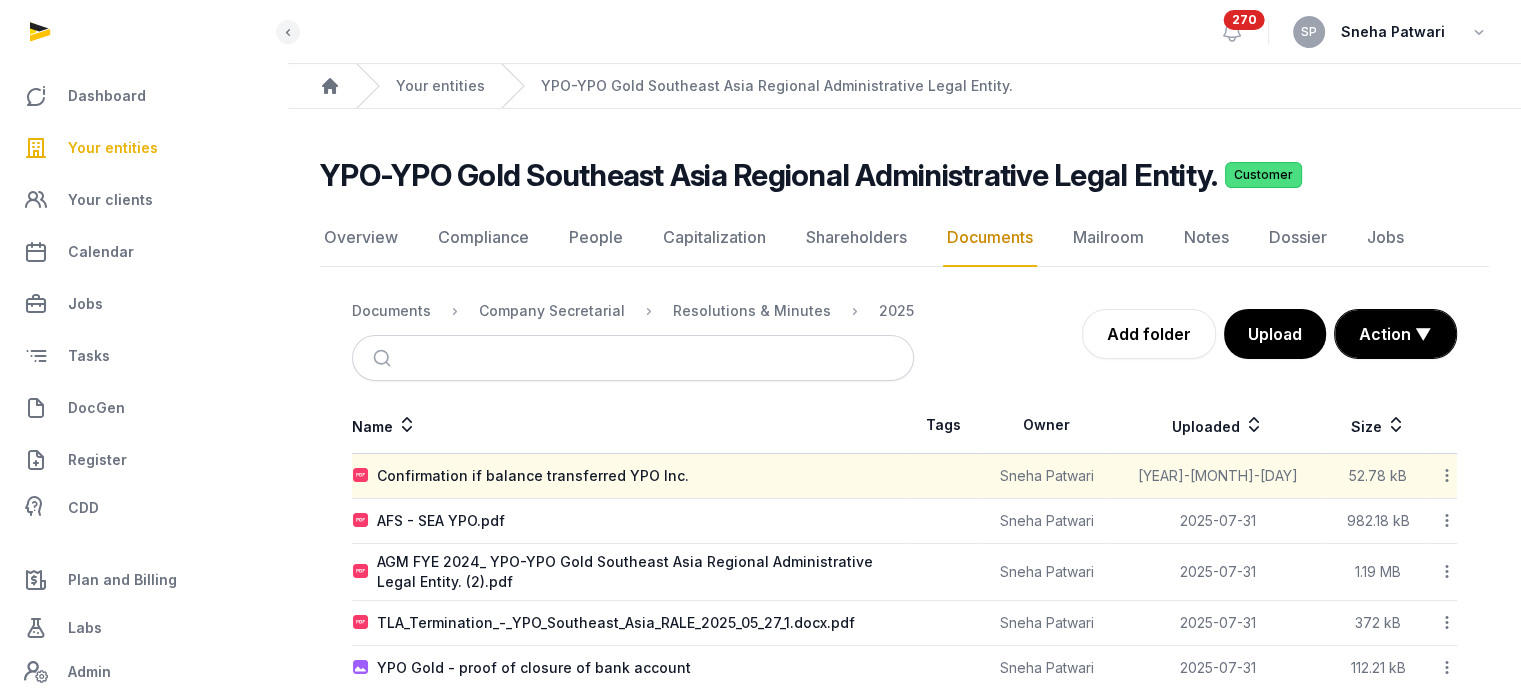 click on "Your entities" at bounding box center [113, 148] 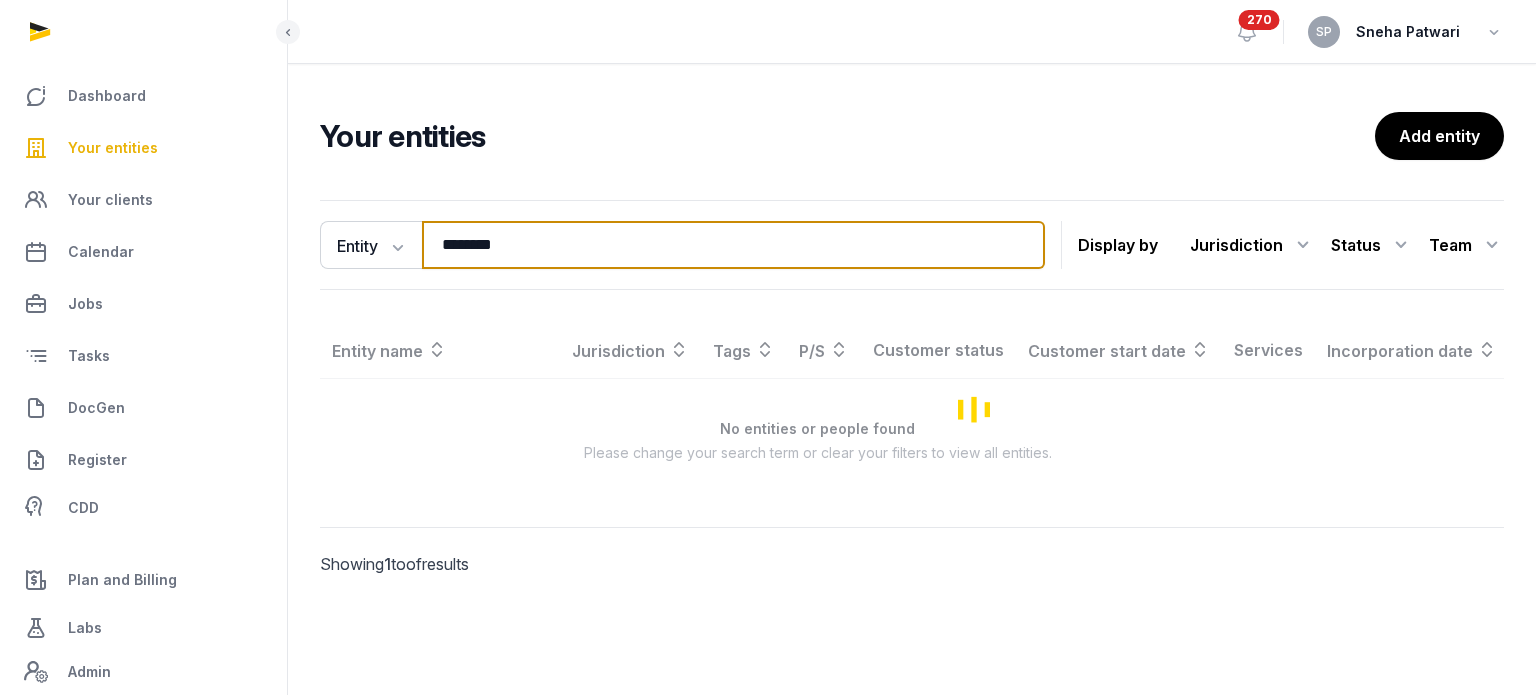 click on "********" at bounding box center (733, 245) 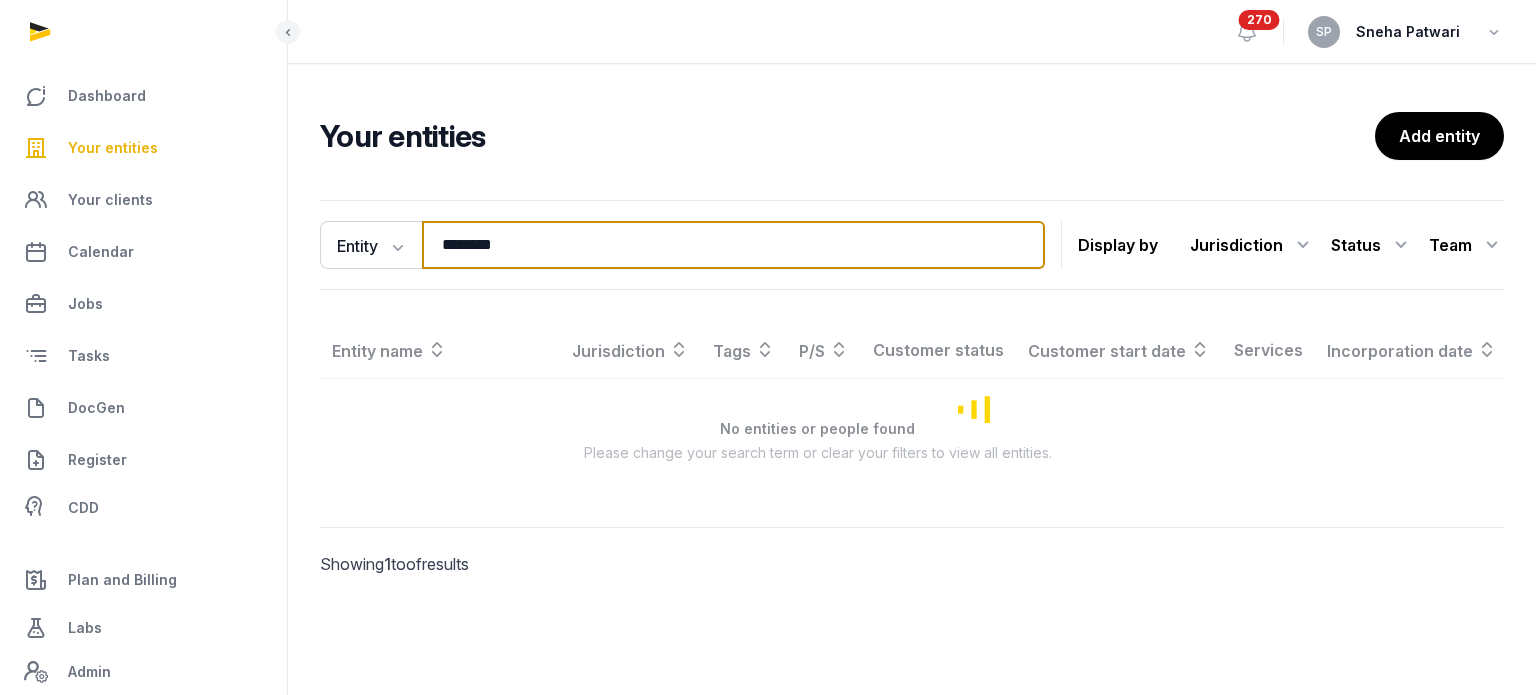 click on "********" at bounding box center [733, 245] 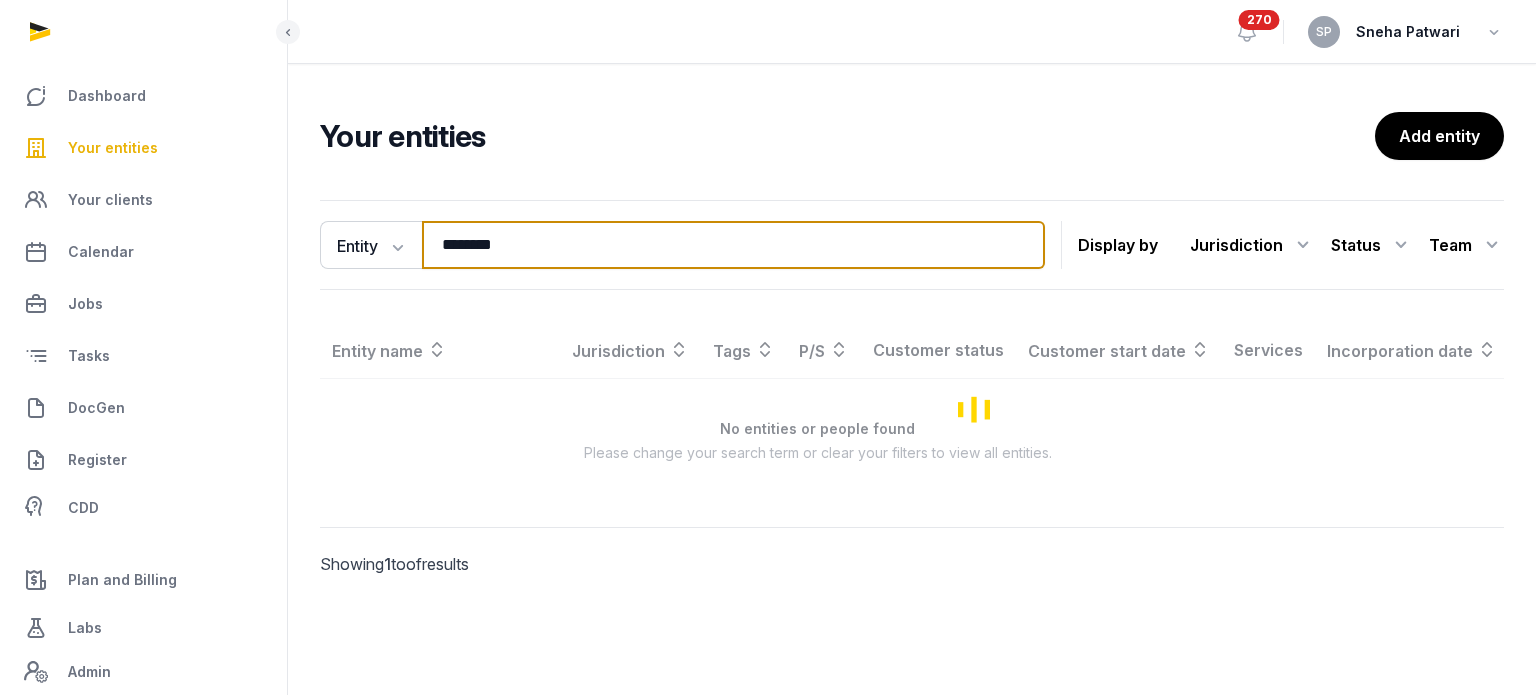 click on "********" at bounding box center (733, 245) 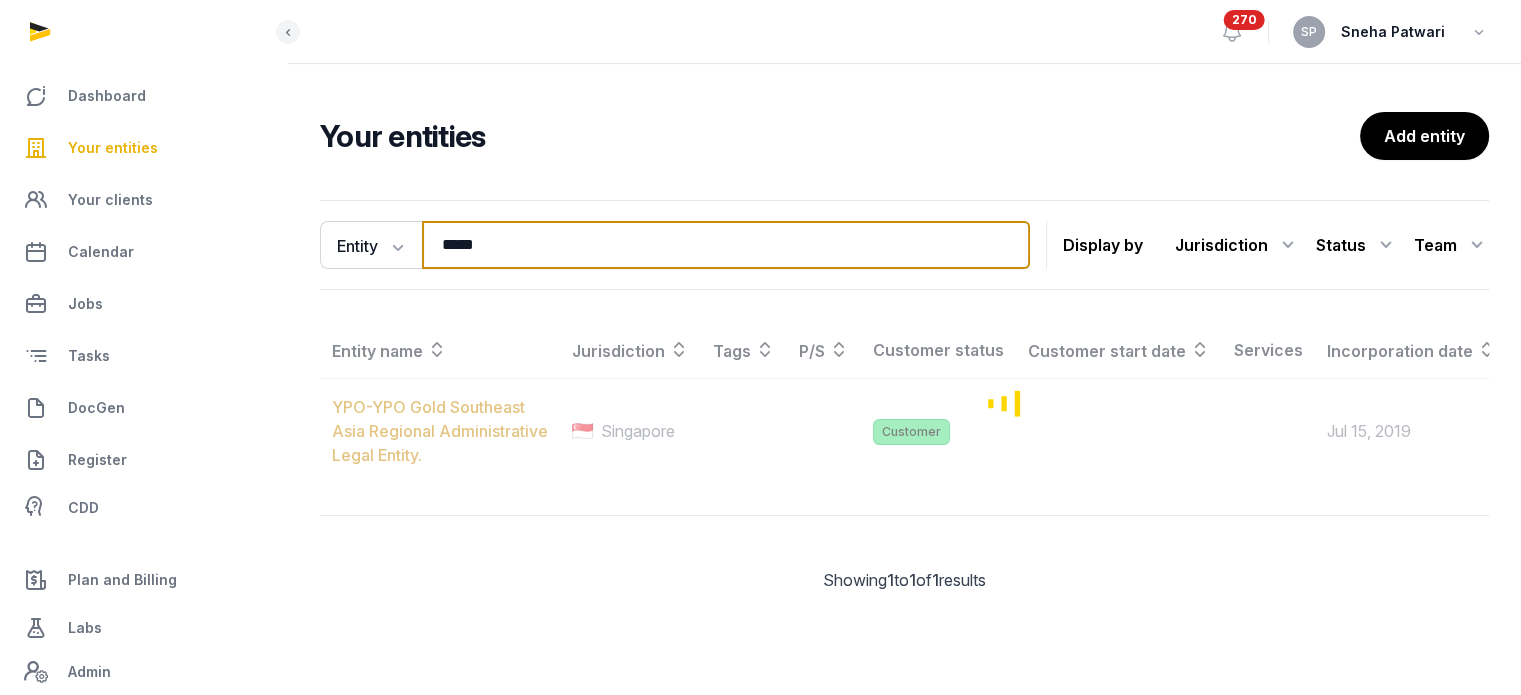 type on "*****" 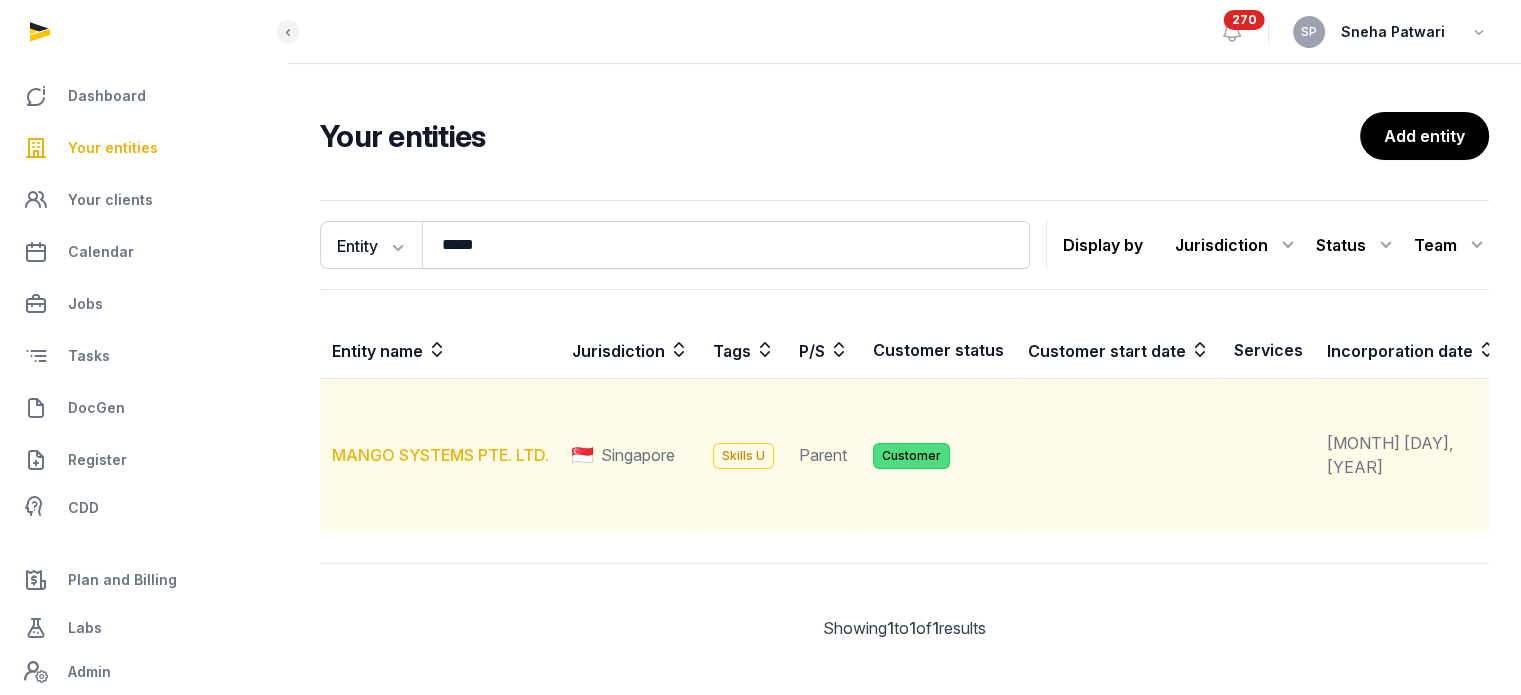 click on "MANGO SYSTEMS PTE. LTD." at bounding box center [440, 455] 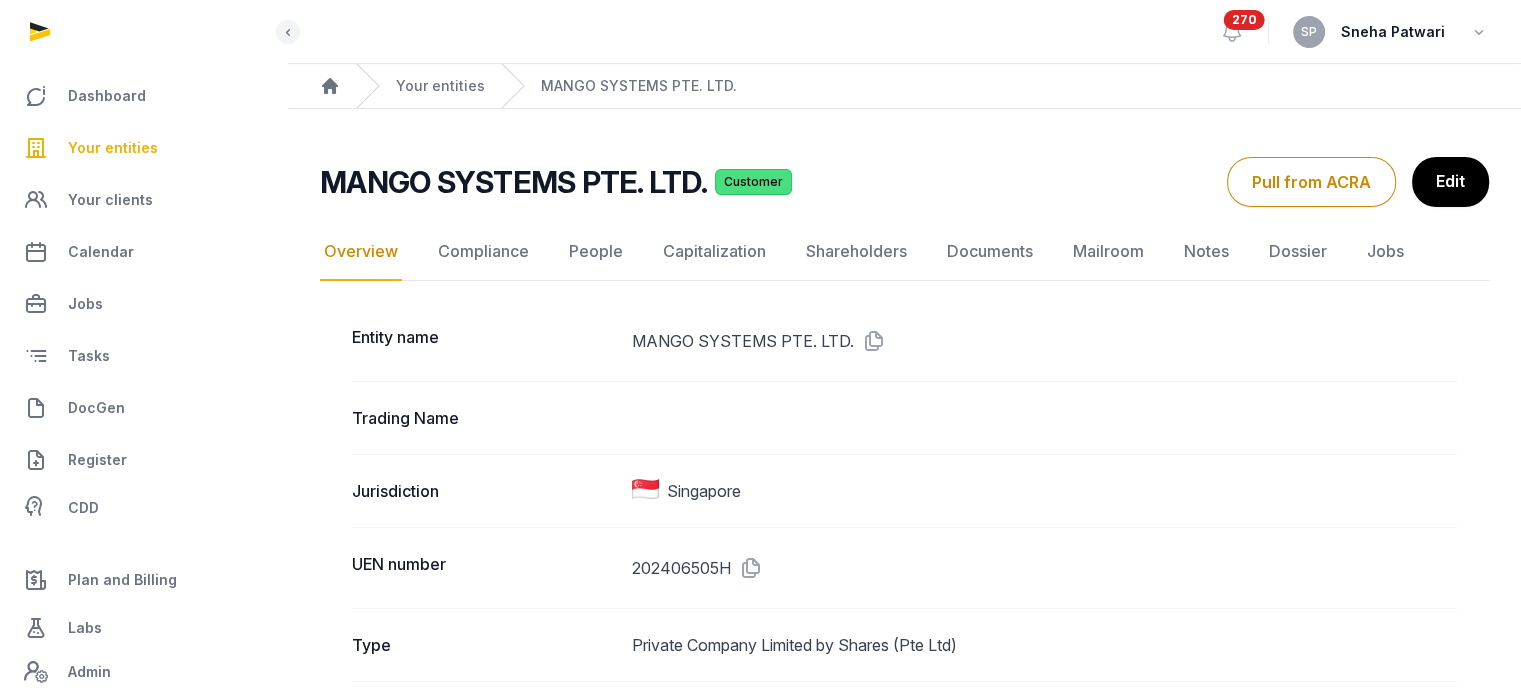 click on "Documents" 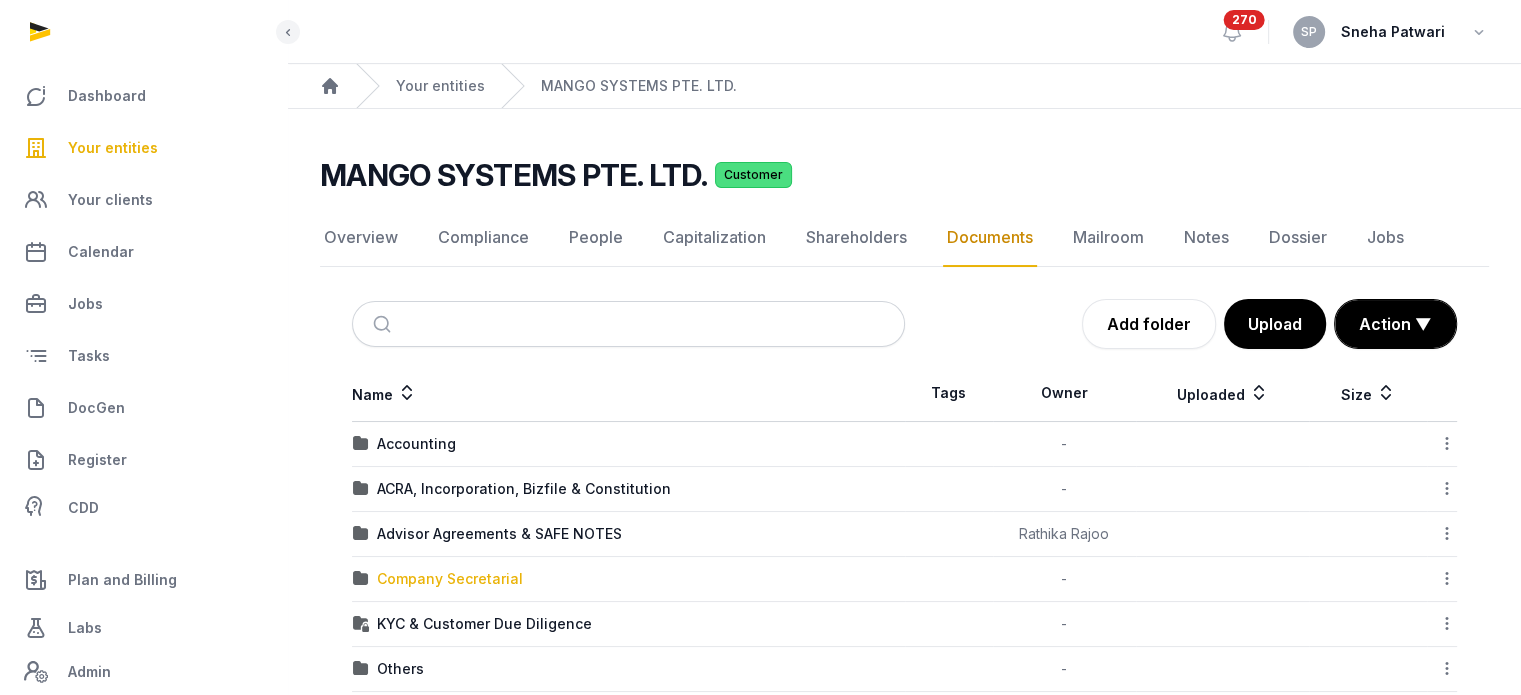 click on "Company Secretarial" at bounding box center (450, 579) 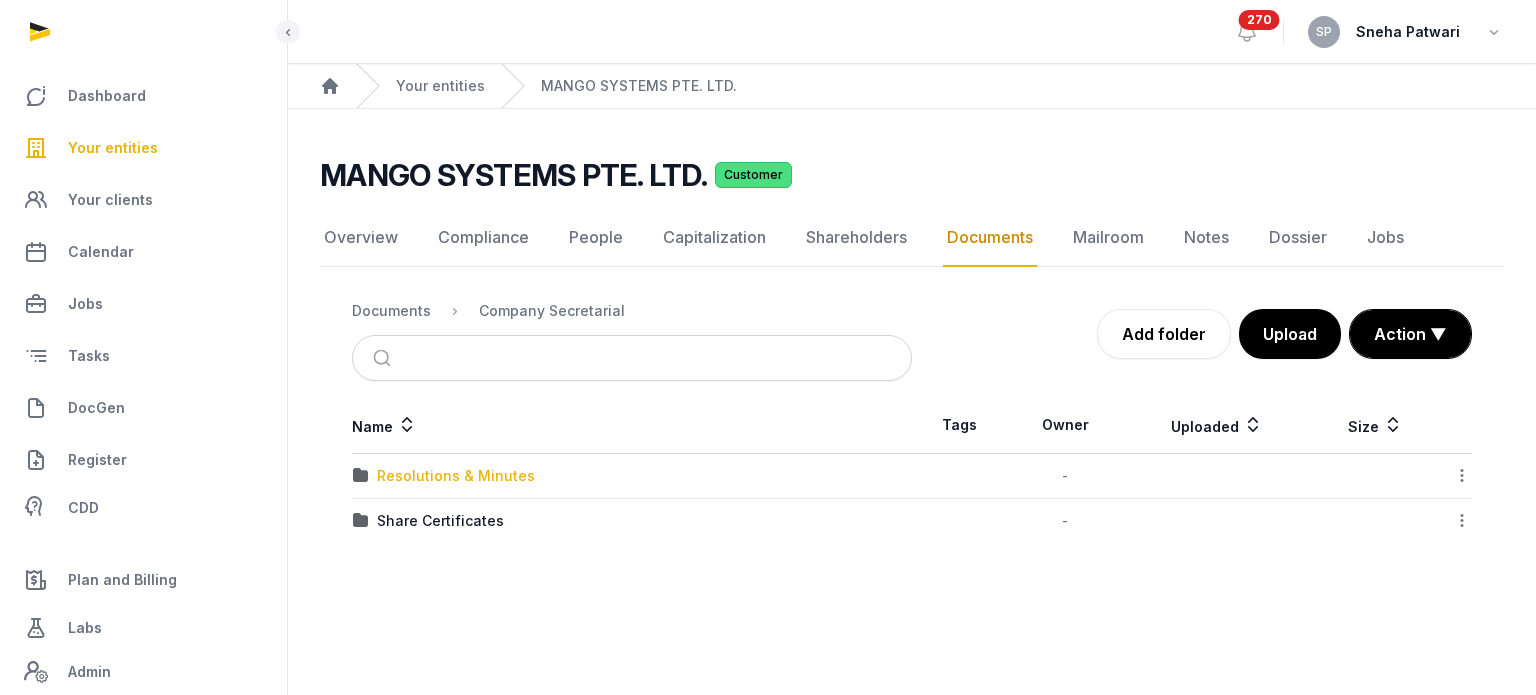 click on "Resolutions & Minutes" at bounding box center [456, 476] 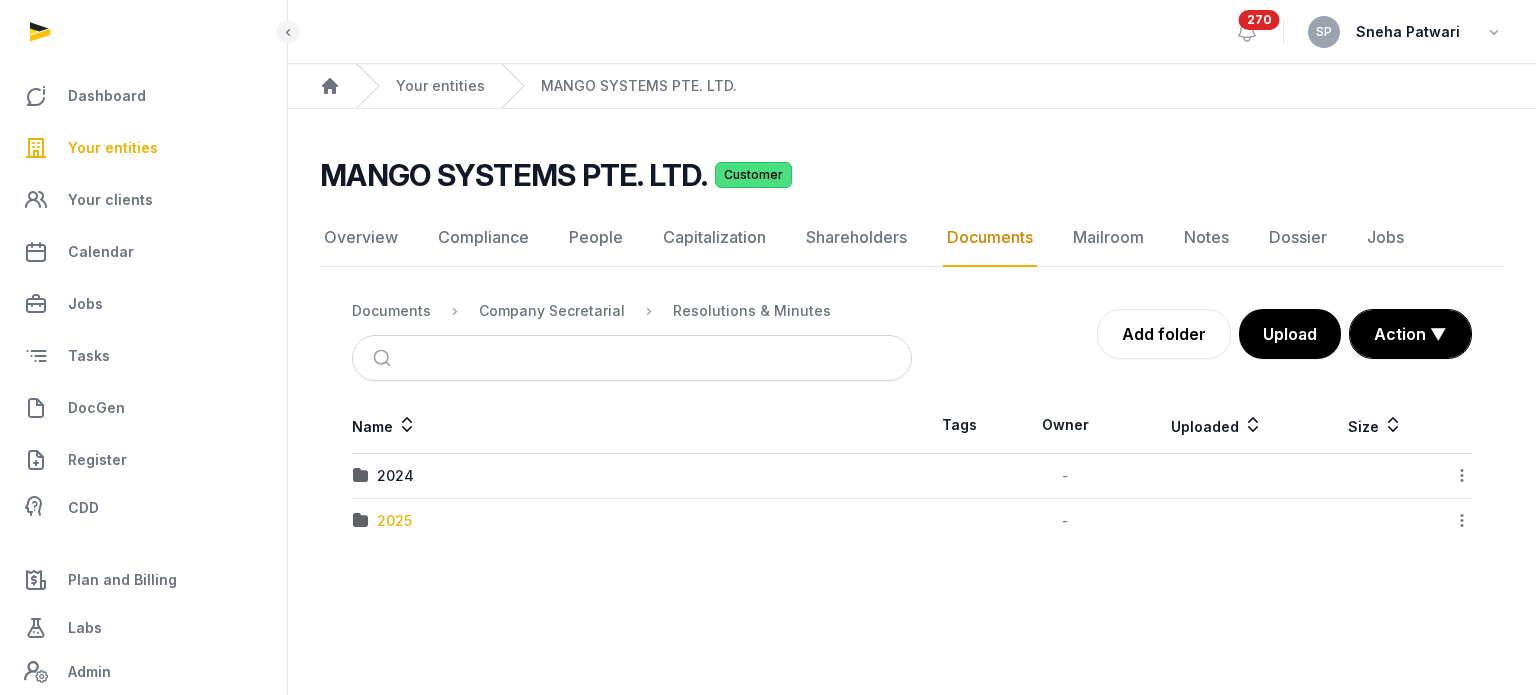 click on "2025" at bounding box center (394, 521) 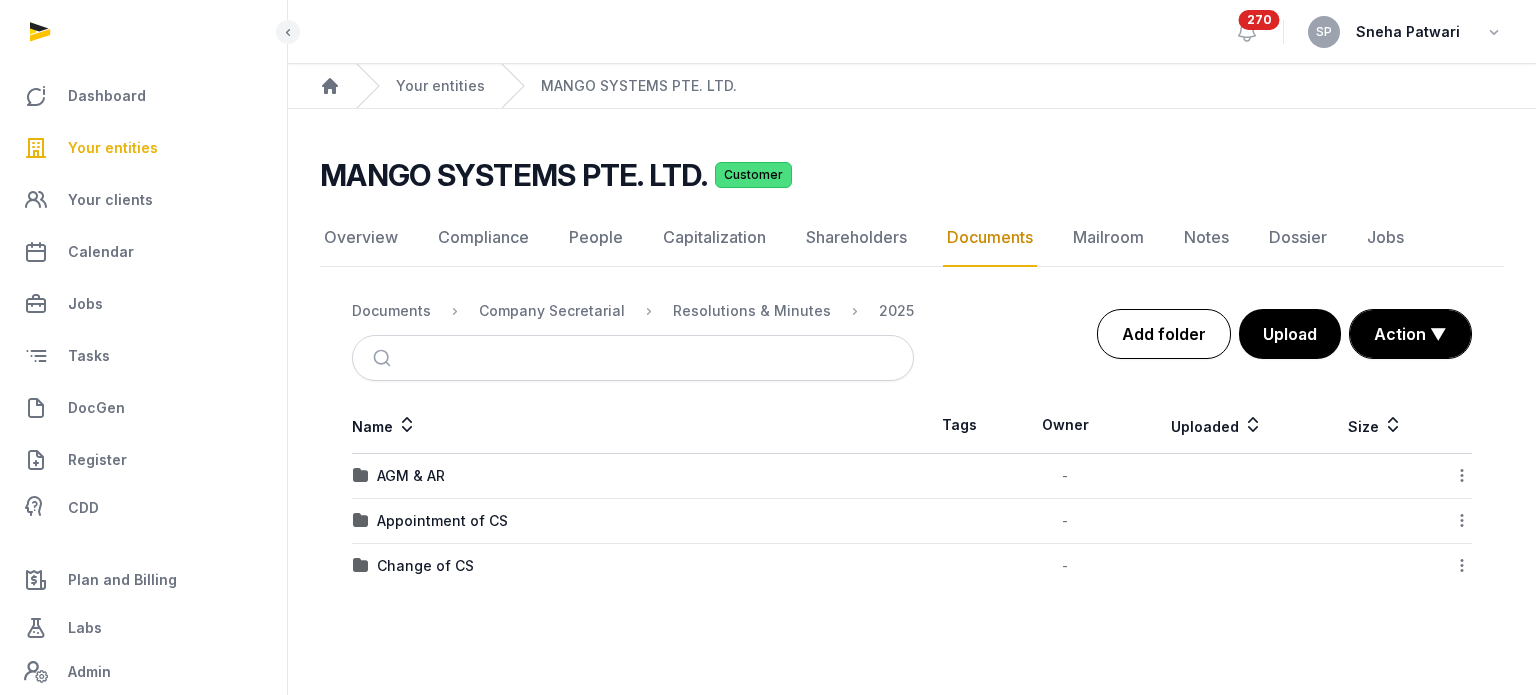 click on "Add folder" at bounding box center (1164, 334) 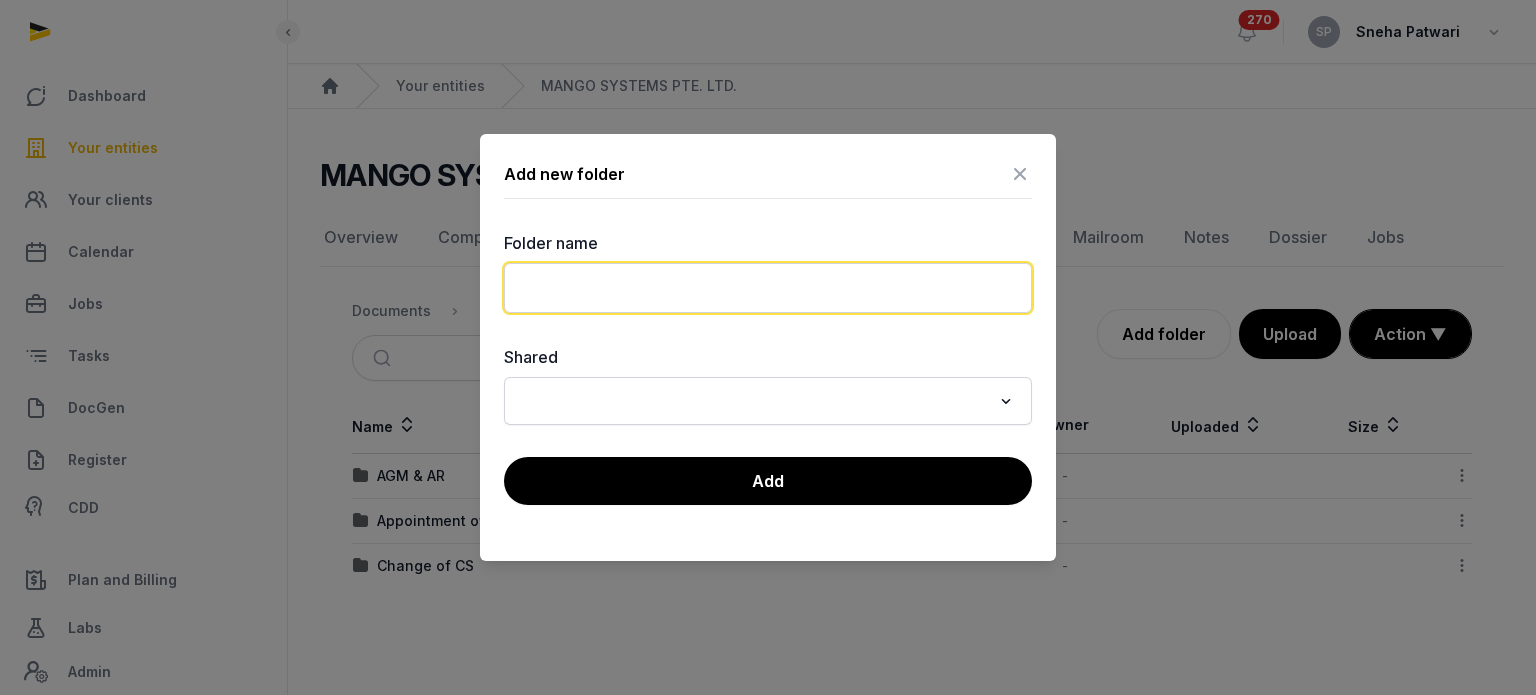 click 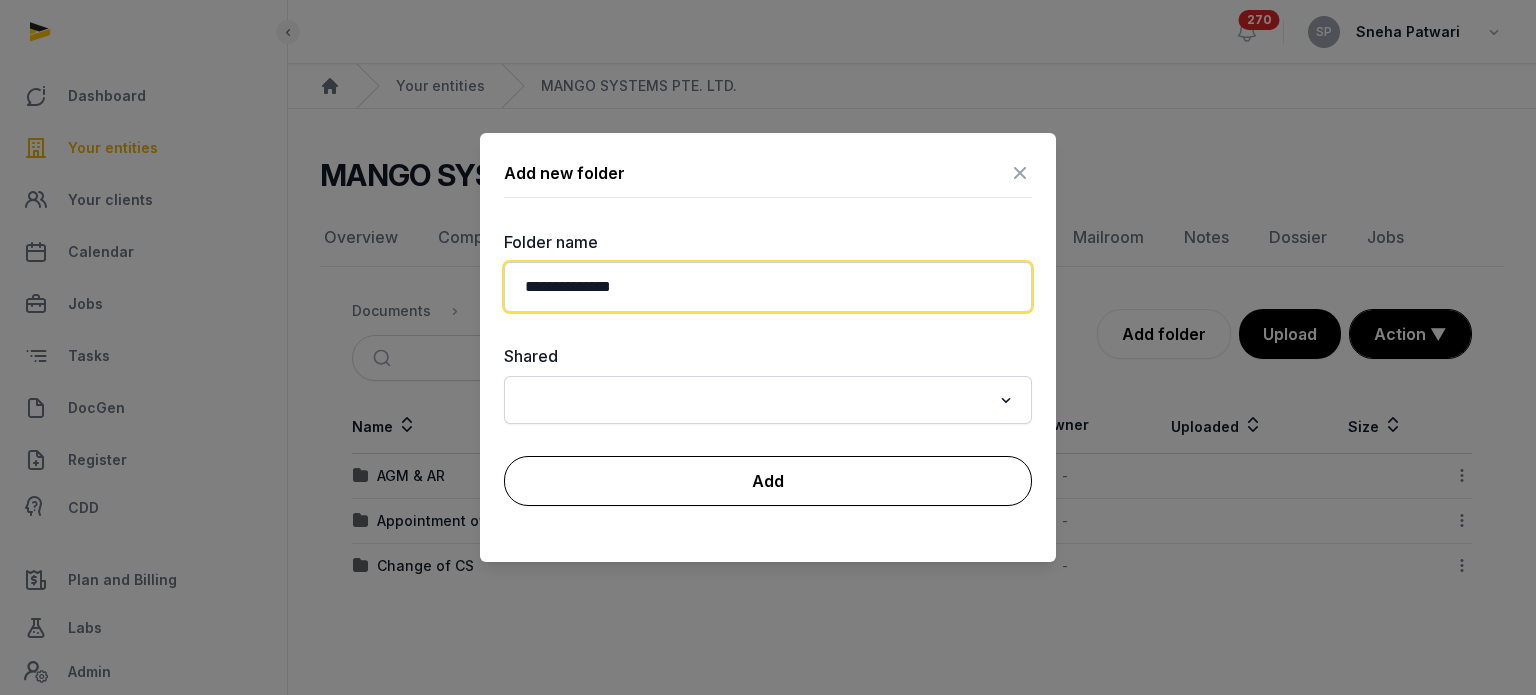type on "**********" 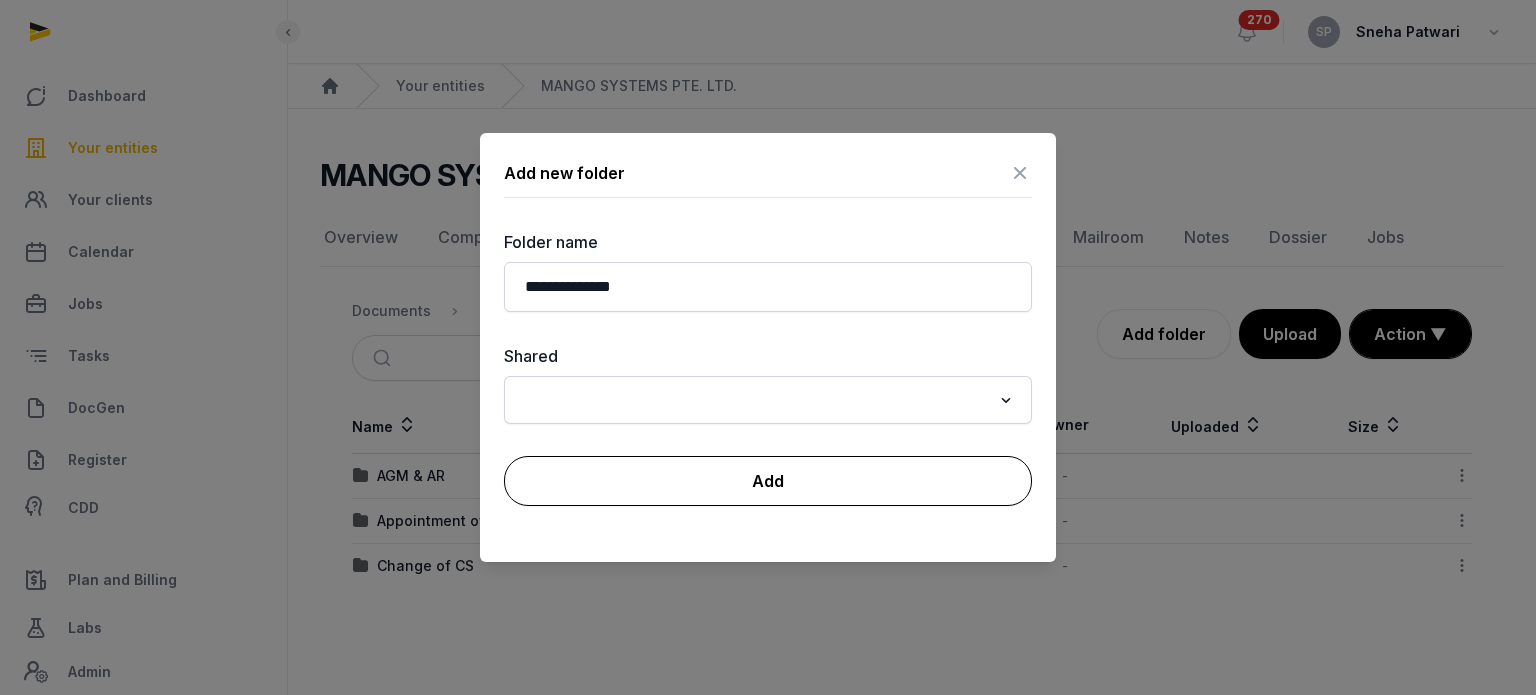 click on "Add" at bounding box center (768, 481) 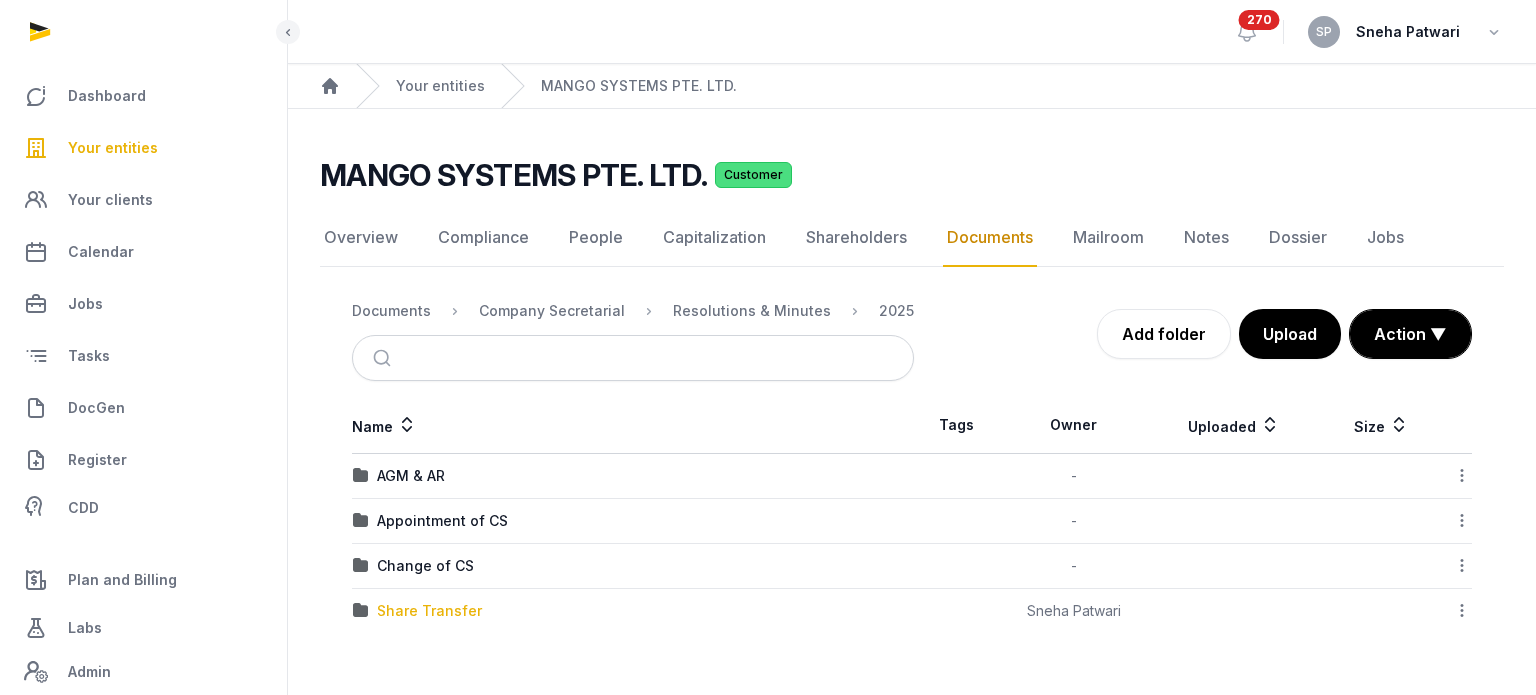click on "Share Transfer" at bounding box center [429, 611] 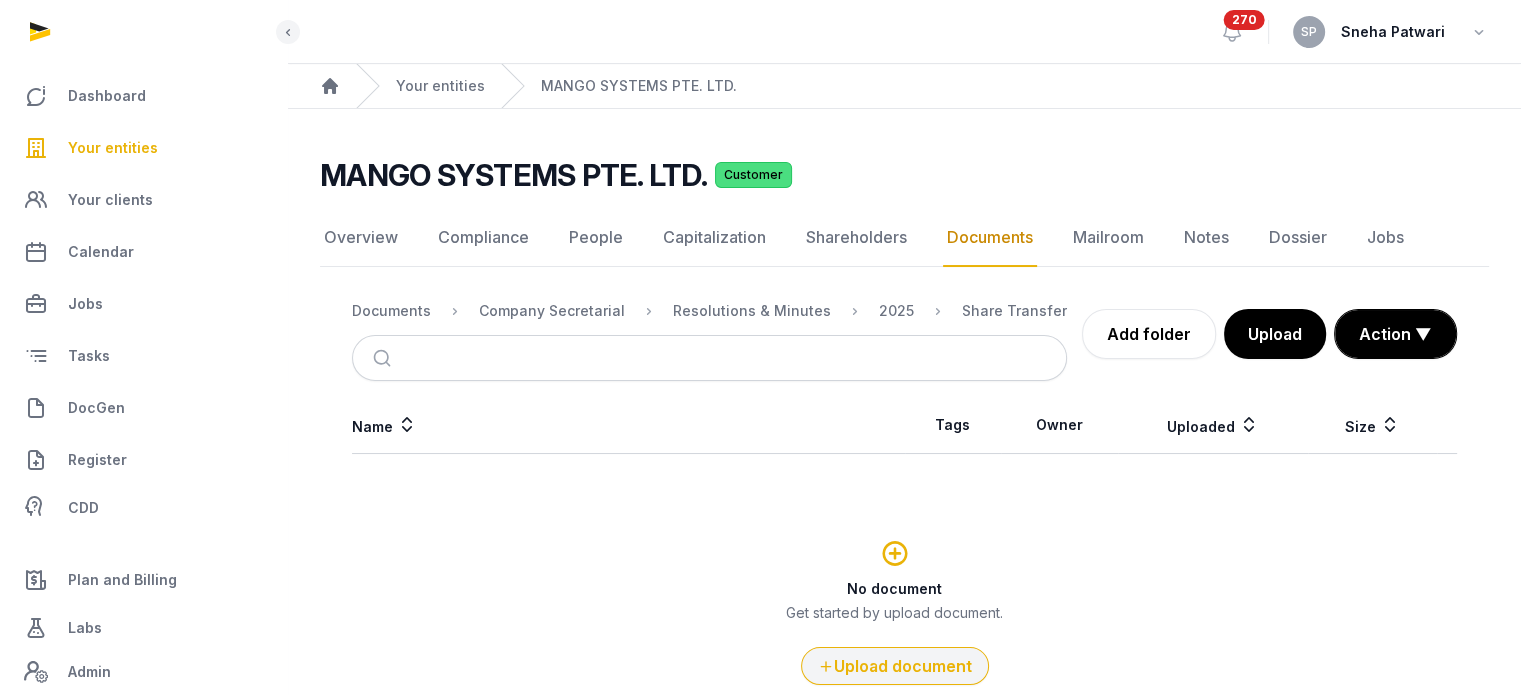 click on "Upload document" at bounding box center [895, 666] 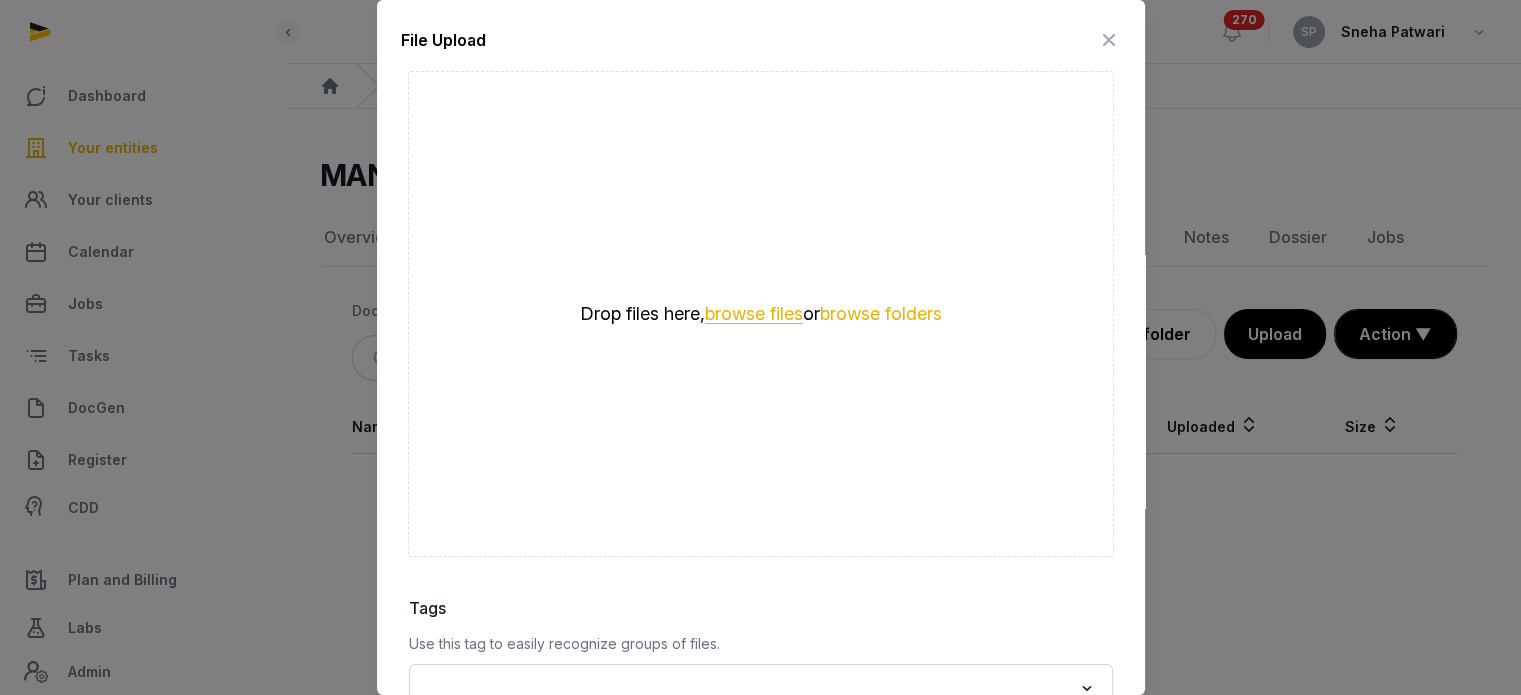 click on "browse files" at bounding box center [754, 314] 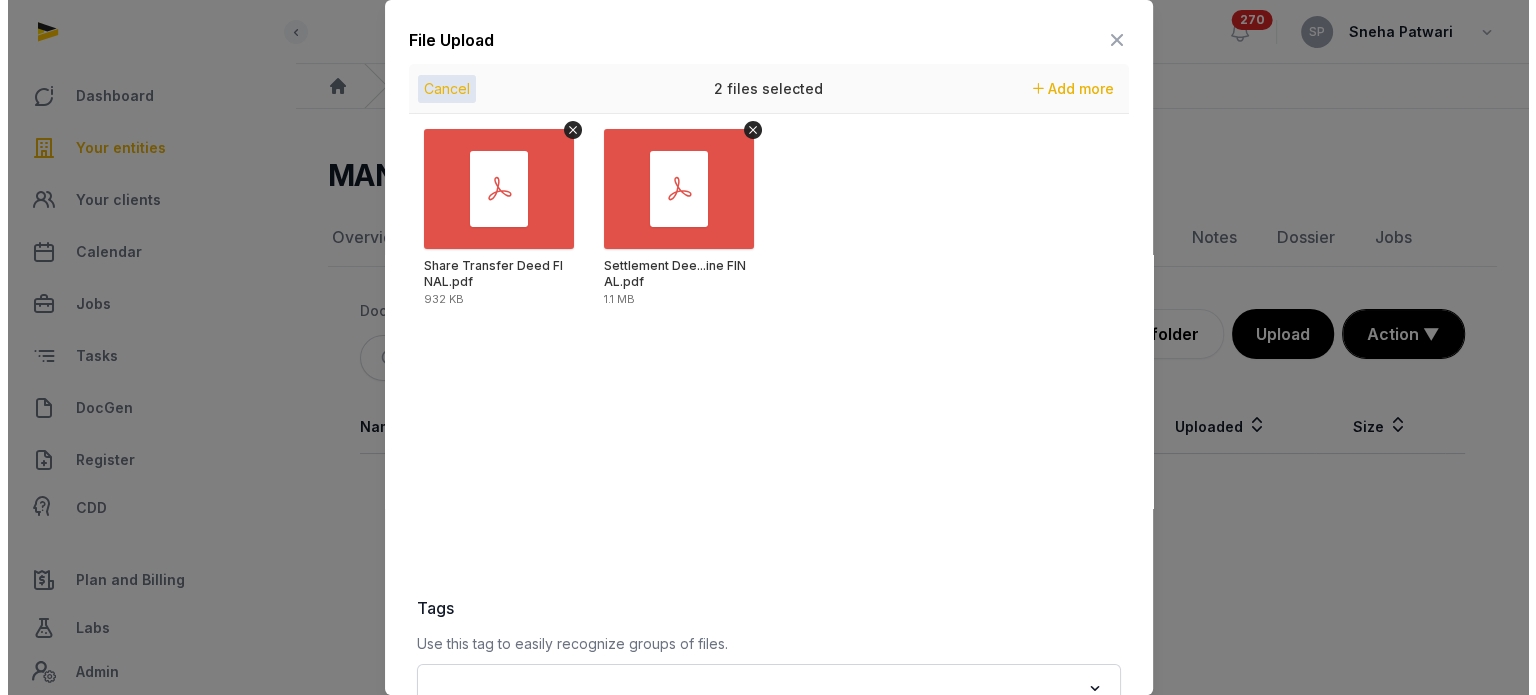 scroll, scrollTop: 282, scrollLeft: 0, axis: vertical 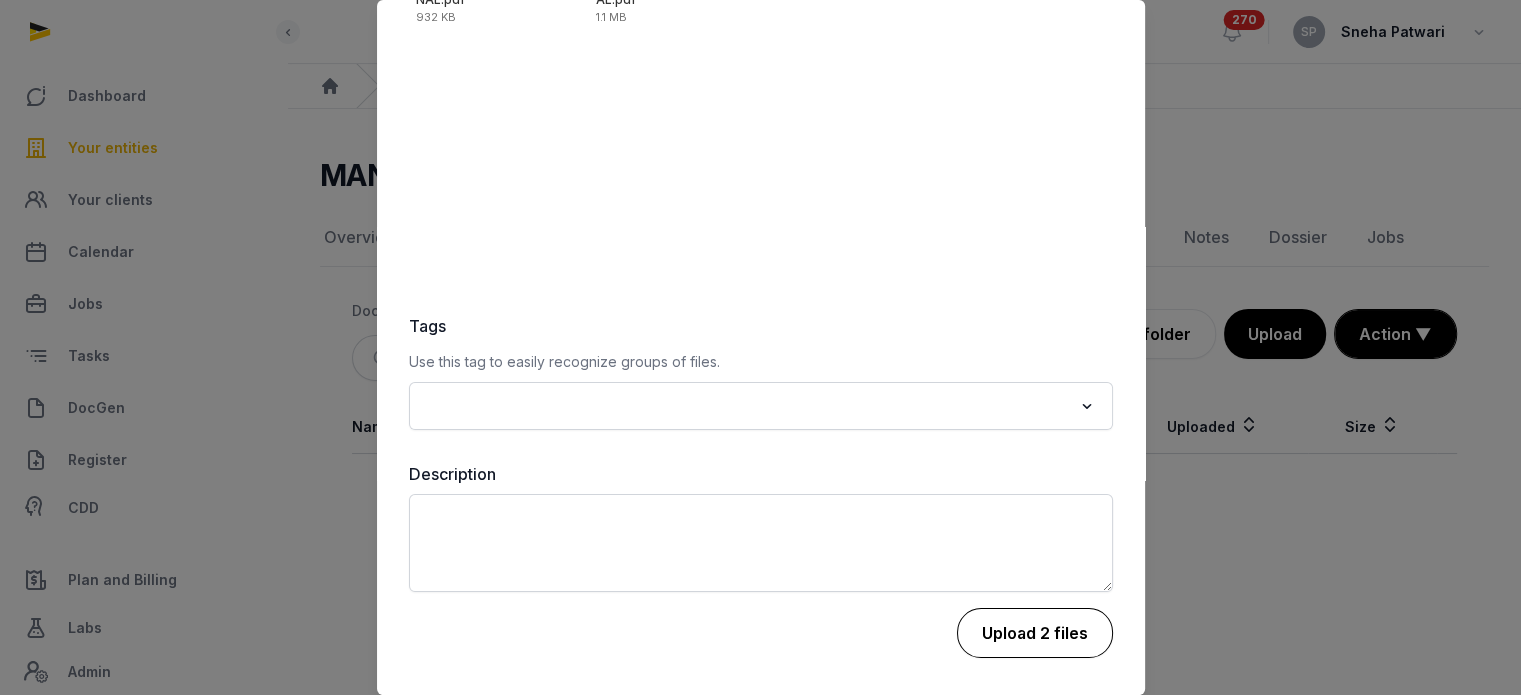 click on "Upload 2 files" at bounding box center [1035, 633] 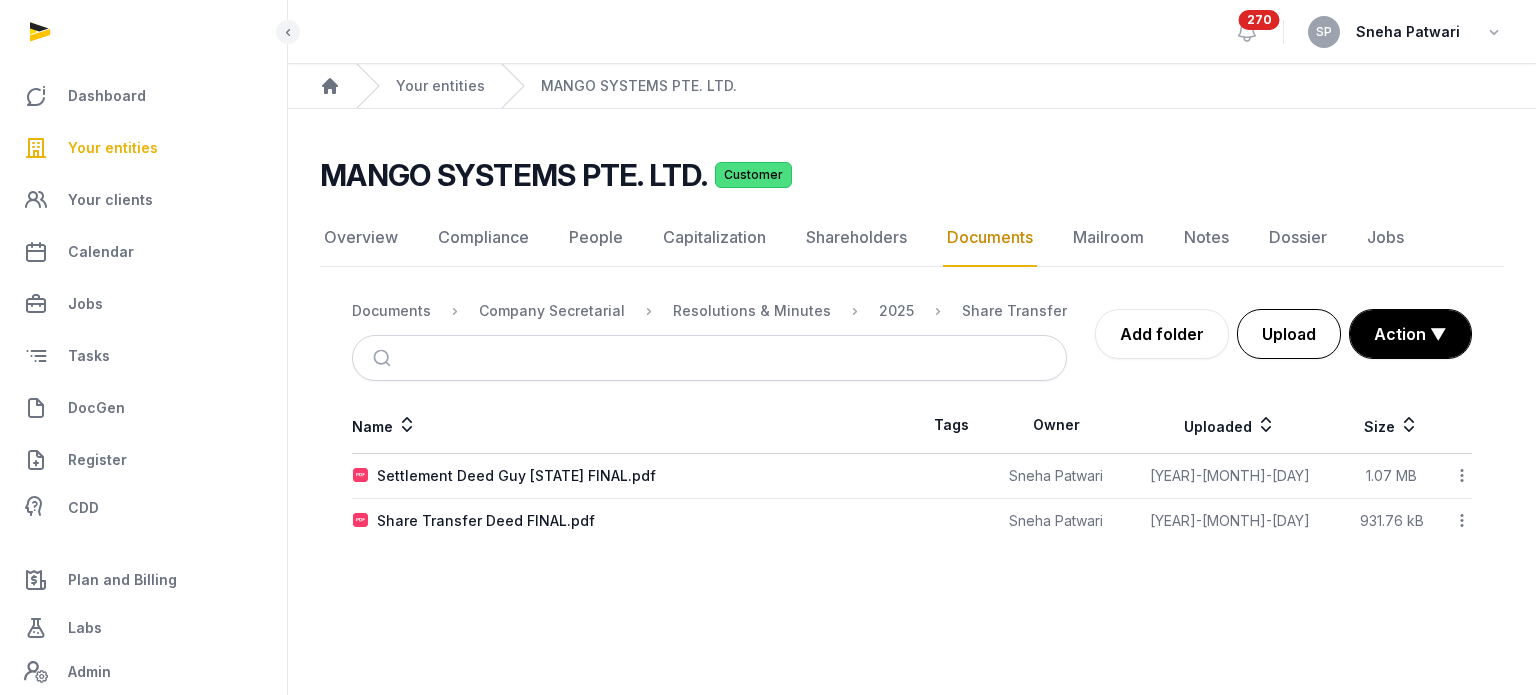 click on "Upload" at bounding box center [1289, 334] 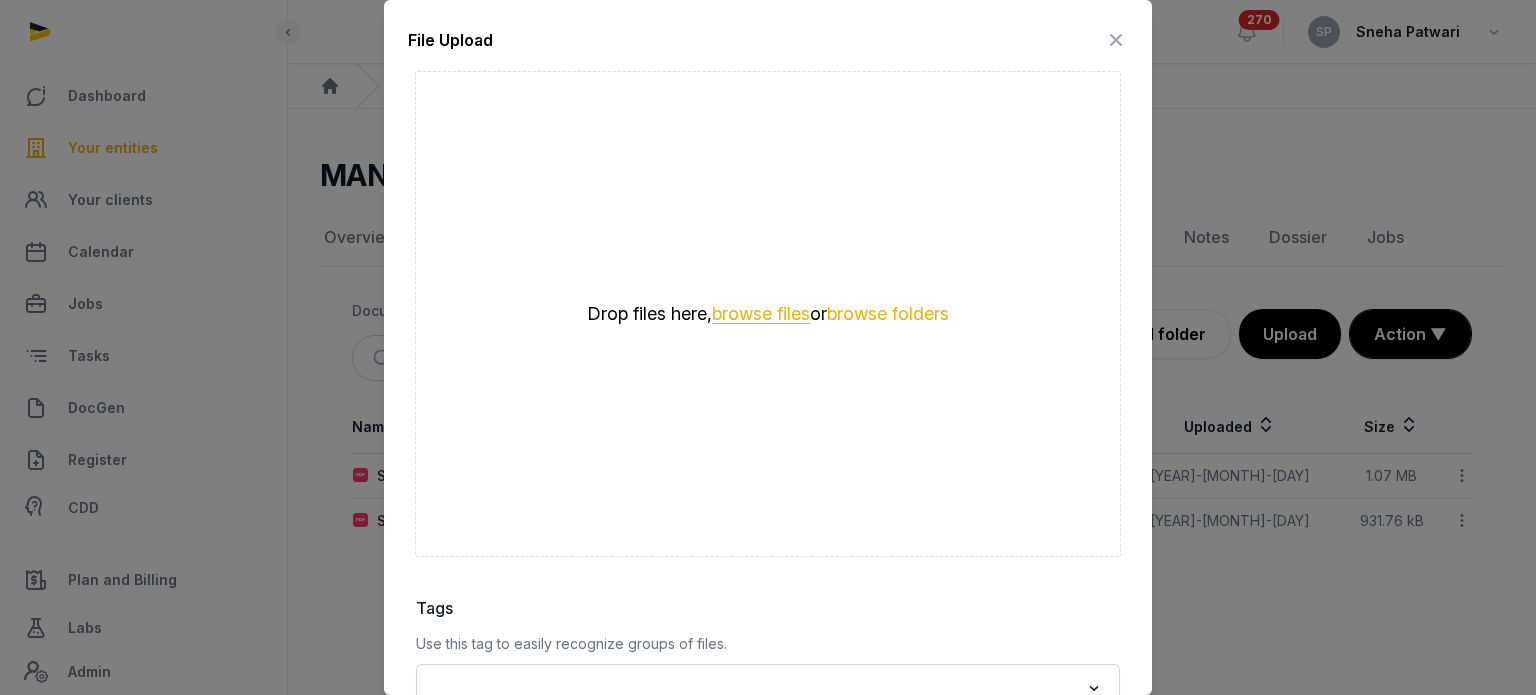 click on "browse files" at bounding box center (761, 314) 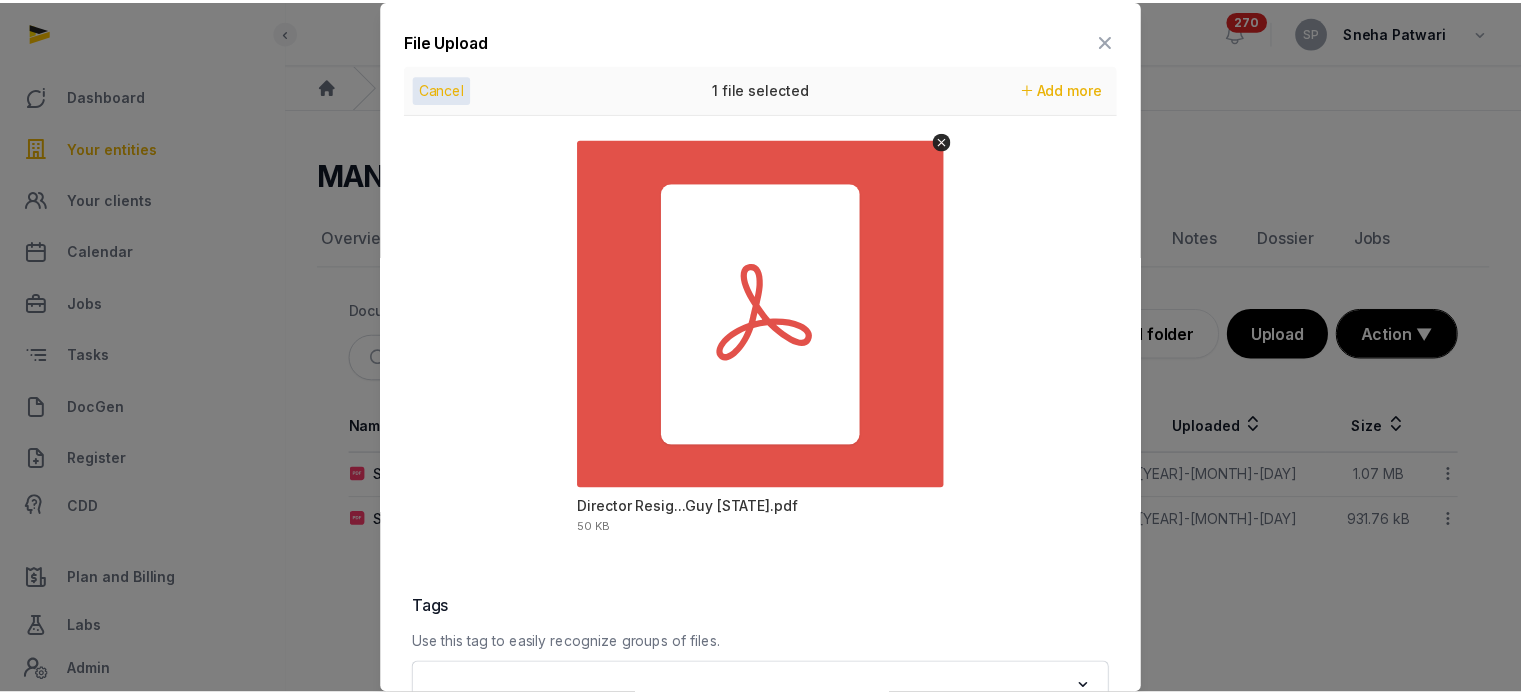 scroll, scrollTop: 282, scrollLeft: 0, axis: vertical 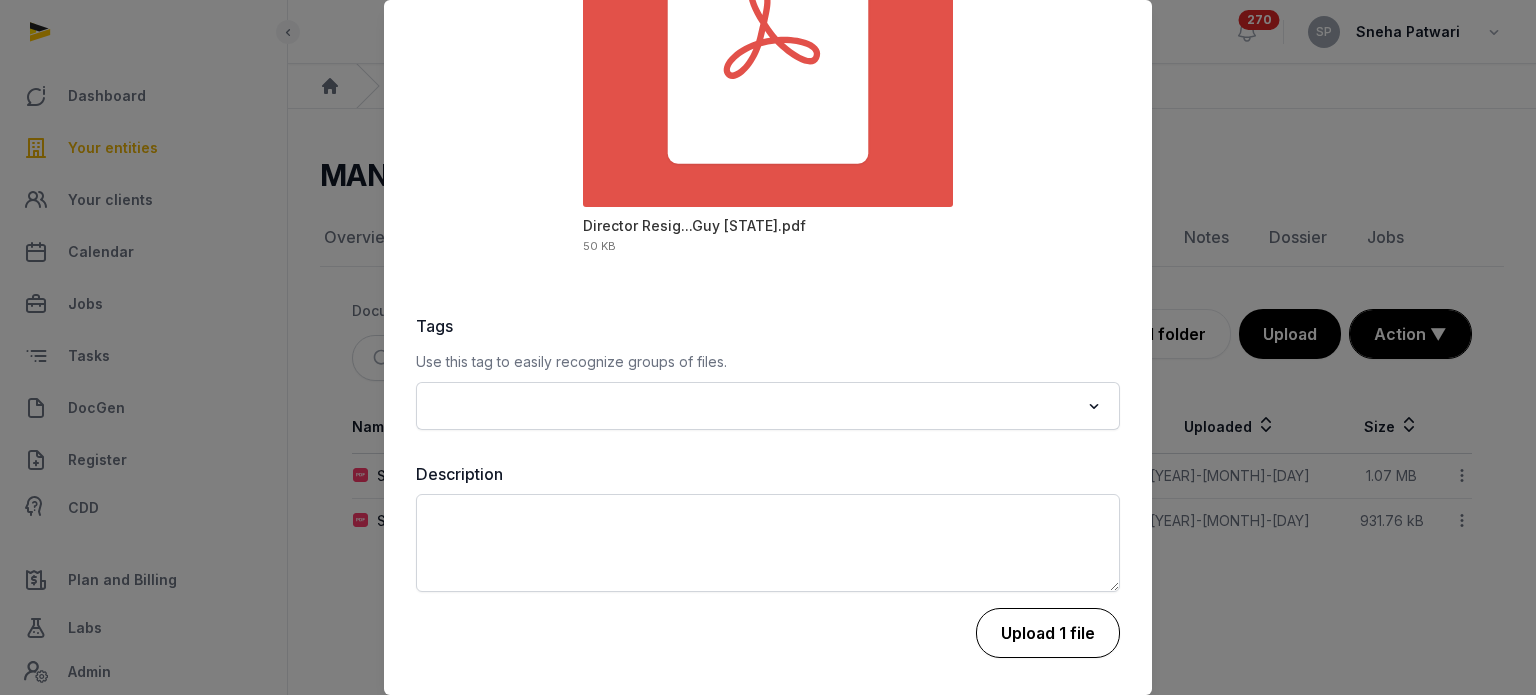 click on "Upload 1 file" at bounding box center [1048, 633] 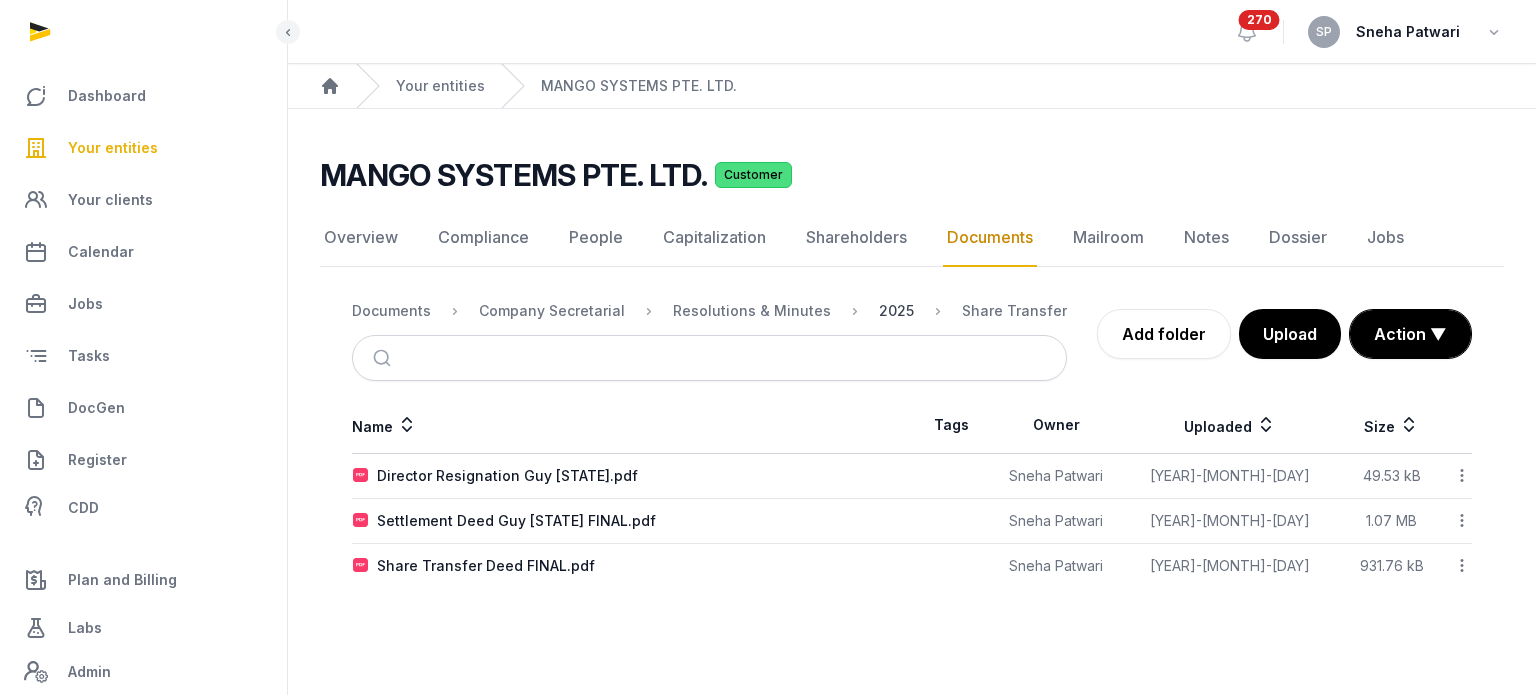 click on "2025" at bounding box center [896, 311] 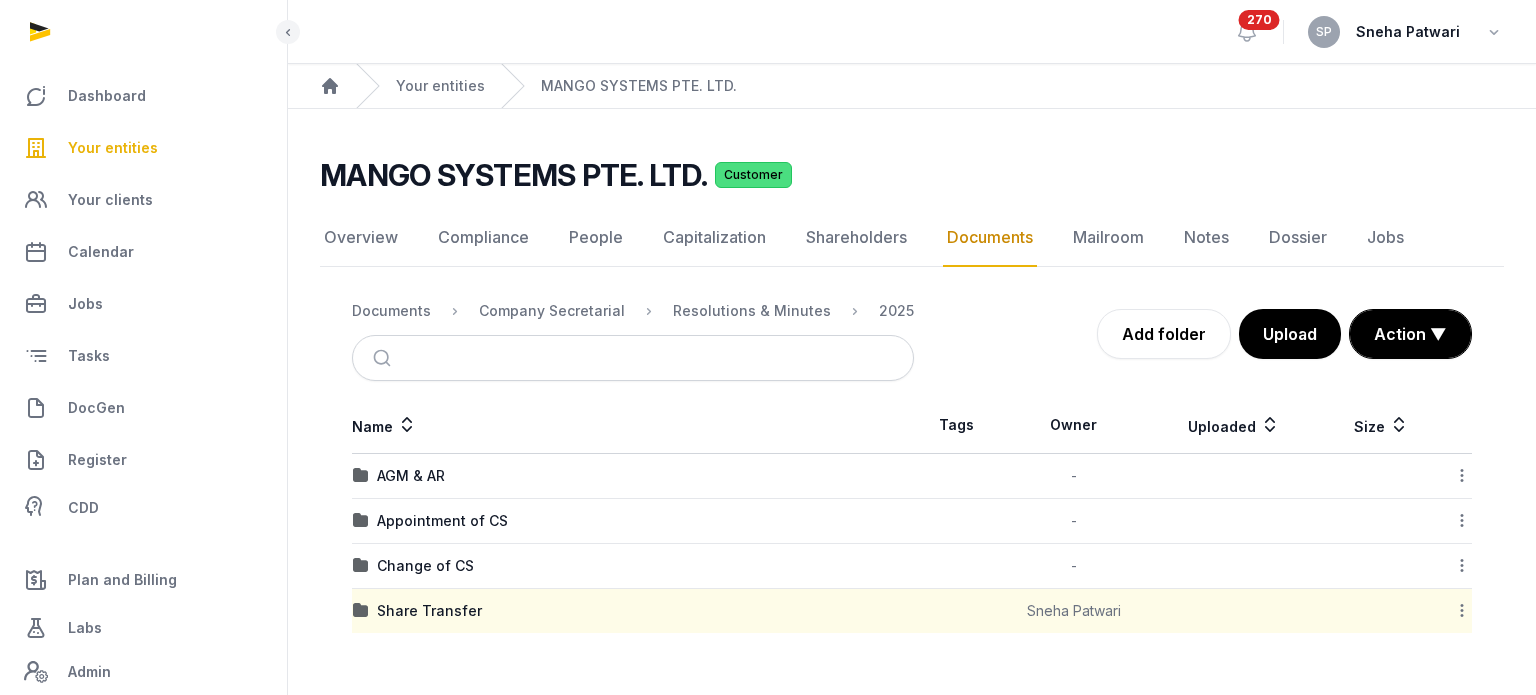 click 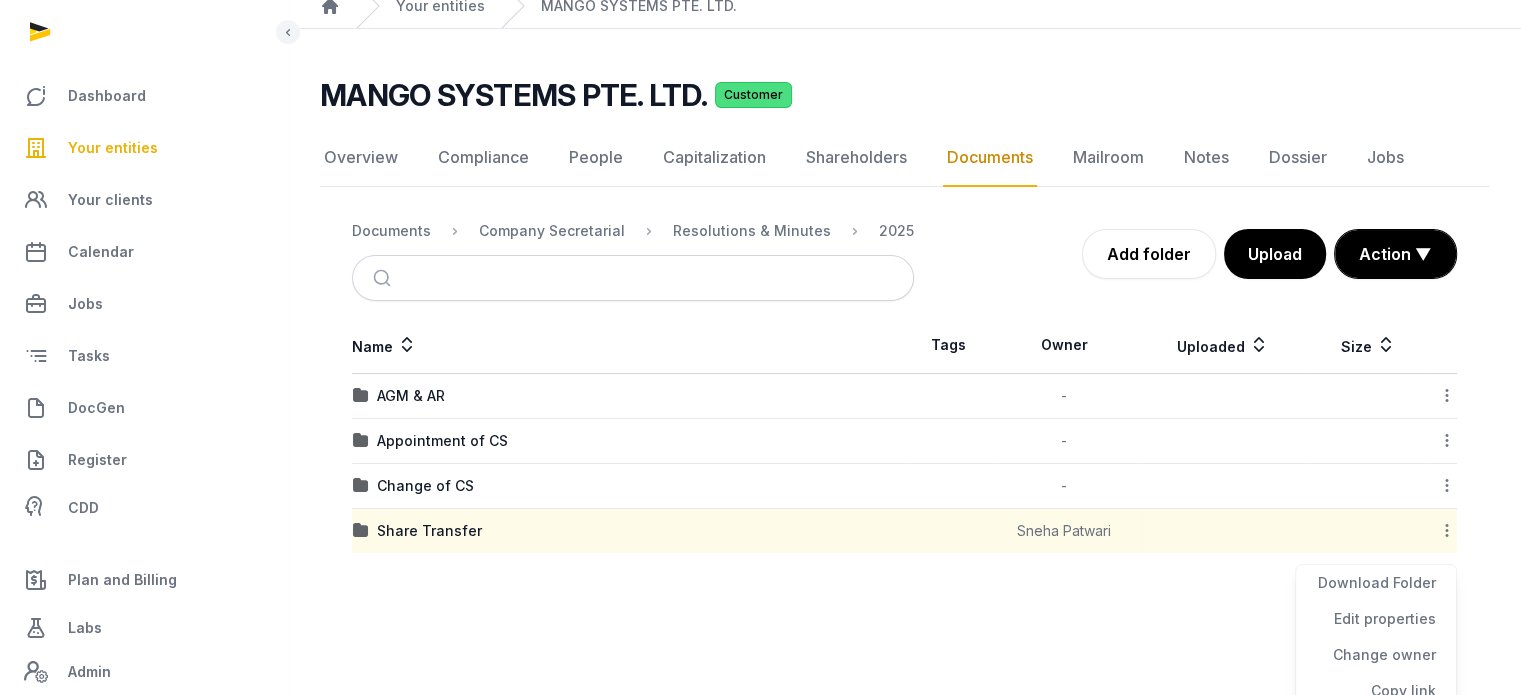 scroll, scrollTop: 120, scrollLeft: 0, axis: vertical 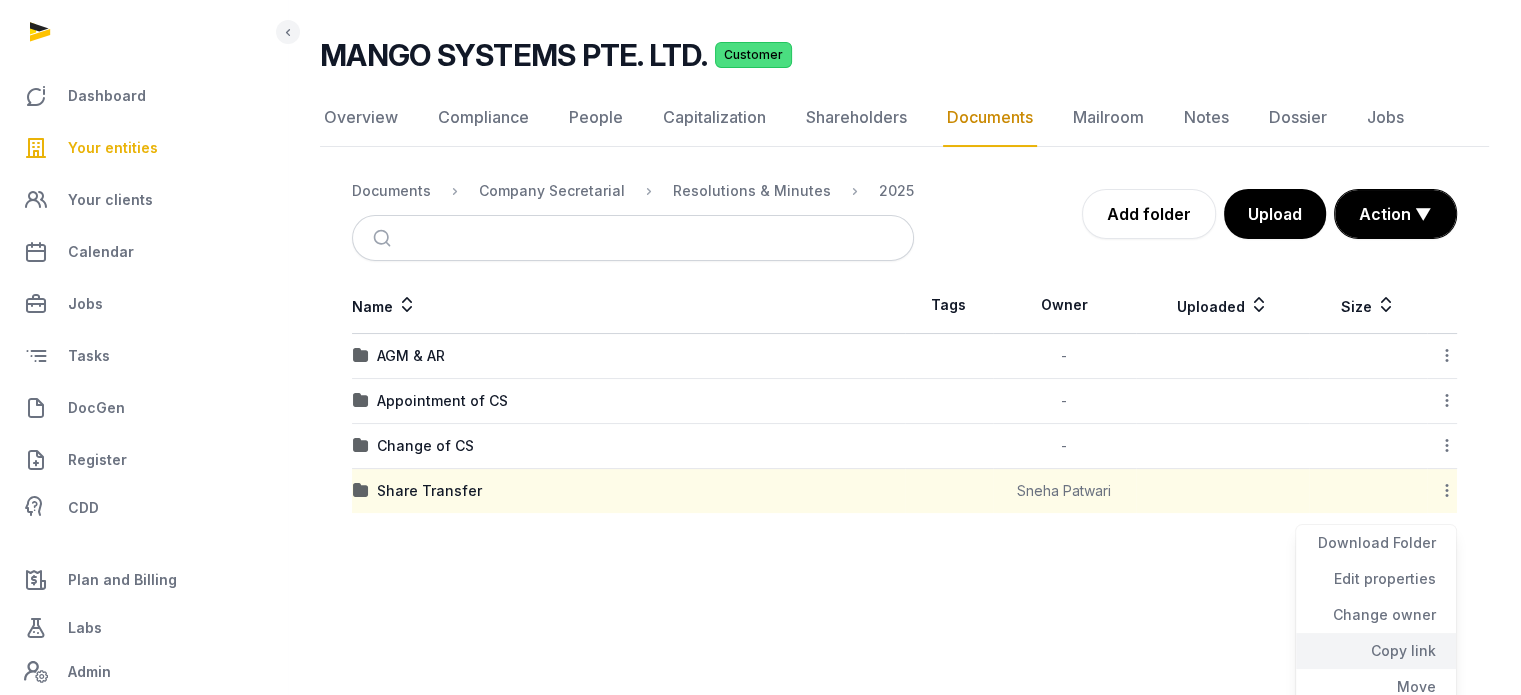 click on "Copy link" 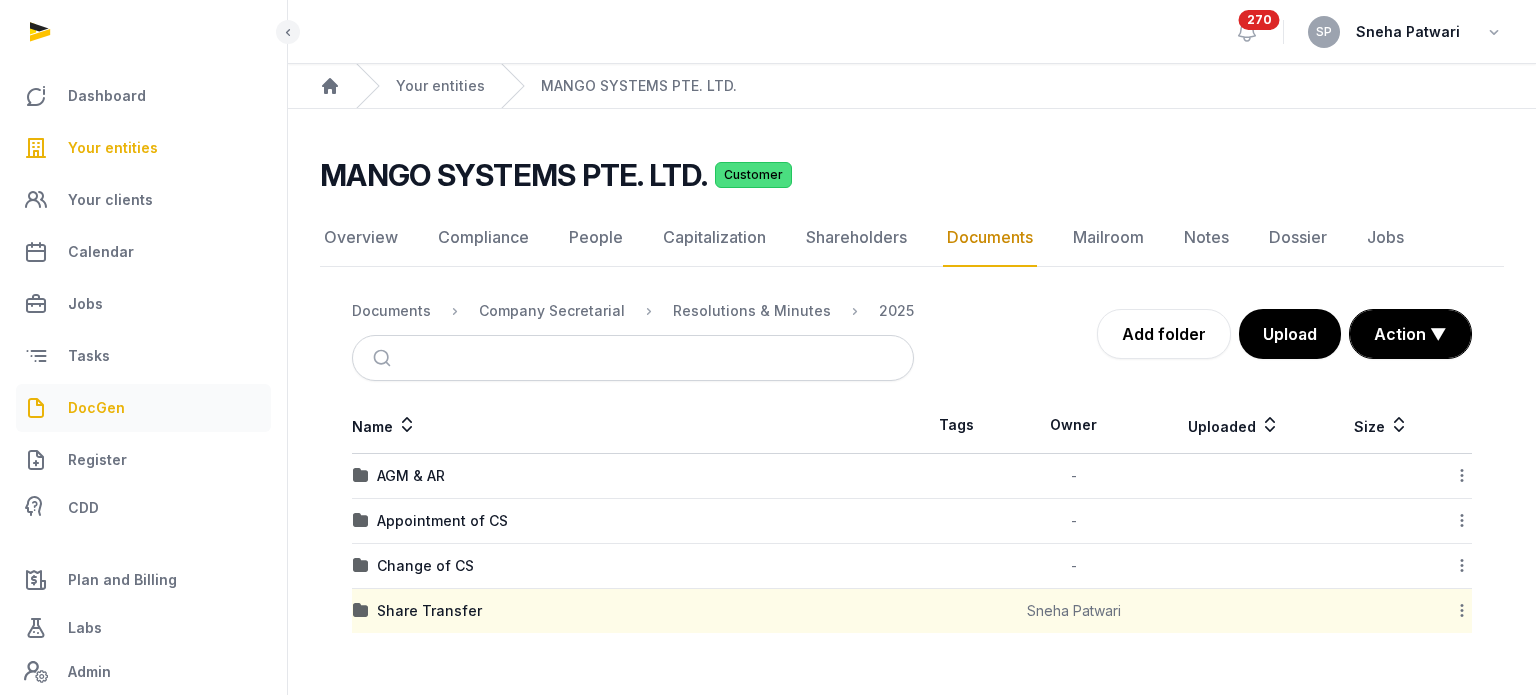 click on "DocGen" at bounding box center (96, 408) 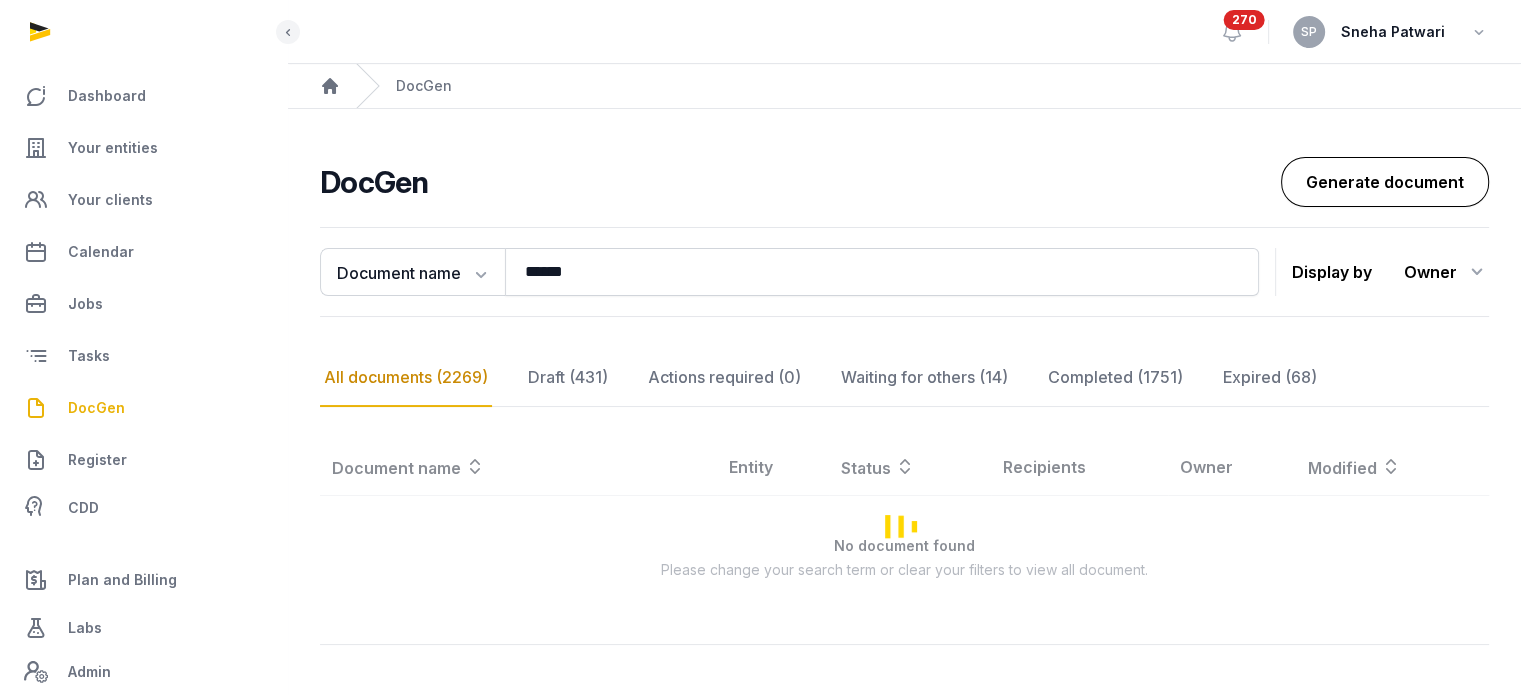 click on "Generate document" at bounding box center (1385, 182) 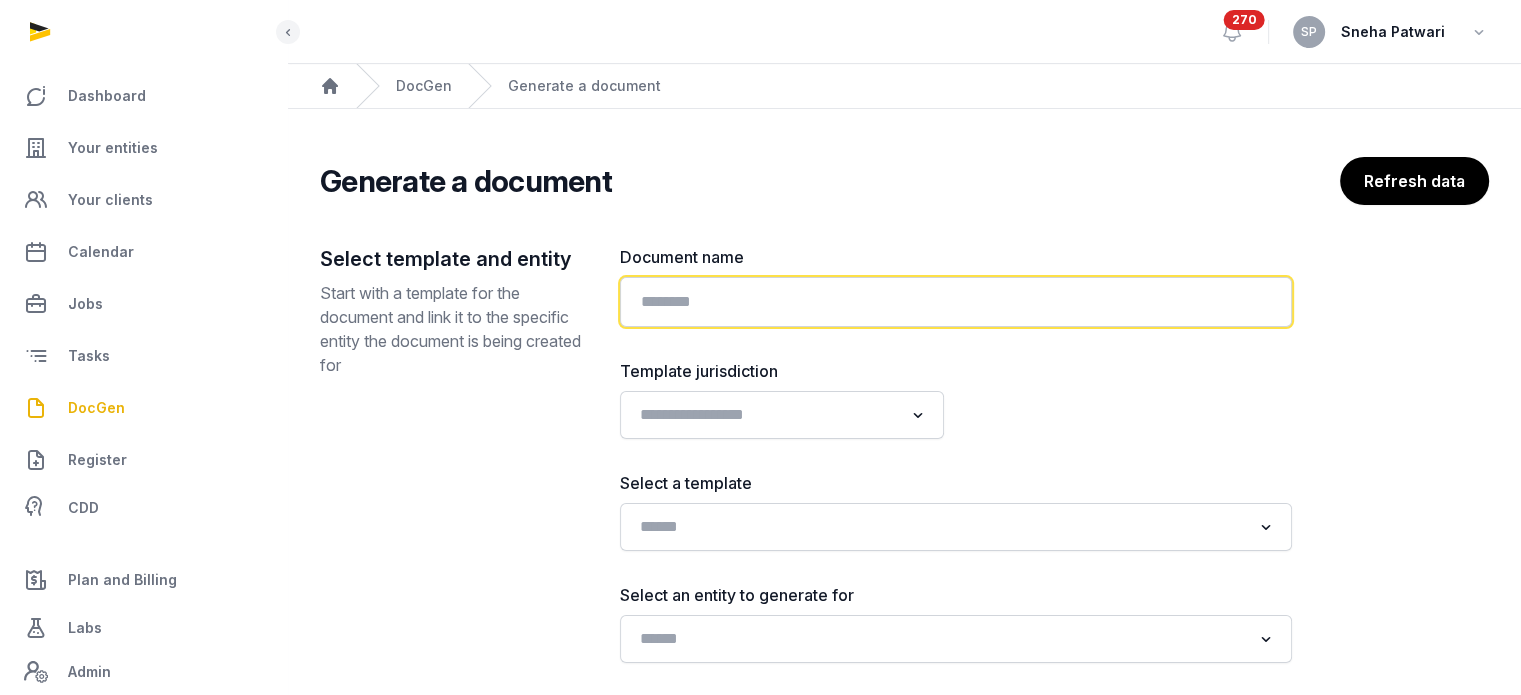 click 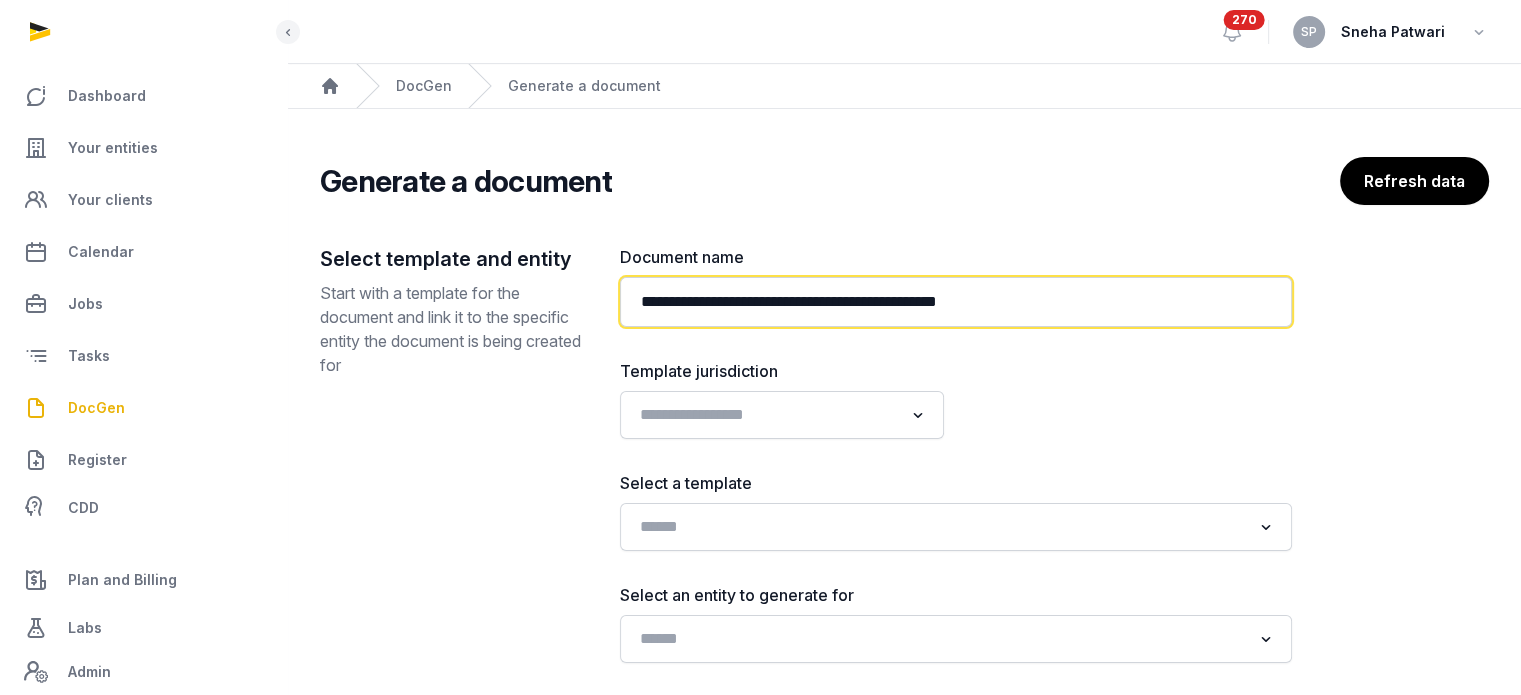 paste on "**********" 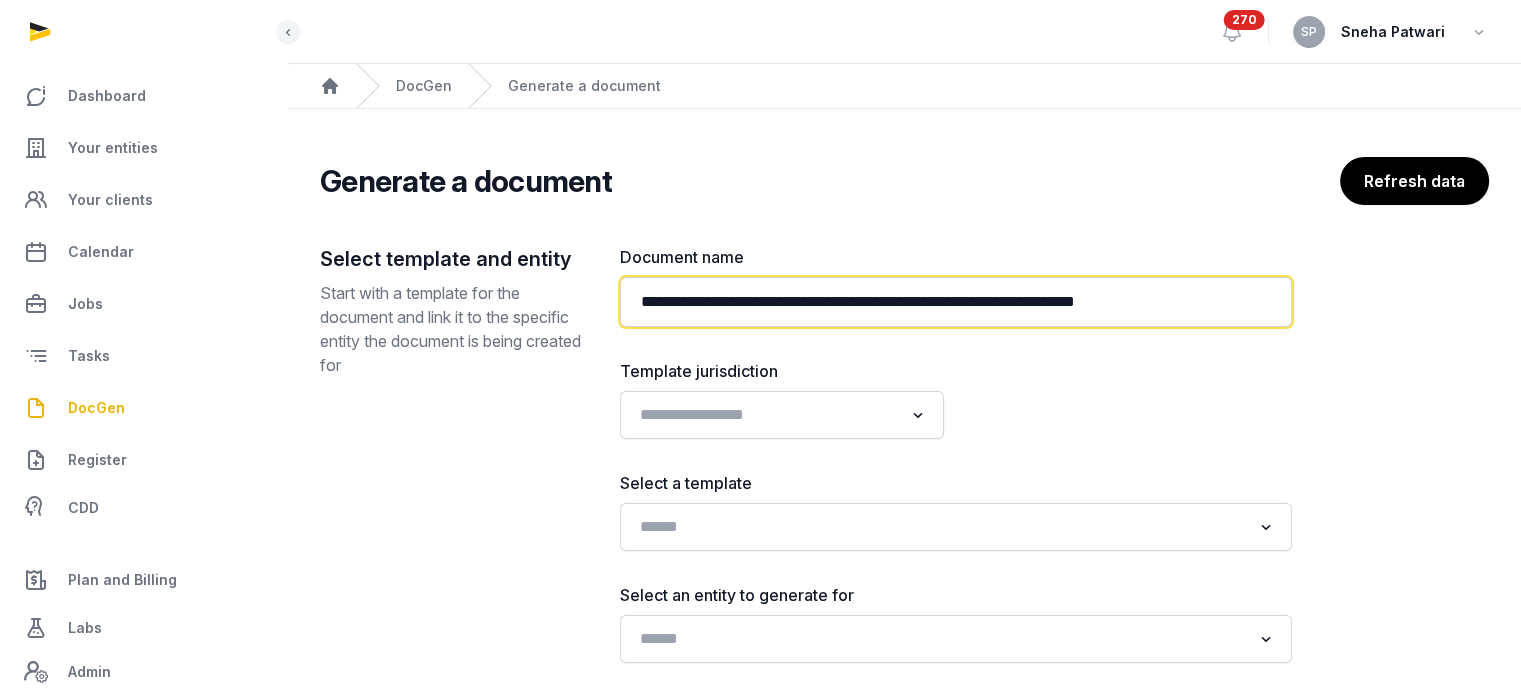type on "**********" 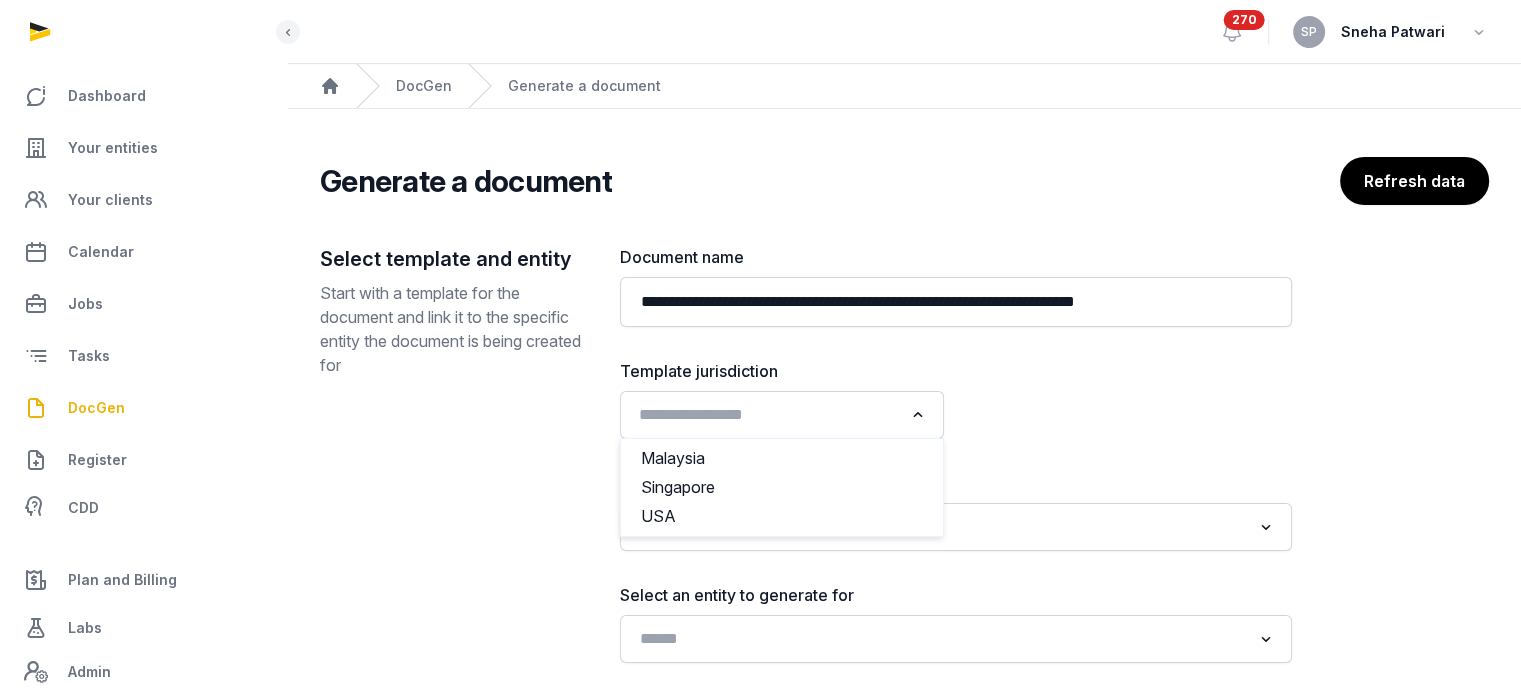click 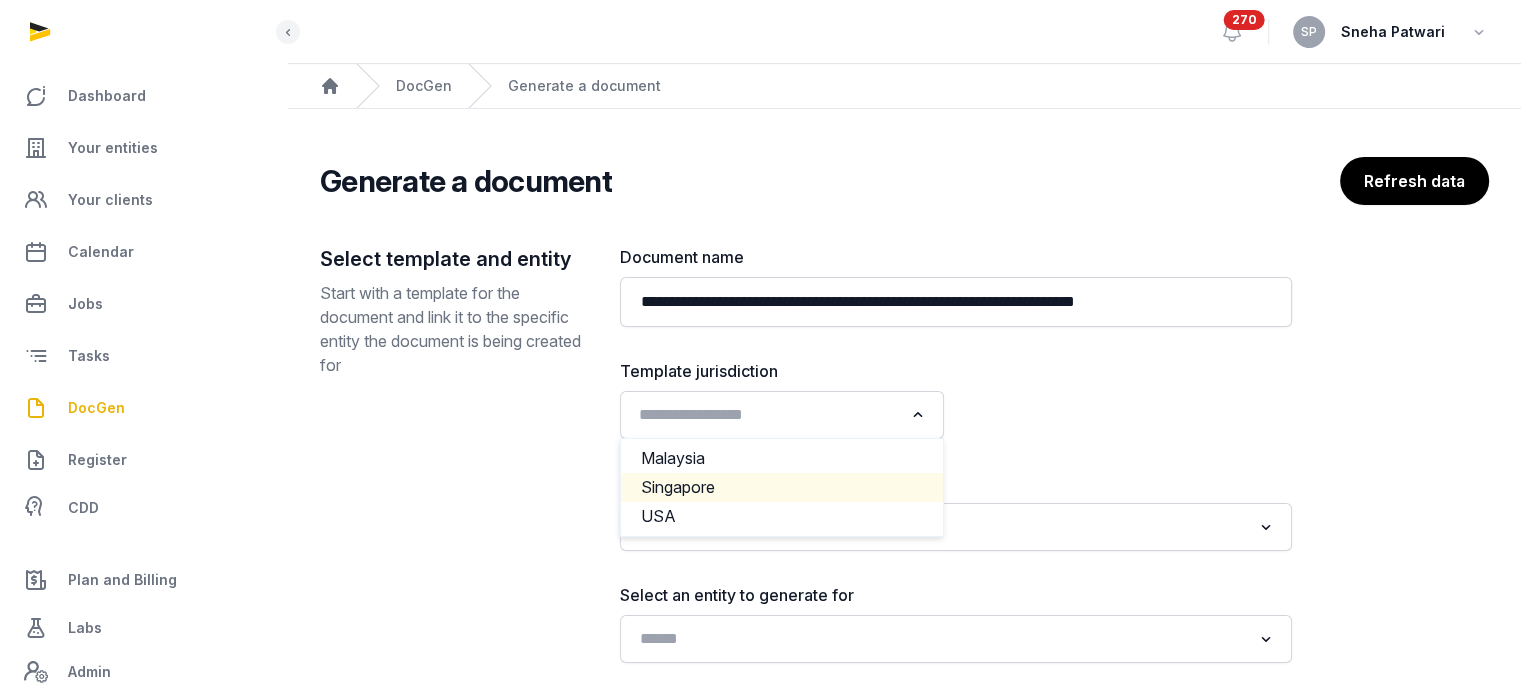 click on "Singapore" 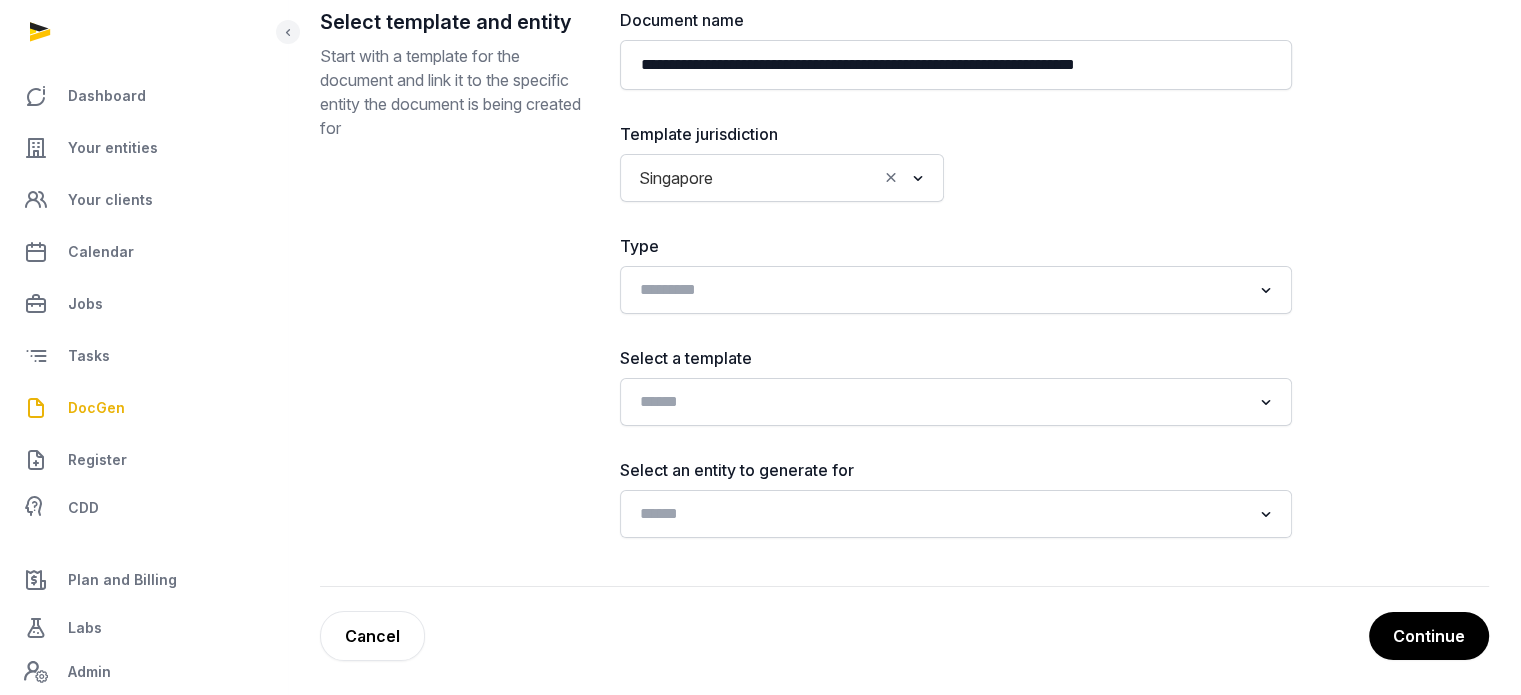 scroll, scrollTop: 241, scrollLeft: 0, axis: vertical 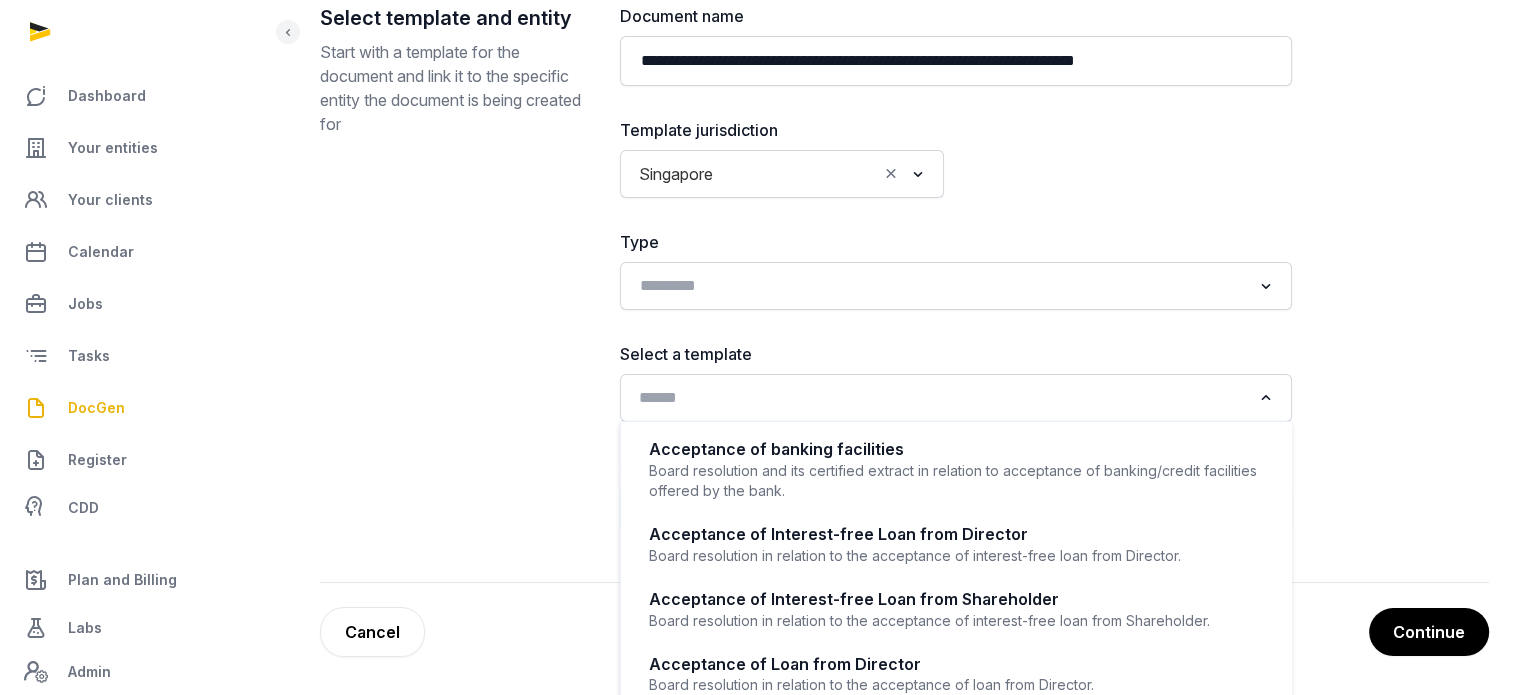 click on "Loading..." 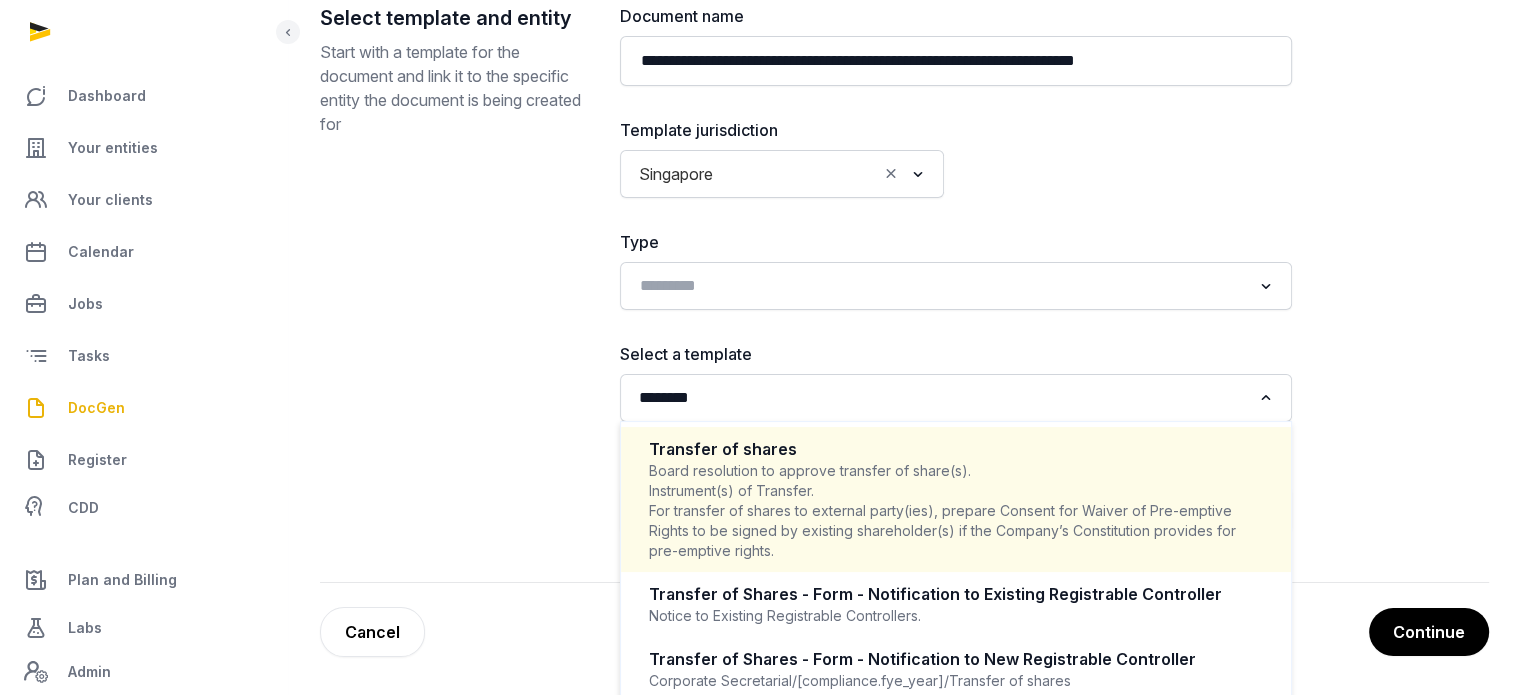click on "Transfer of shares" at bounding box center [956, 449] 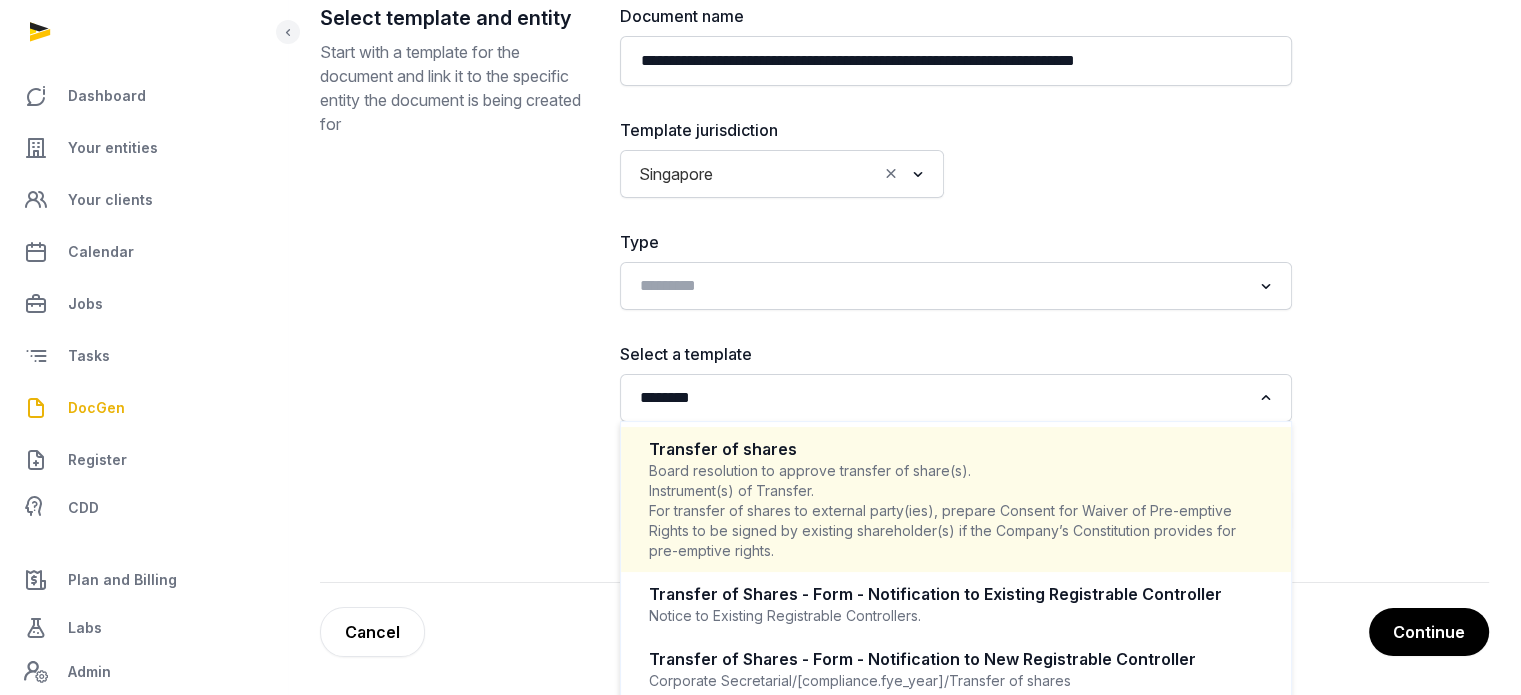 type 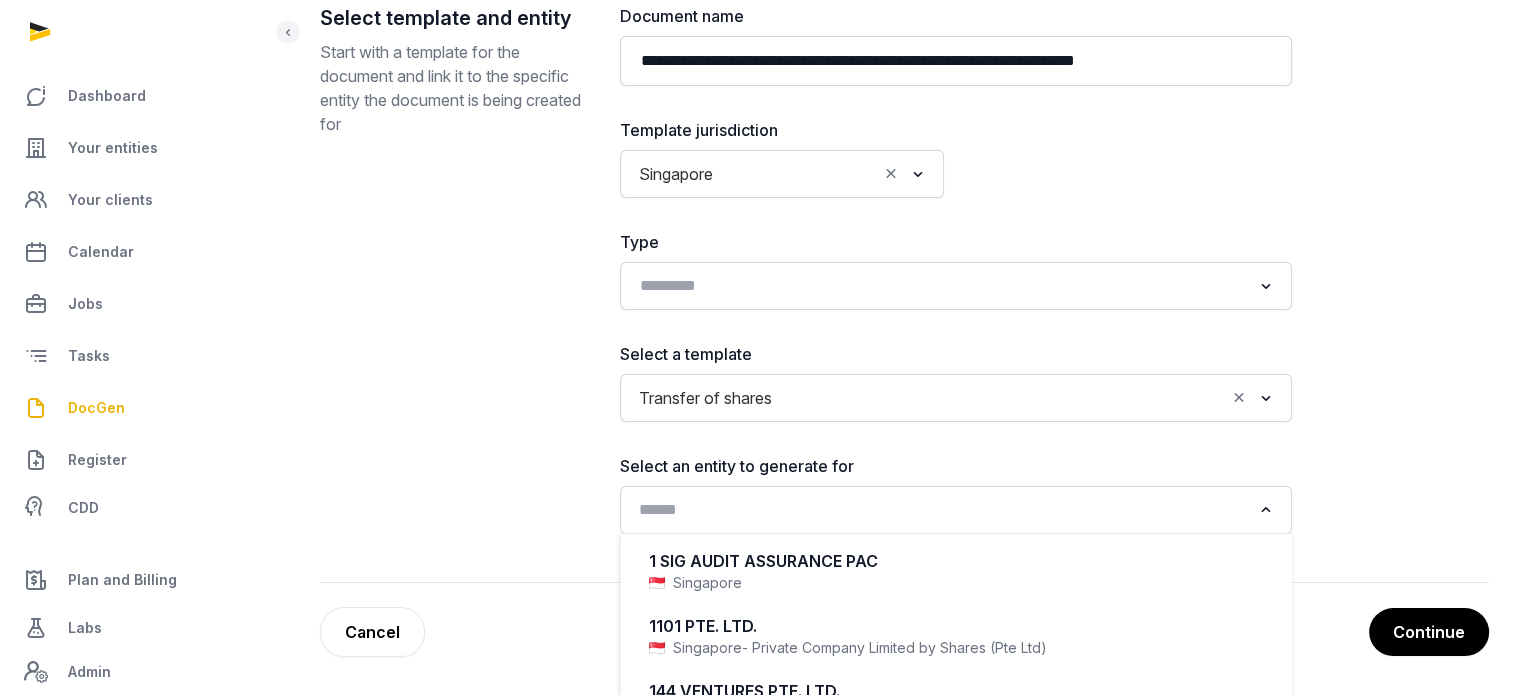 click 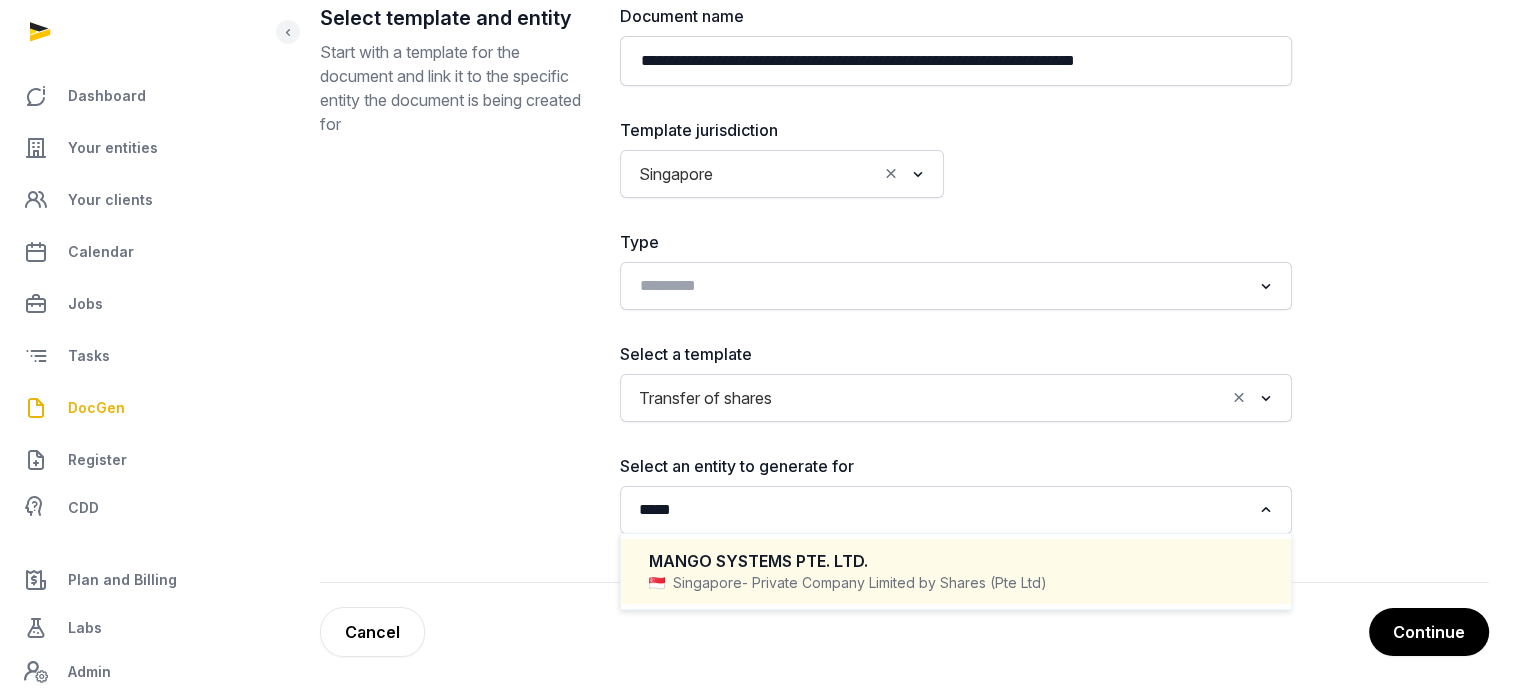 click on "Singapore   - Private Company Limited by Shares (Pte Ltd)" at bounding box center (956, 583) 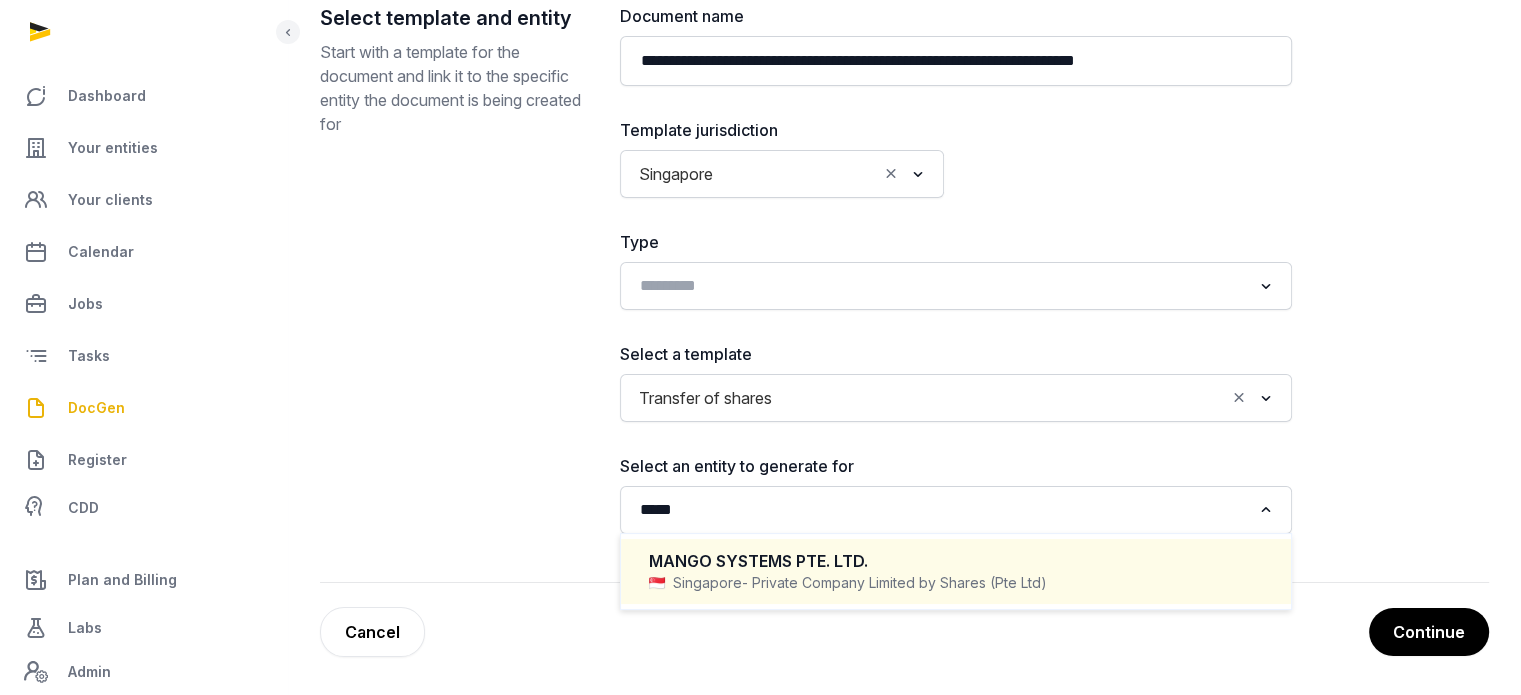 type 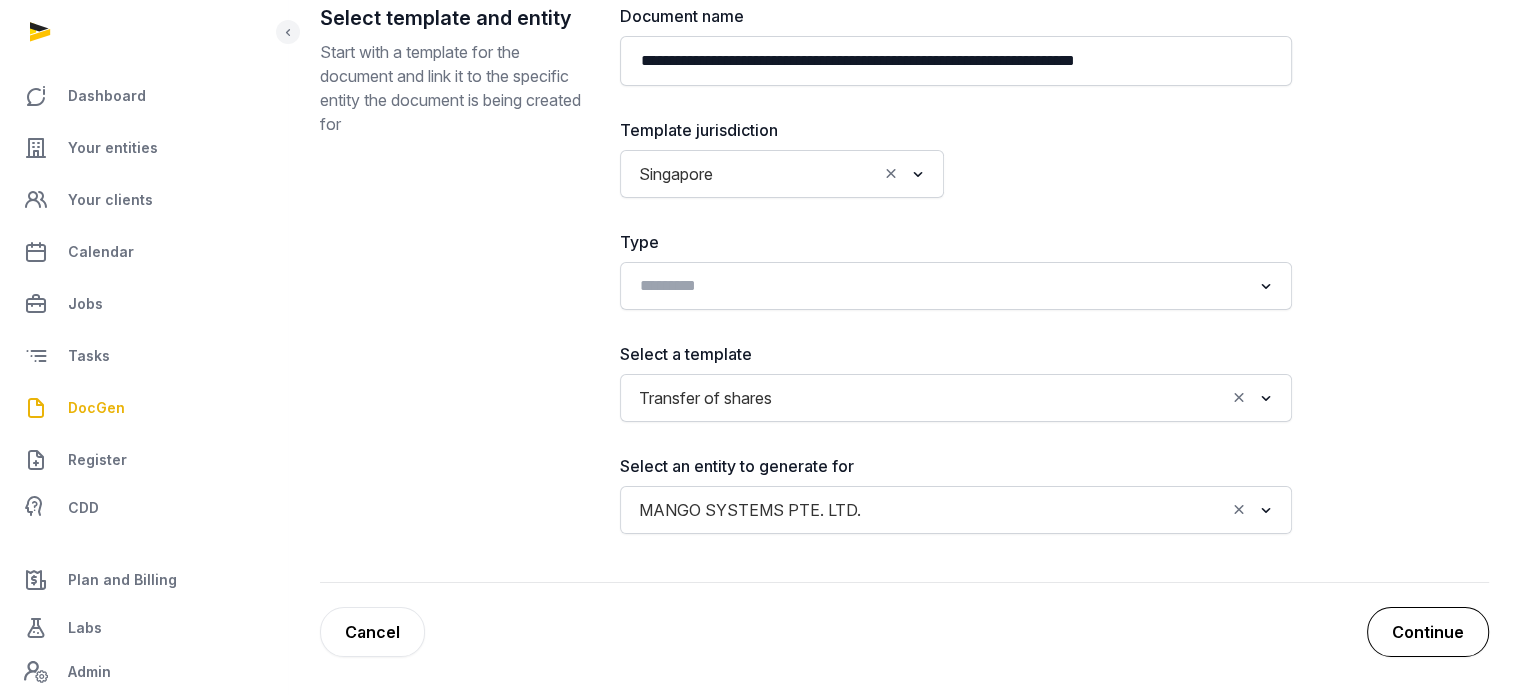click on "Continue" at bounding box center [1428, 632] 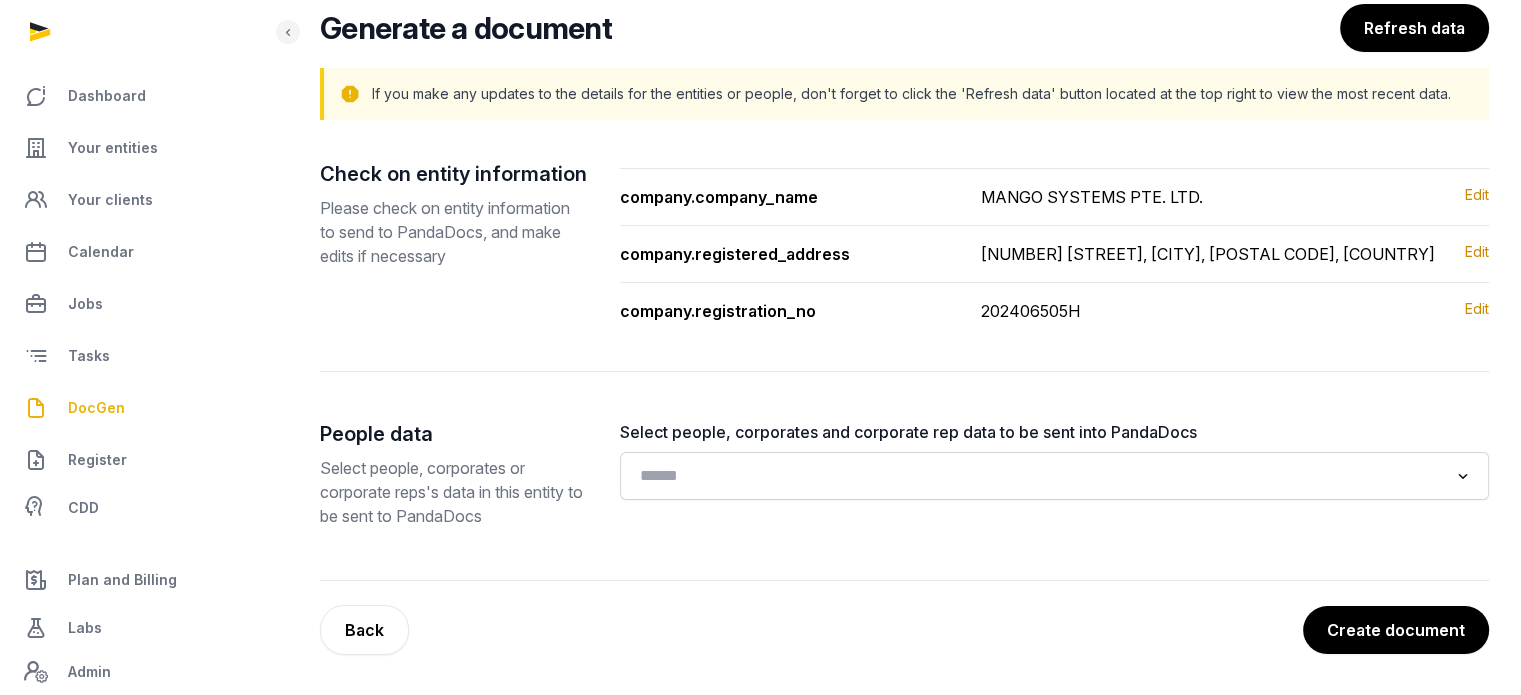 scroll, scrollTop: 151, scrollLeft: 0, axis: vertical 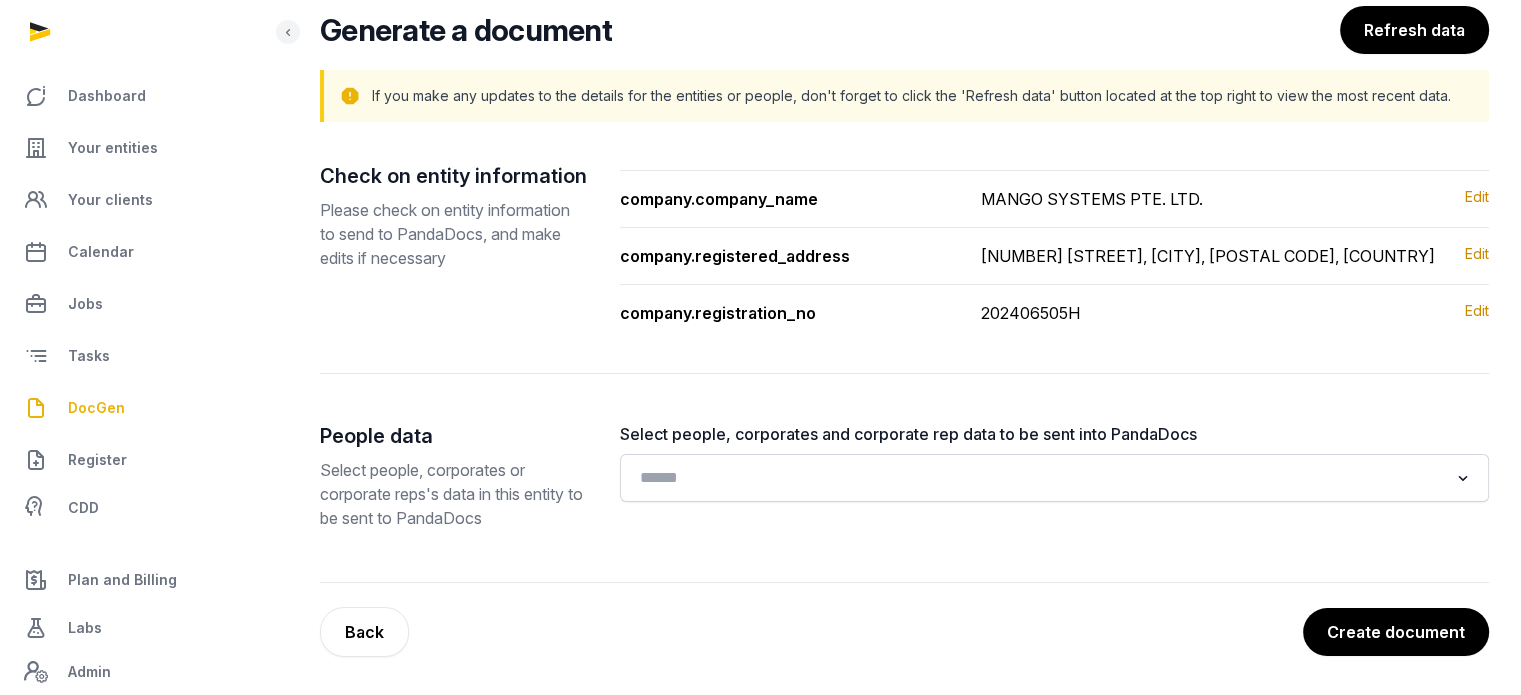 click on "Create document" at bounding box center (1396, 632) 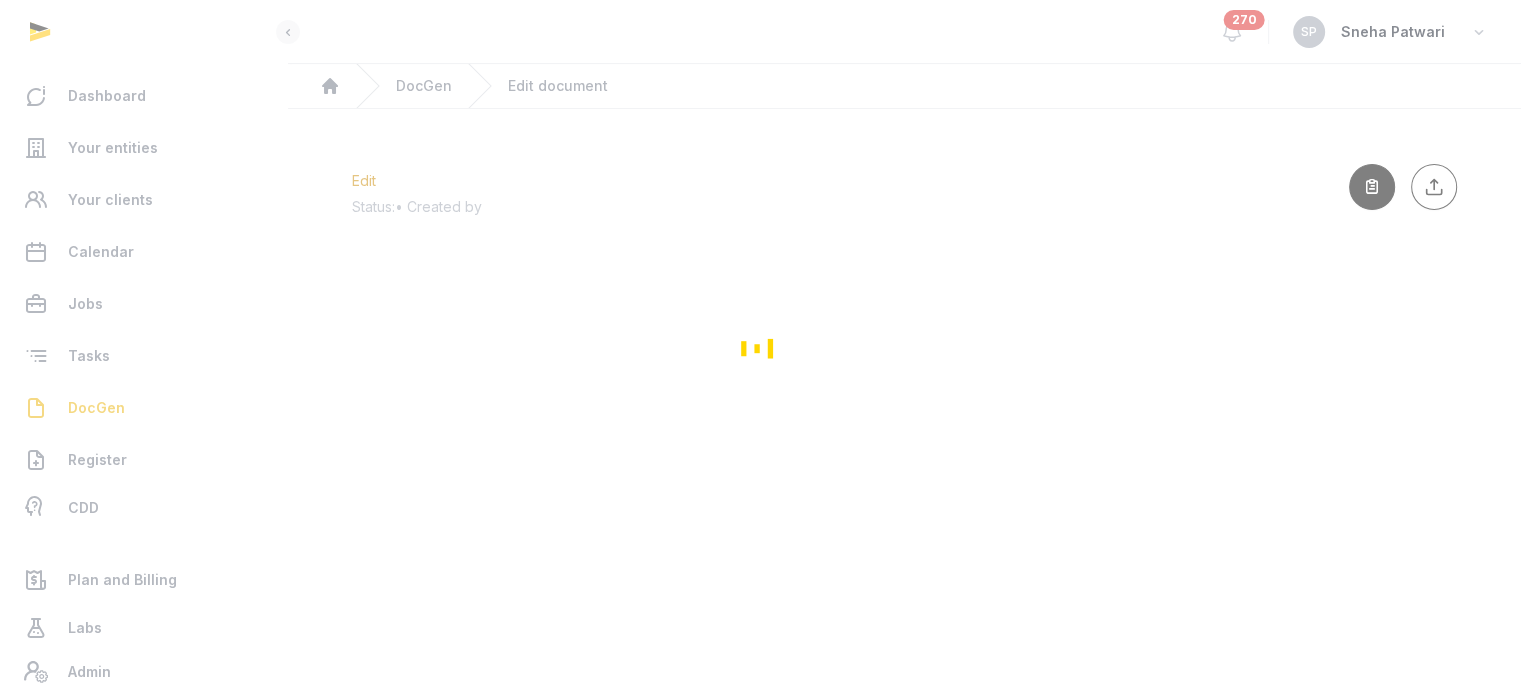 scroll, scrollTop: 0, scrollLeft: 0, axis: both 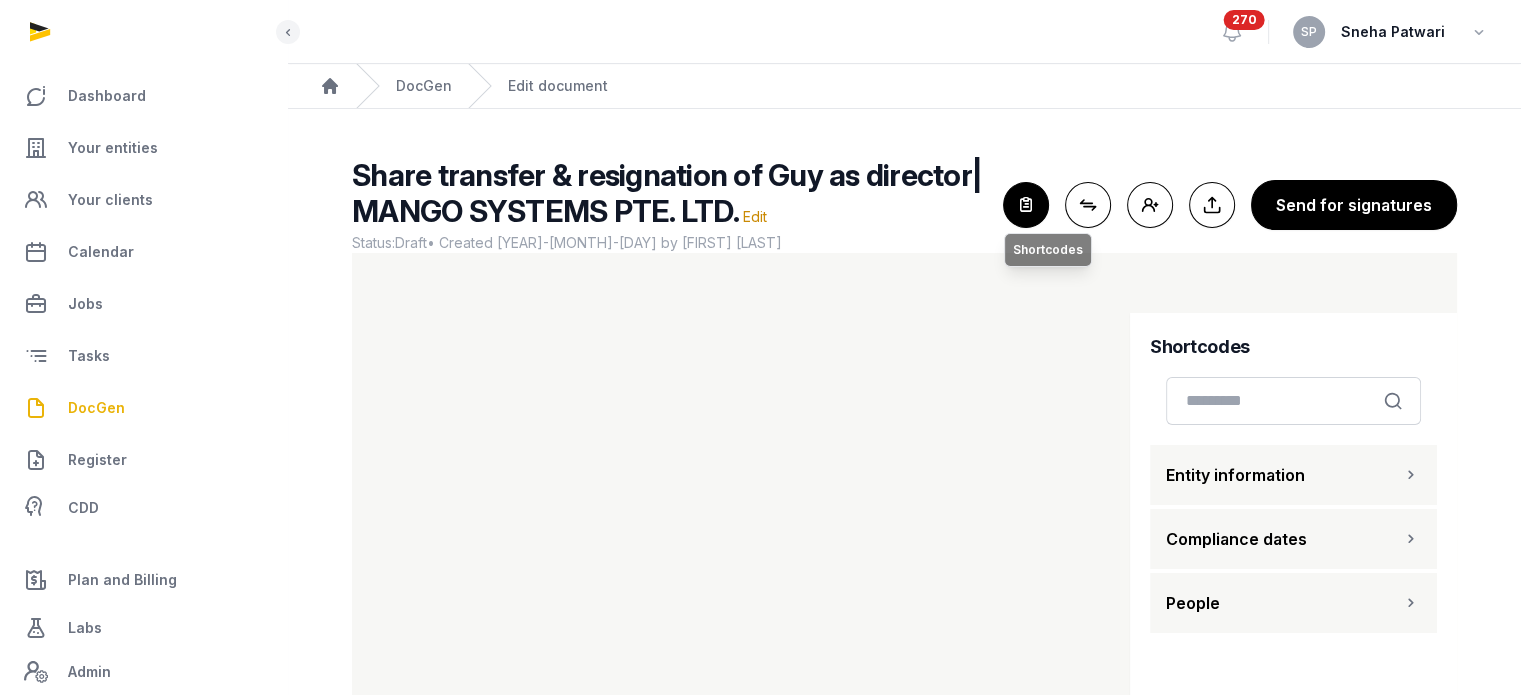 click at bounding box center [1026, 205] 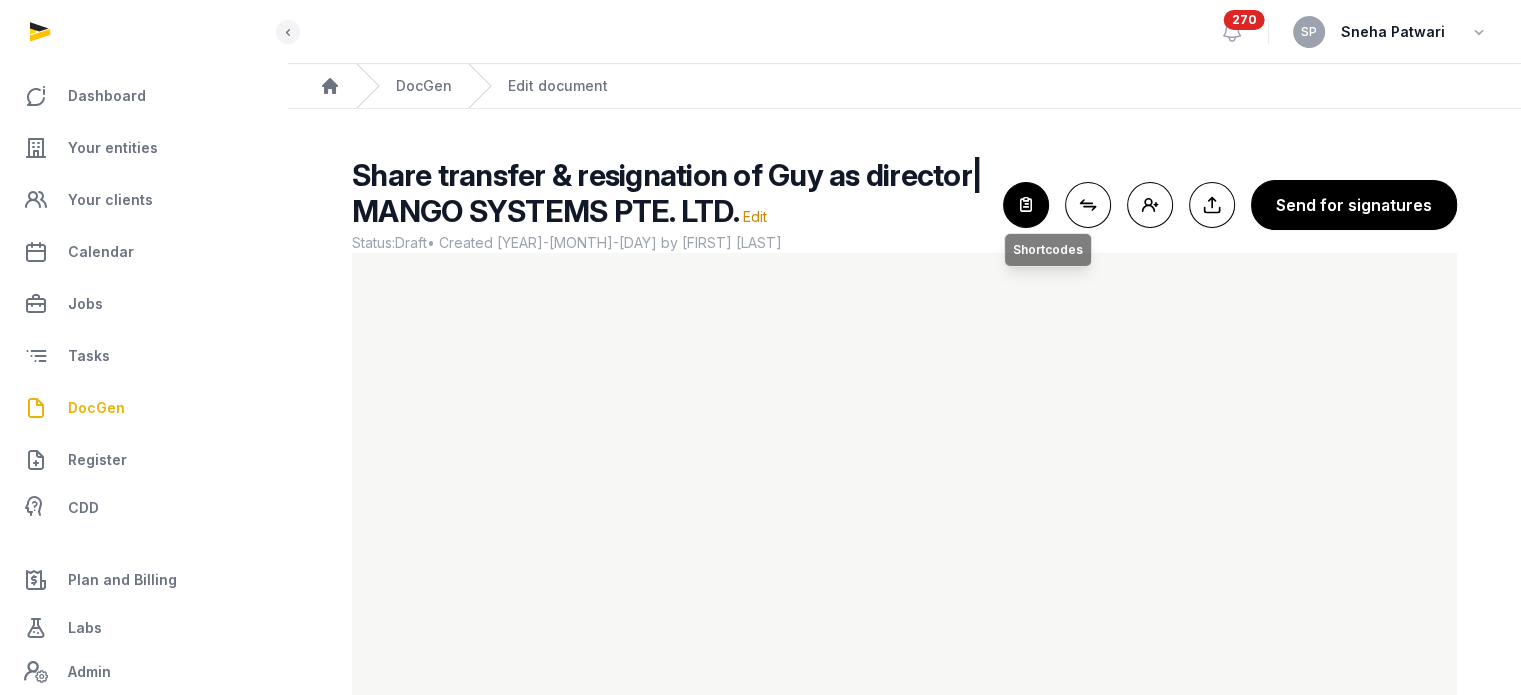 click at bounding box center [1026, 205] 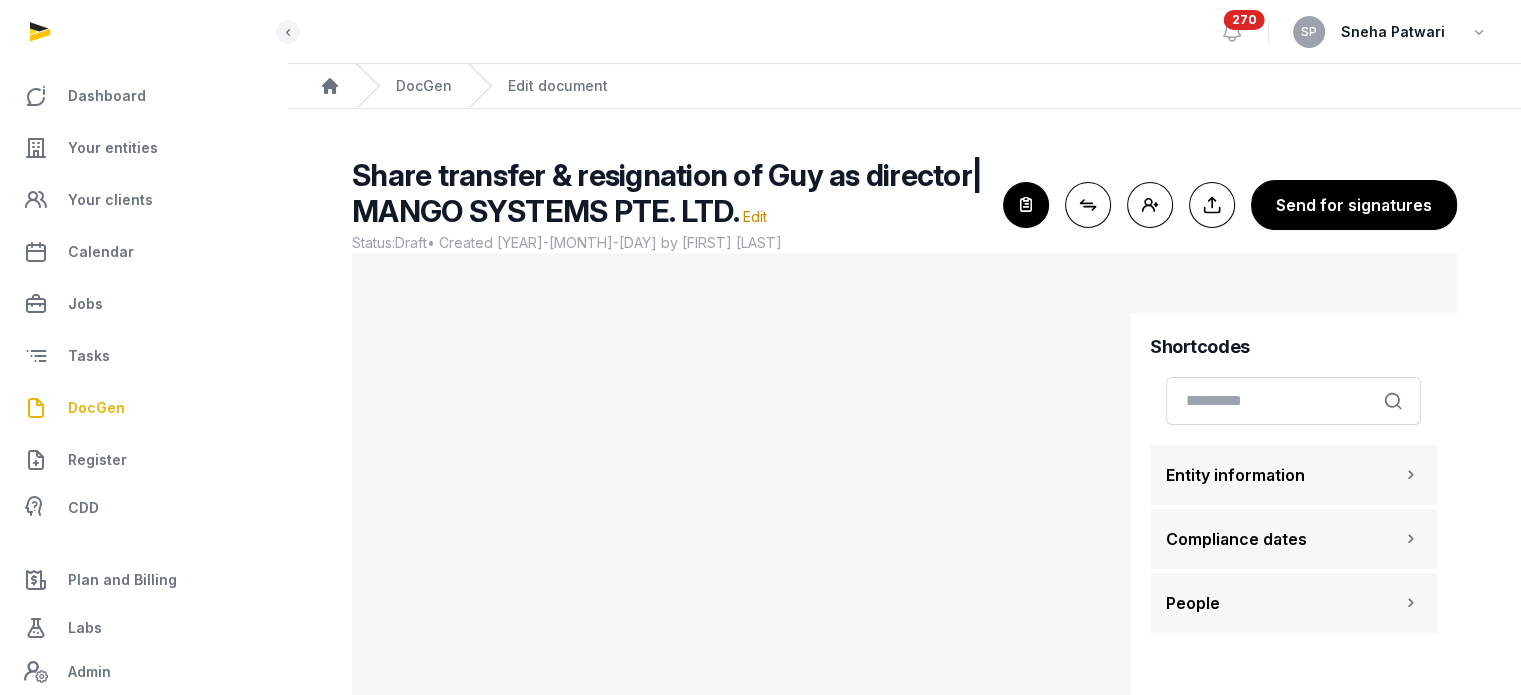 click on "People" at bounding box center (1293, 603) 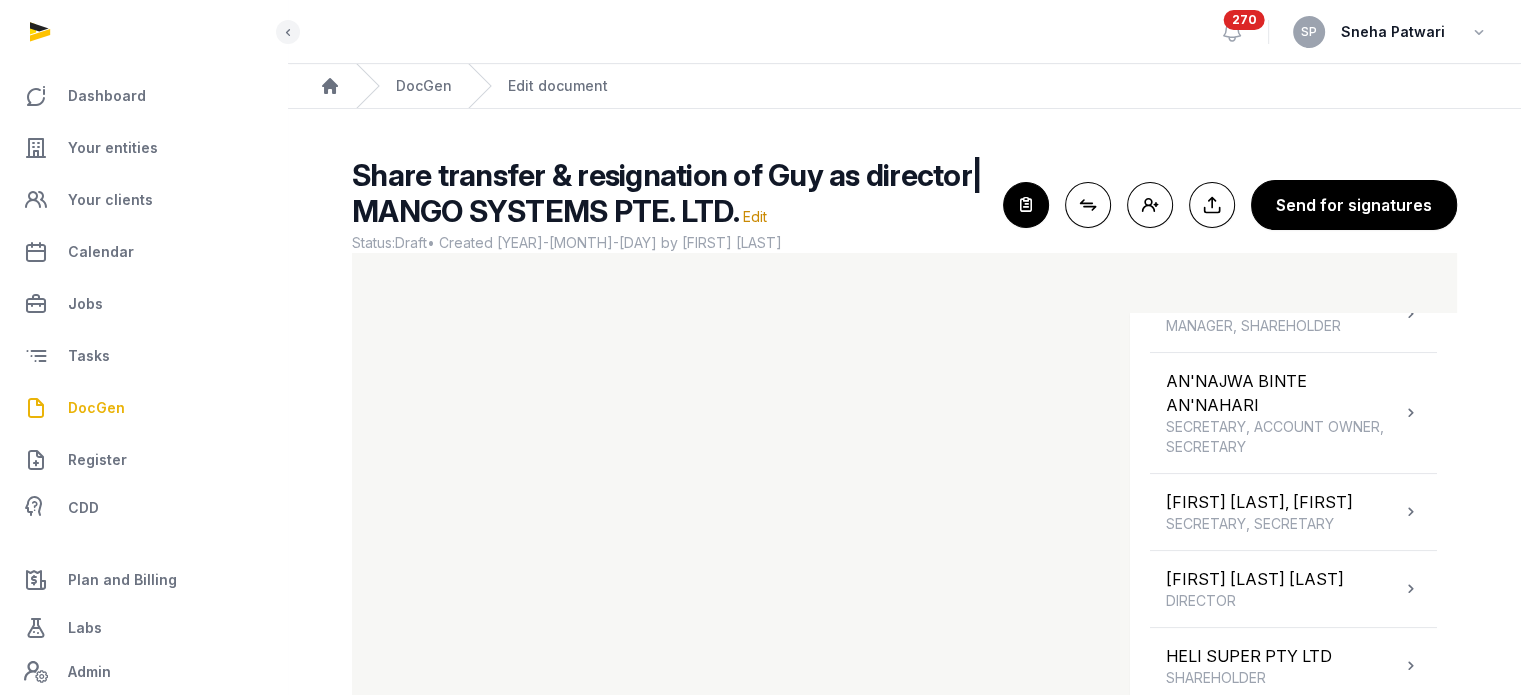 scroll, scrollTop: 442, scrollLeft: 0, axis: vertical 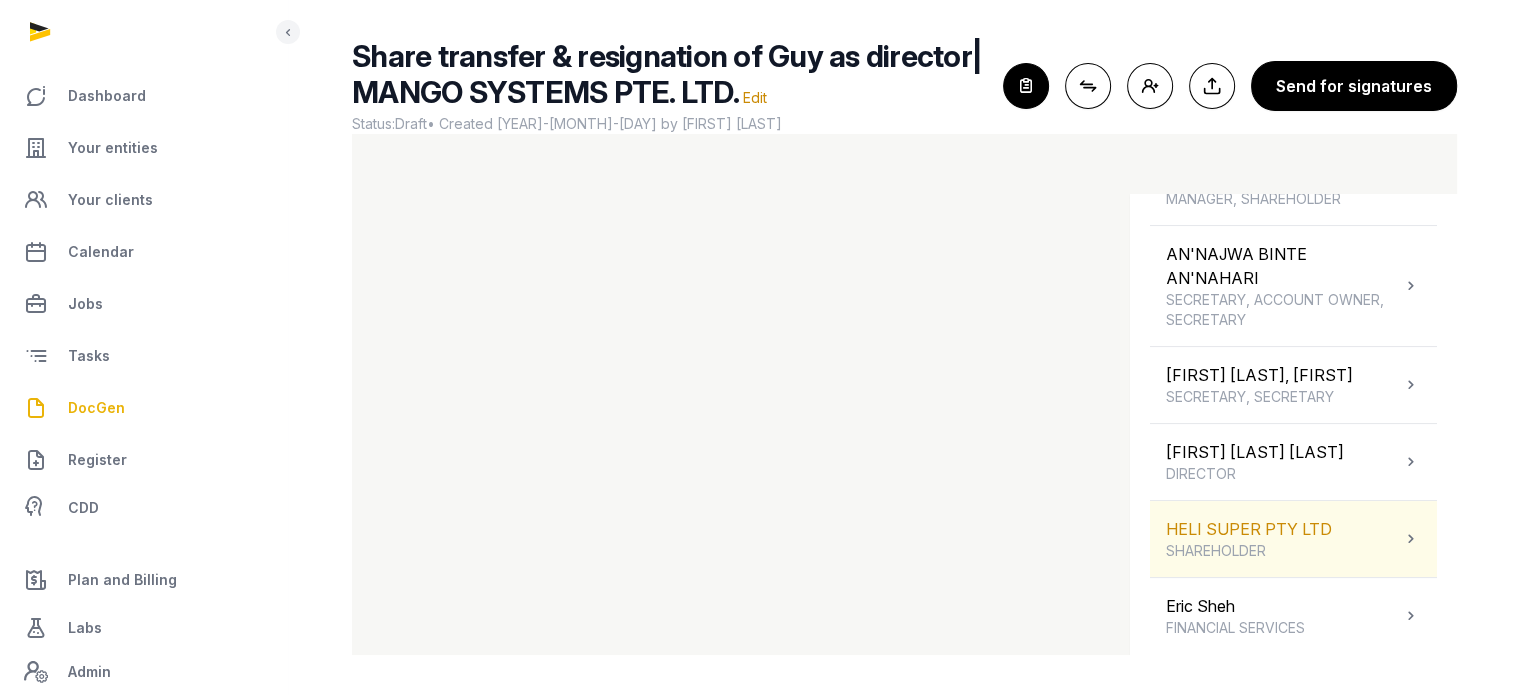 click on "HELI SUPER PTY LTD [TITLE]" at bounding box center [1293, 539] 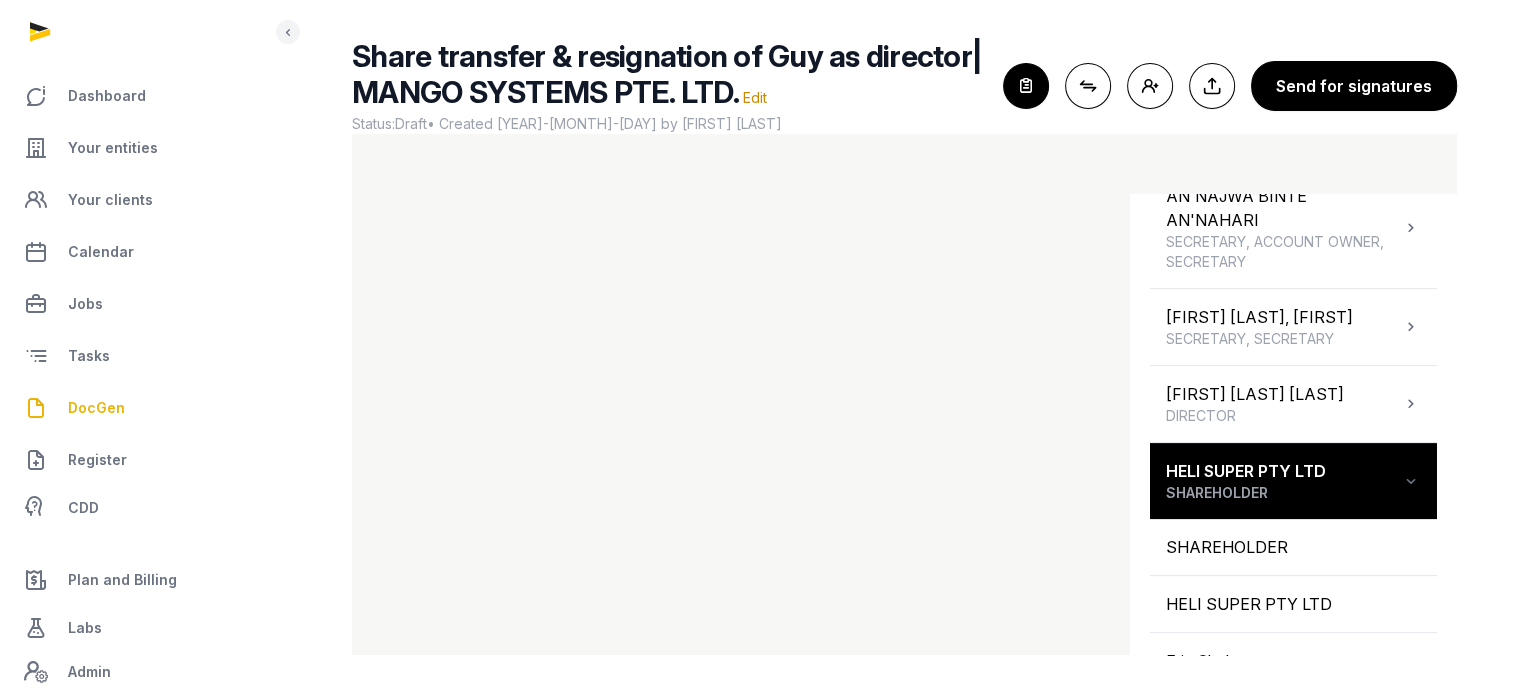 scroll, scrollTop: 555, scrollLeft: 0, axis: vertical 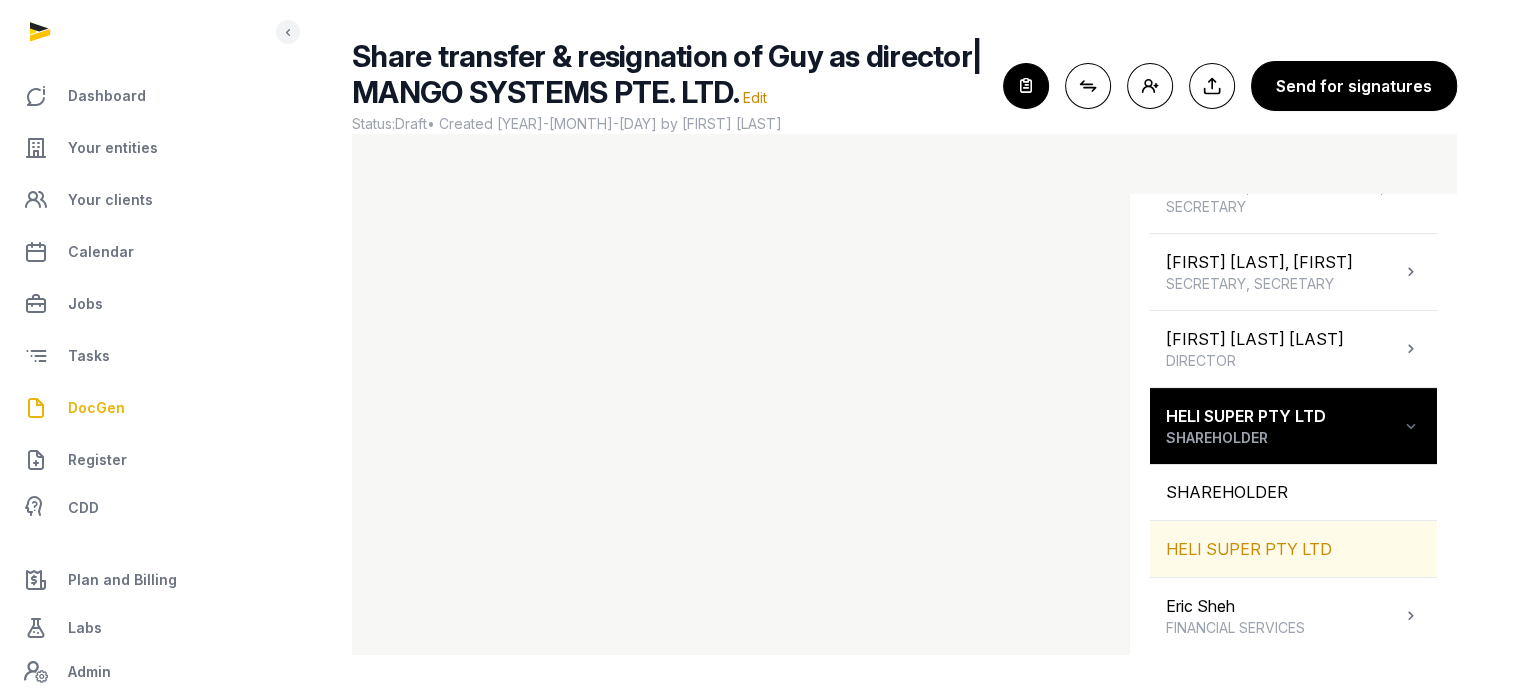 click on "HELI SUPER PTY LTD" at bounding box center [1293, 549] 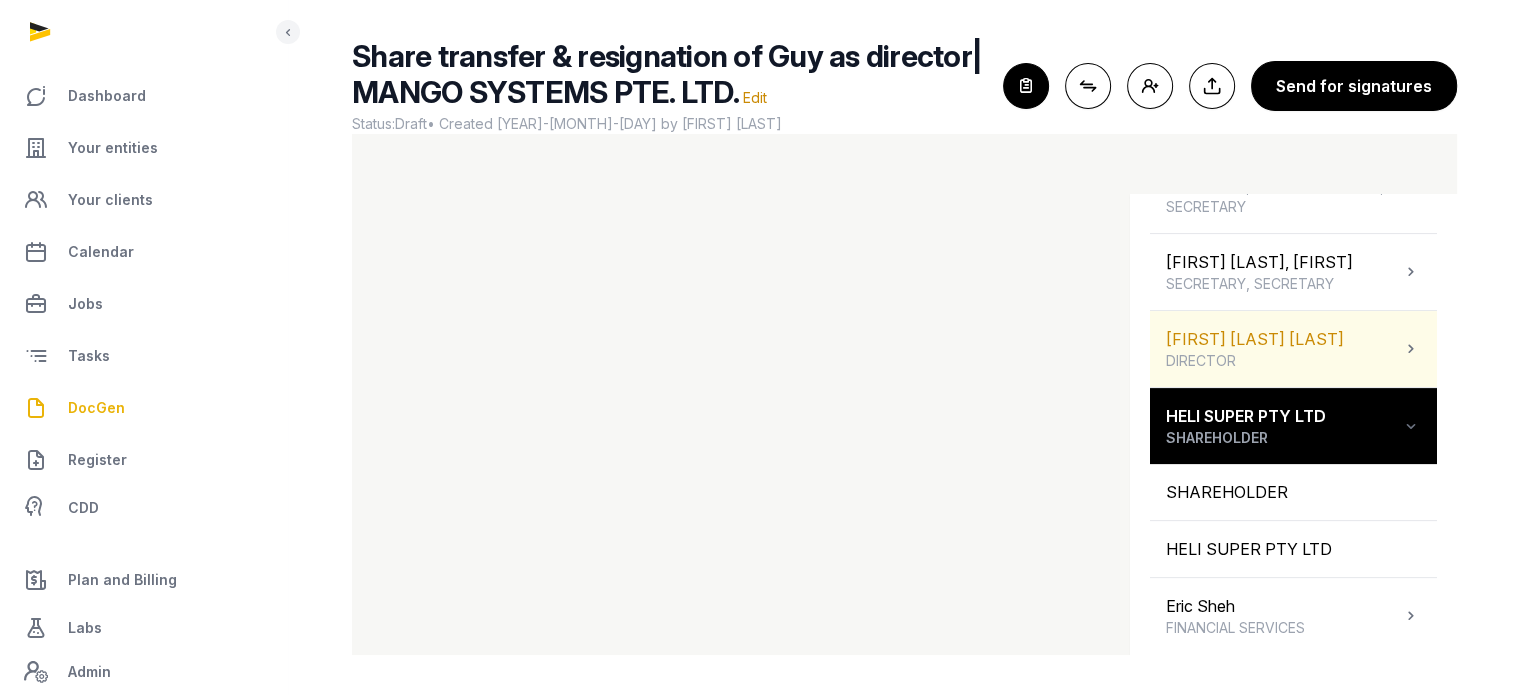 click on "DIRECTOR" at bounding box center [1255, 361] 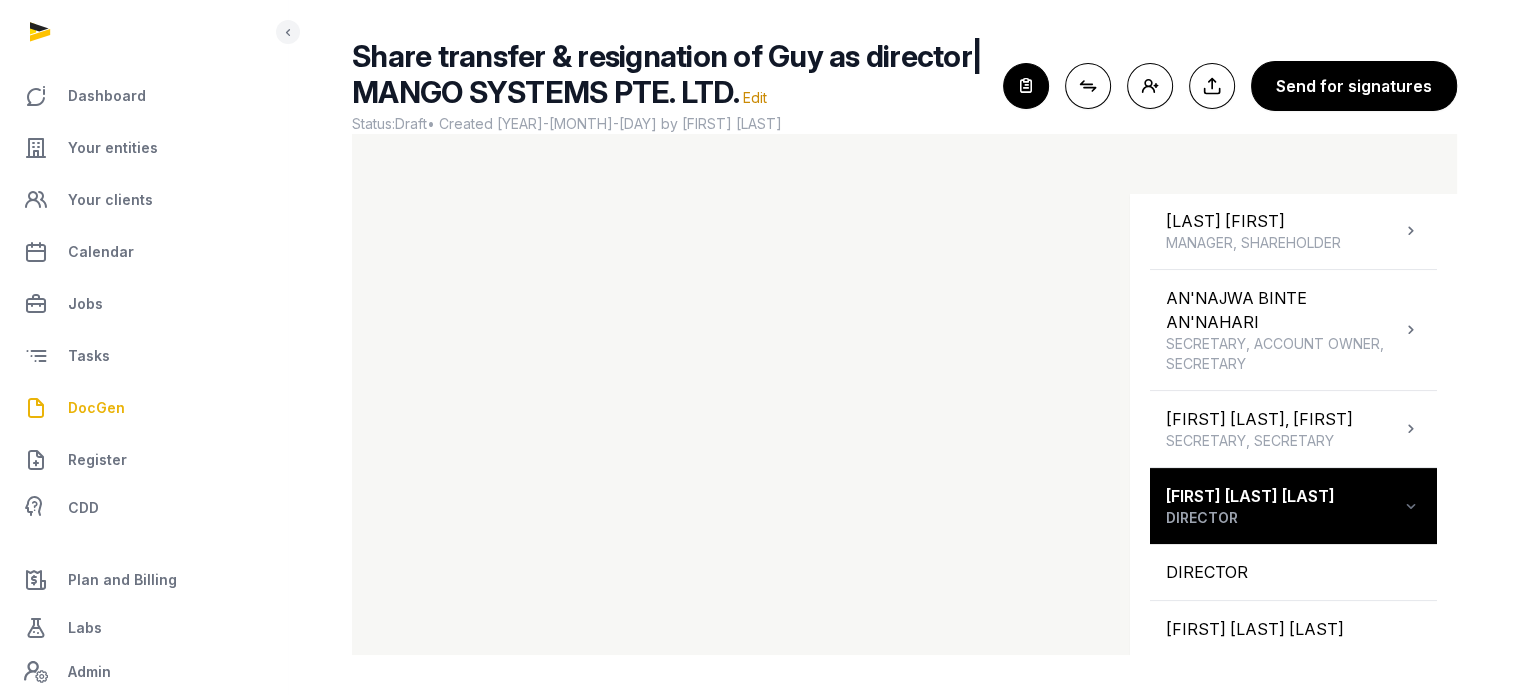 scroll, scrollTop: 395, scrollLeft: 0, axis: vertical 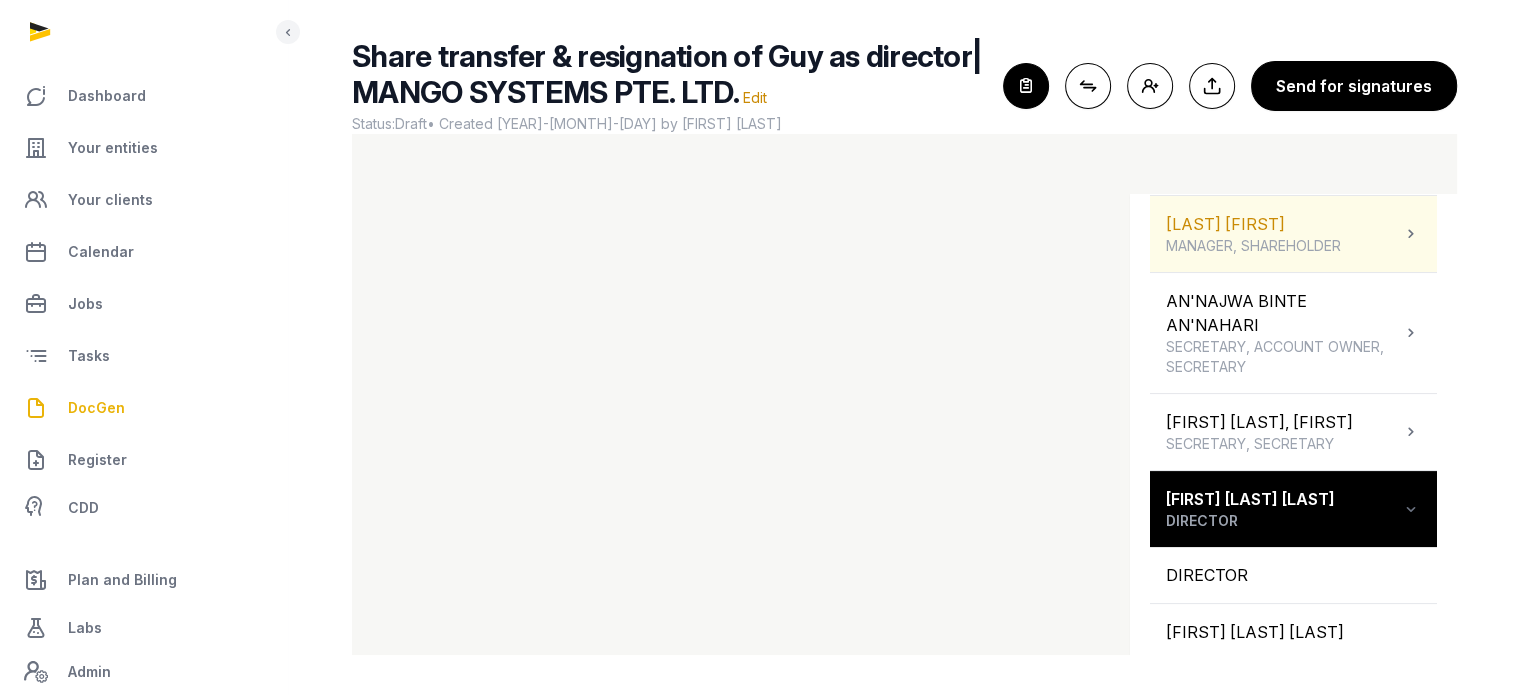 click on "[LAST] [FIRST] [TITLE], [TITLE]" at bounding box center [1293, 234] 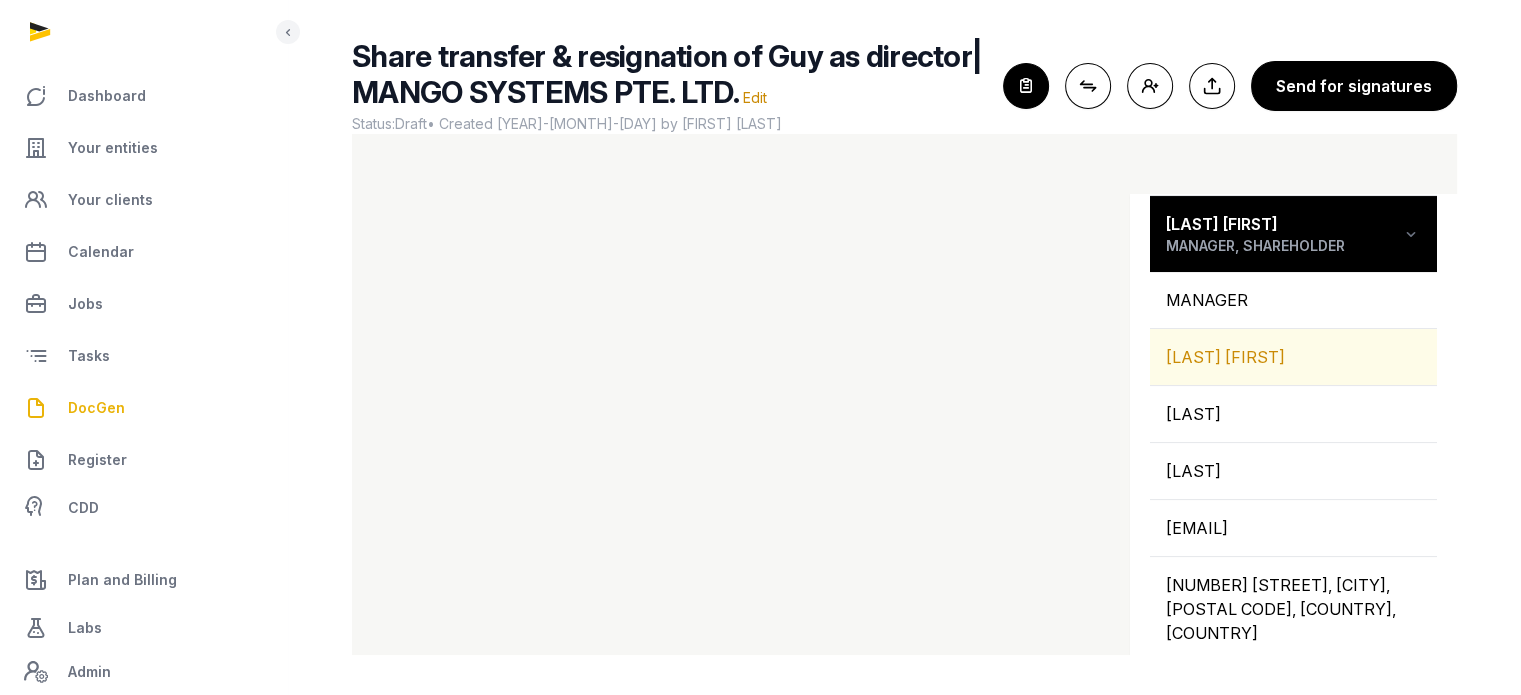 click on "[LAST] [FIRST]" at bounding box center (1293, 357) 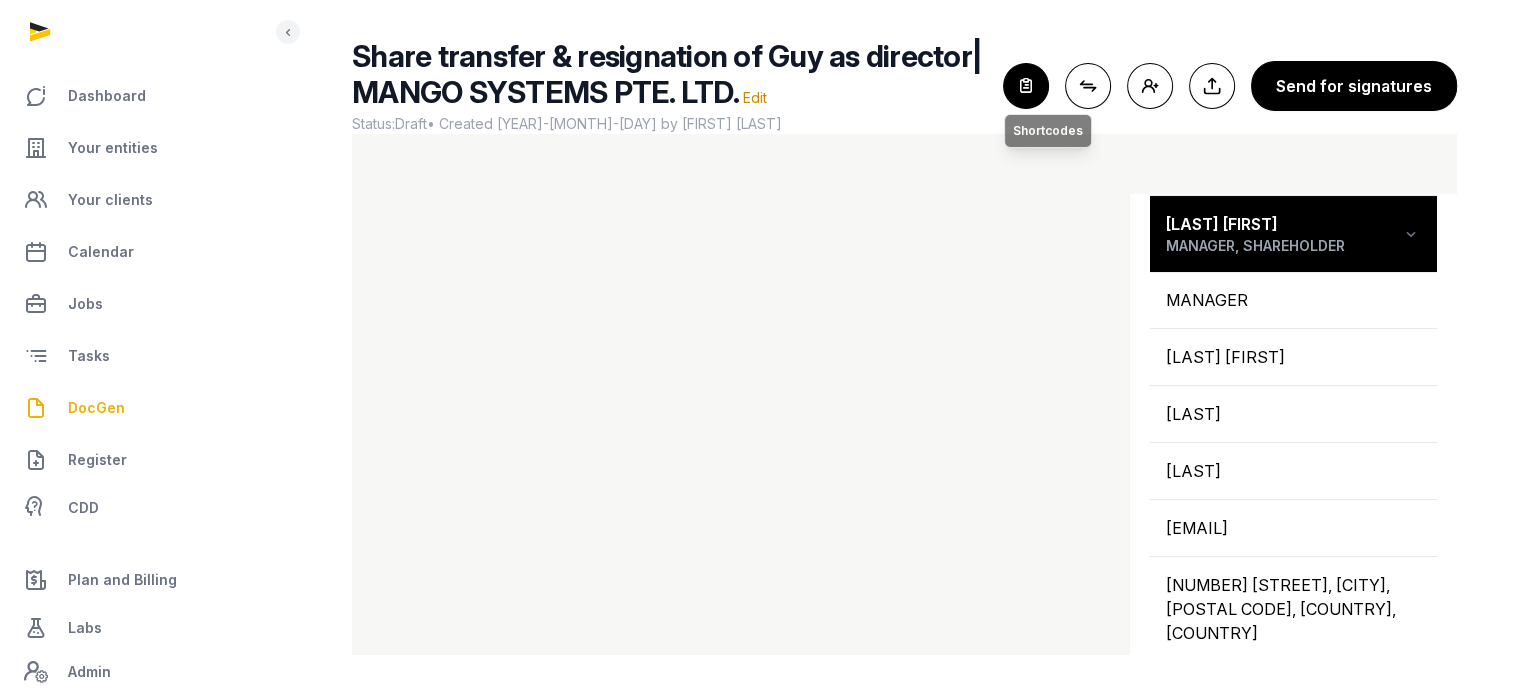 click at bounding box center (1026, 86) 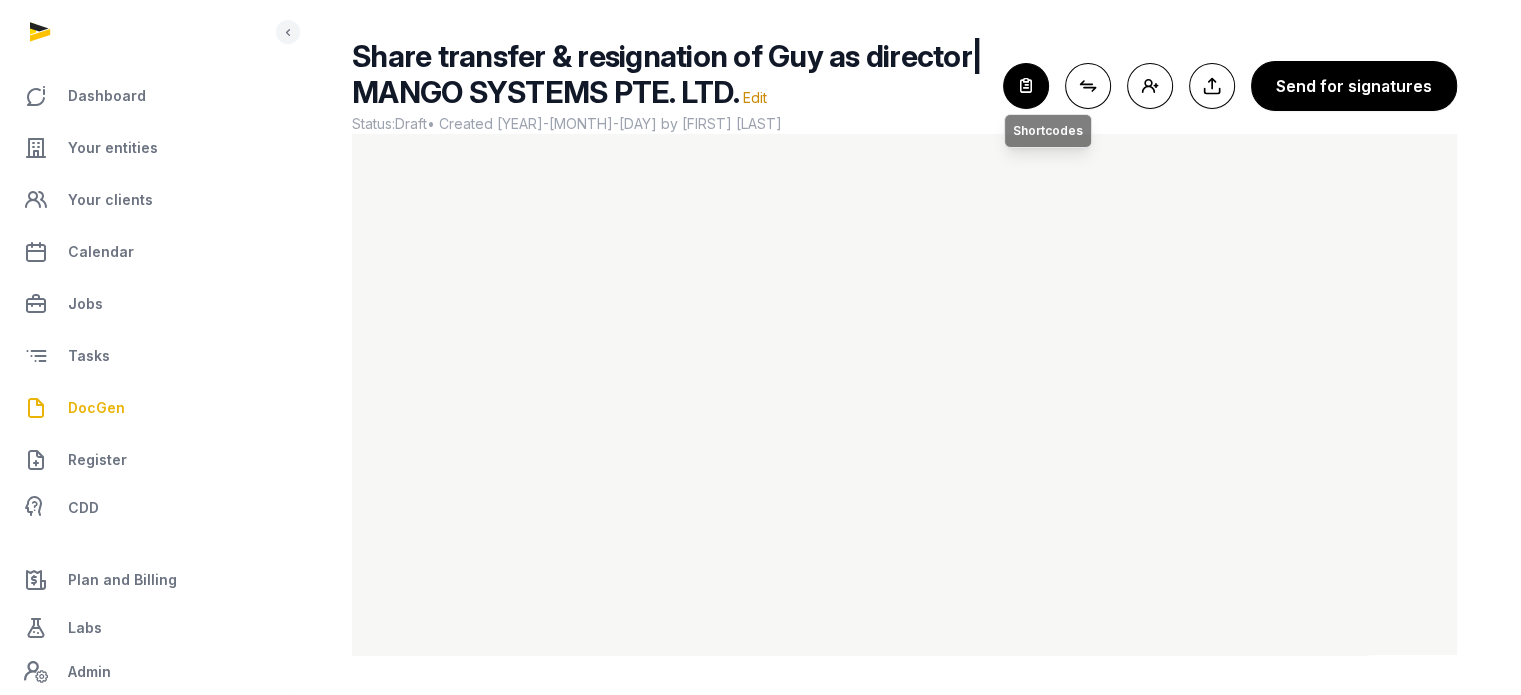 click at bounding box center (1026, 86) 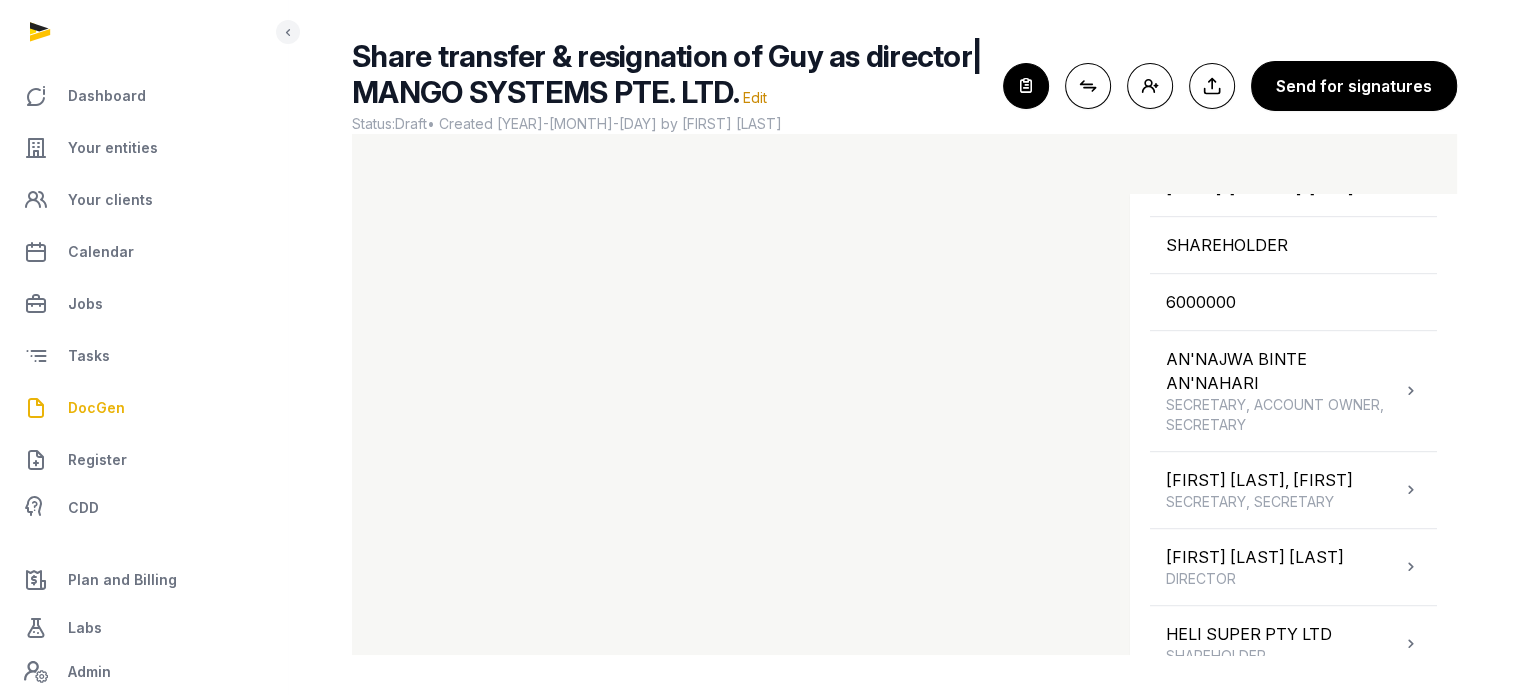 scroll, scrollTop: 1284, scrollLeft: 0, axis: vertical 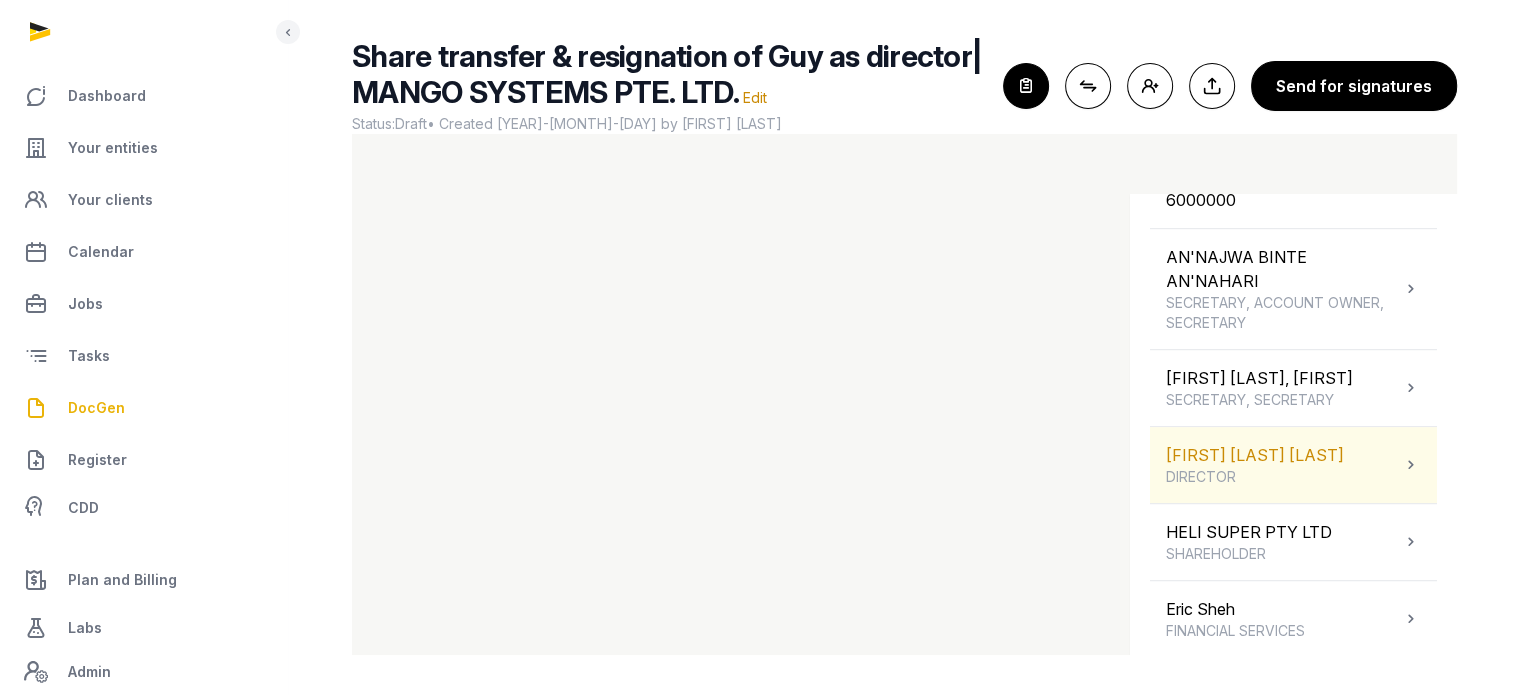 click on "[LAST] [FIRST] [LAST] [TITLE]" at bounding box center (1293, 465) 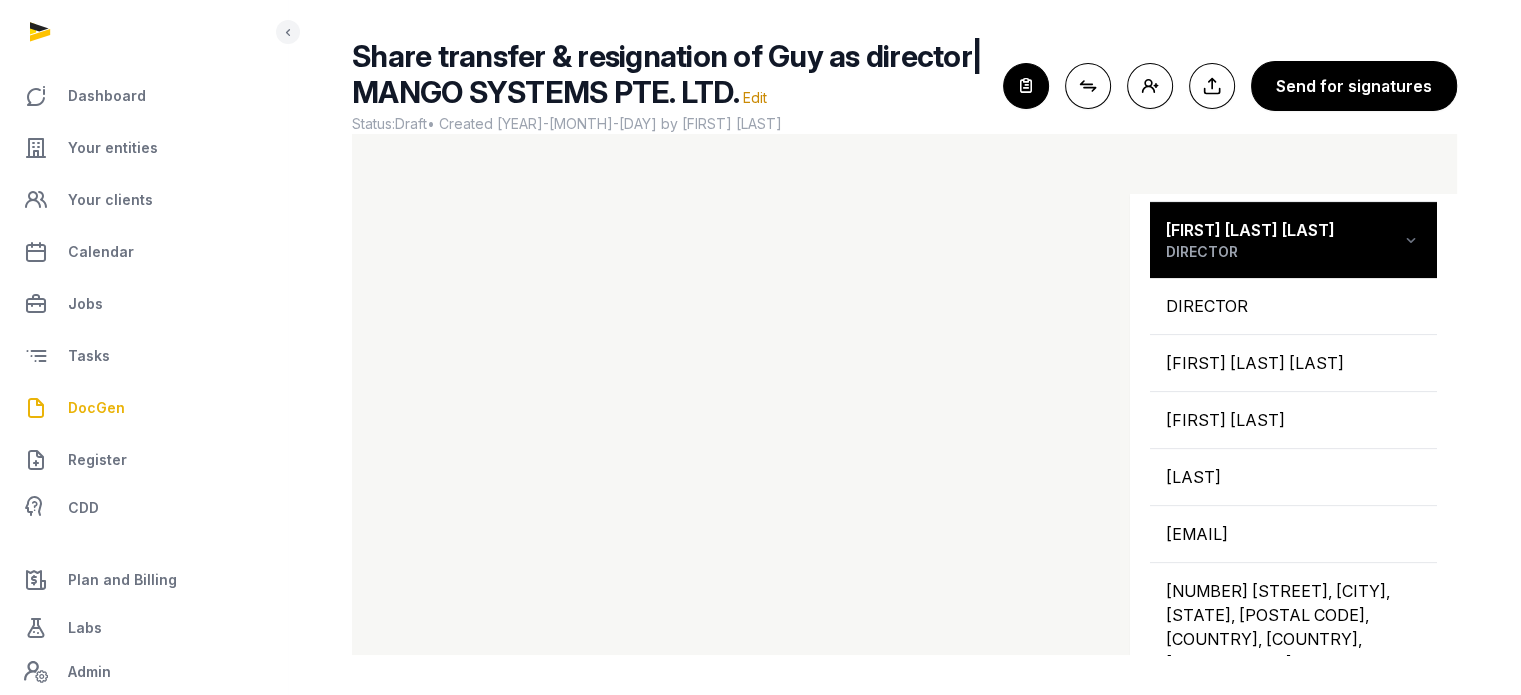scroll, scrollTop: 661, scrollLeft: 0, axis: vertical 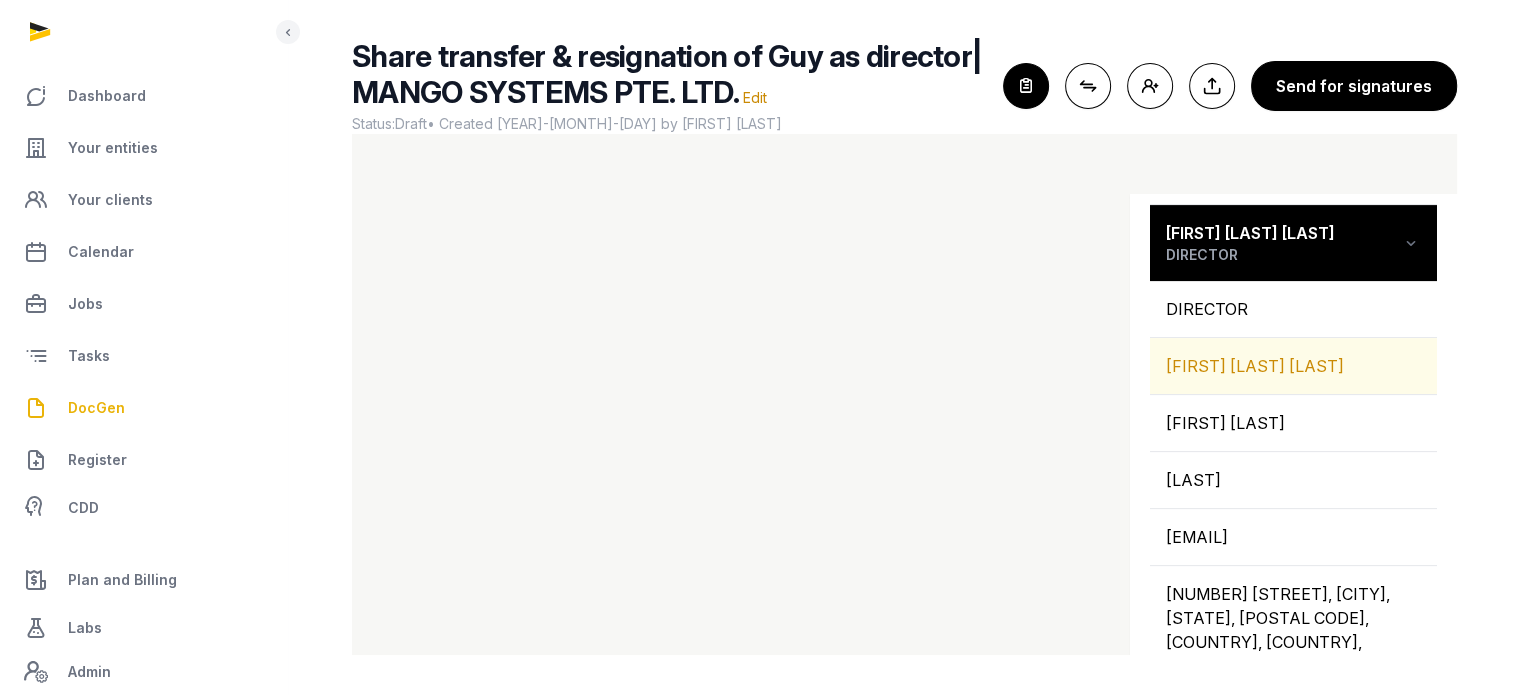 click on "[FIRST] [LAST] [LAST]" at bounding box center (1293, 366) 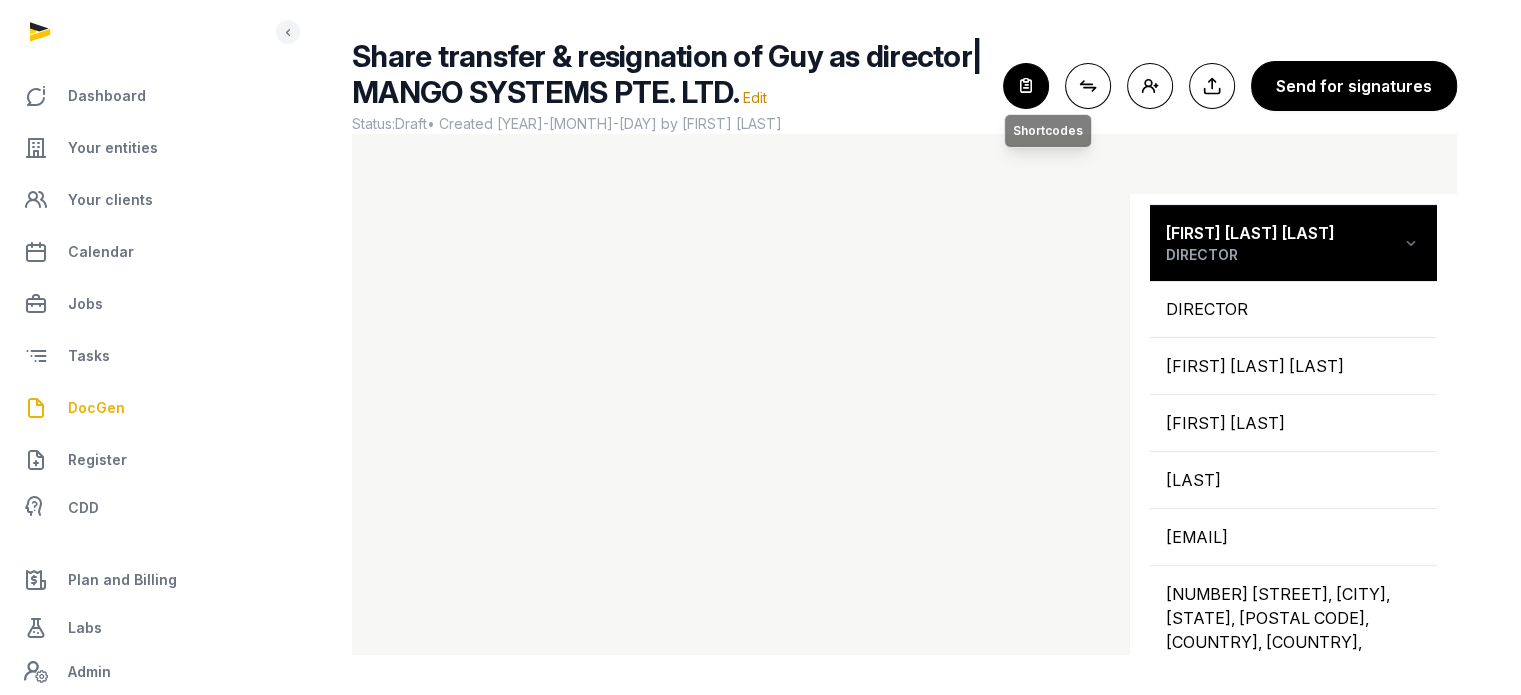 click at bounding box center [1026, 86] 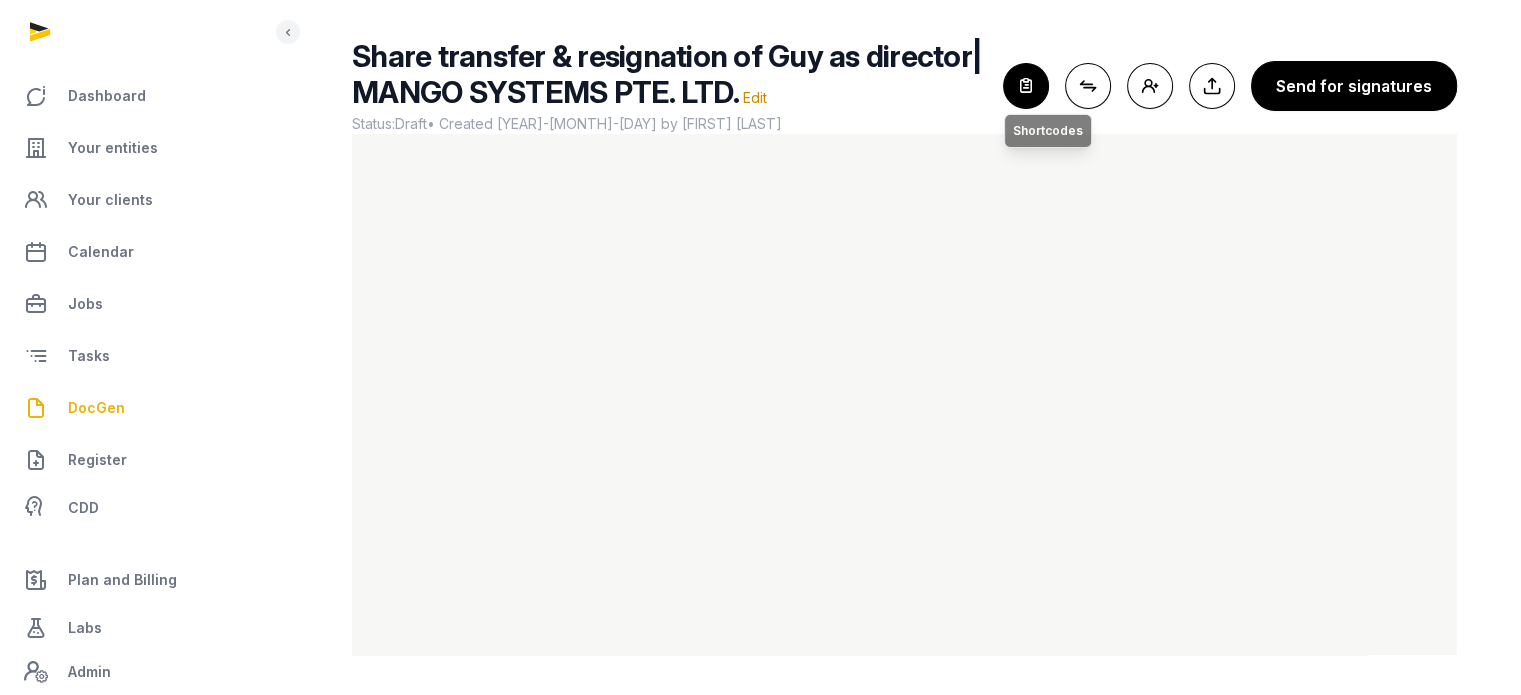 click at bounding box center (1026, 86) 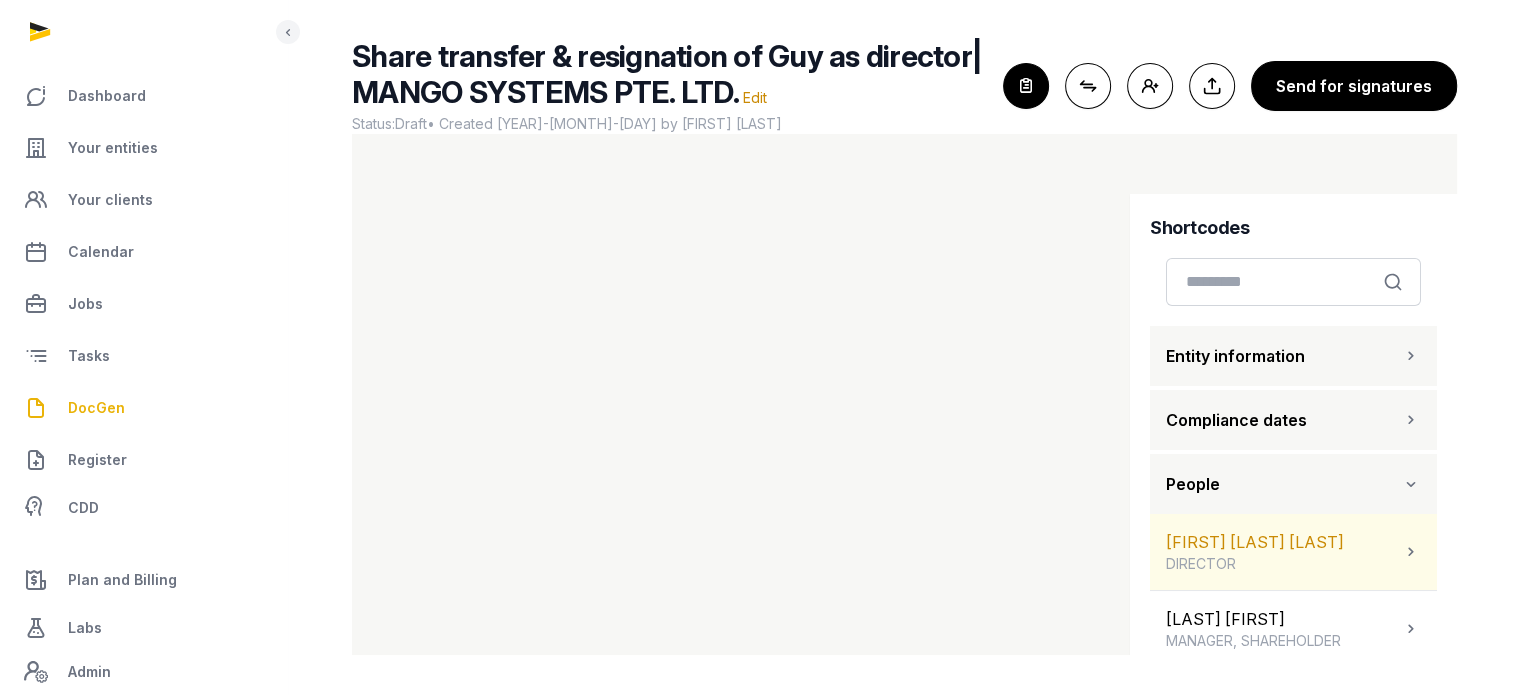 click on "[LAST] [FIRST] [LAST] [TITLE]" at bounding box center (1293, 552) 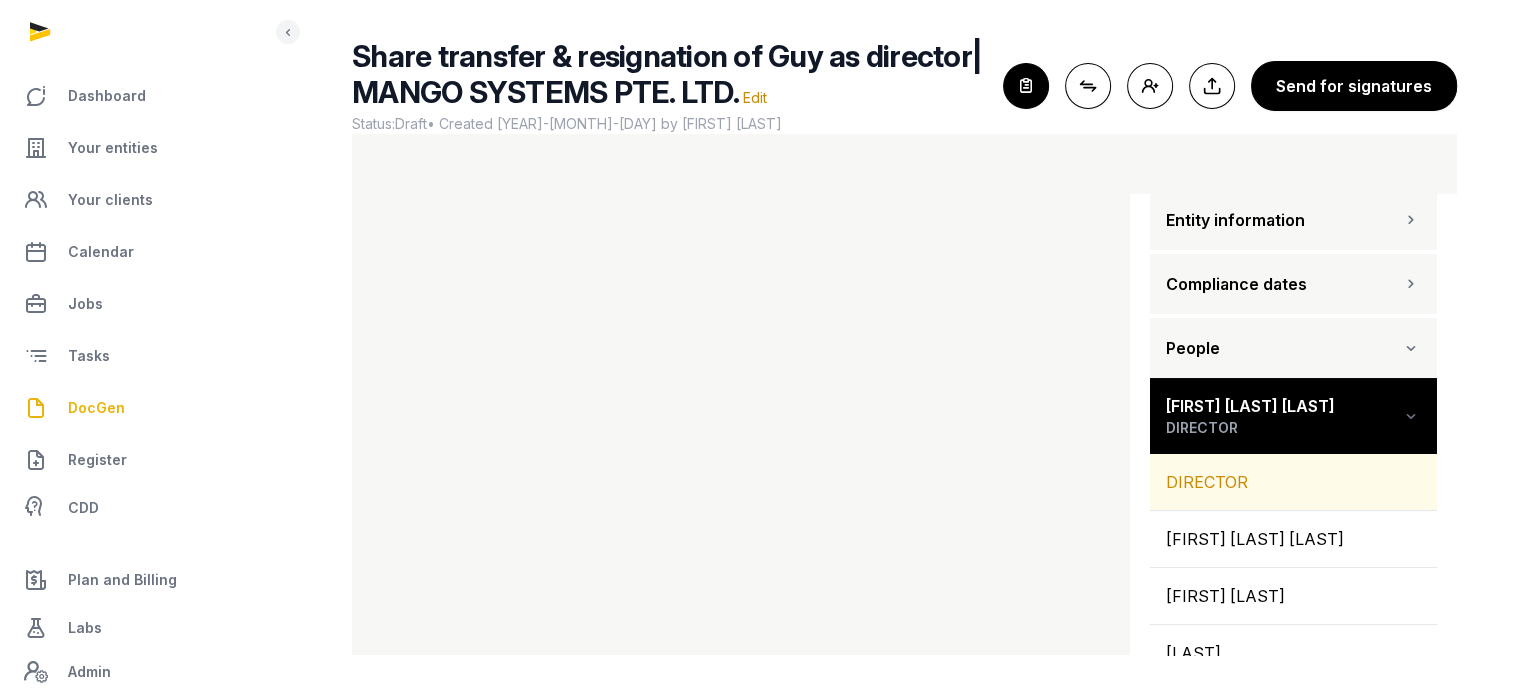 scroll, scrollTop: 161, scrollLeft: 0, axis: vertical 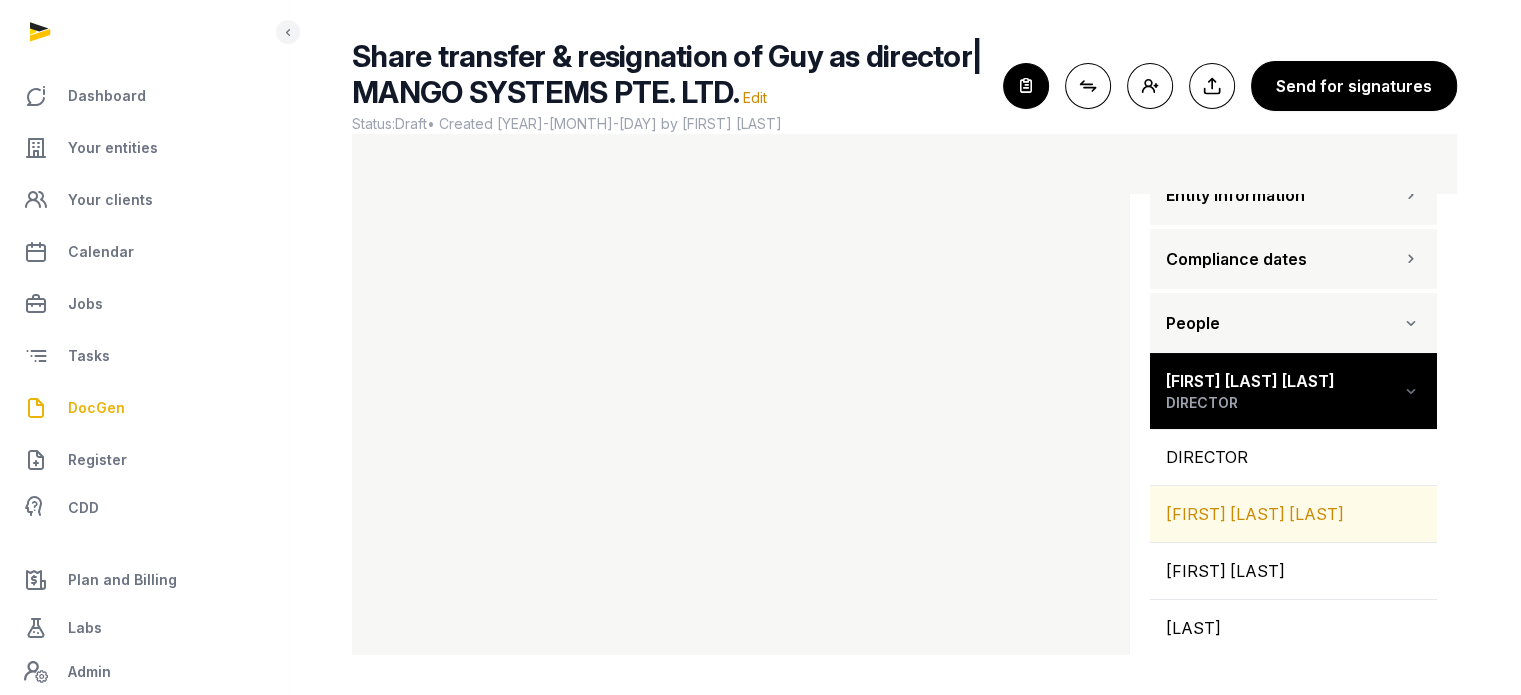 click on "[FIRST] [LAST] [LAST]" at bounding box center (1293, 514) 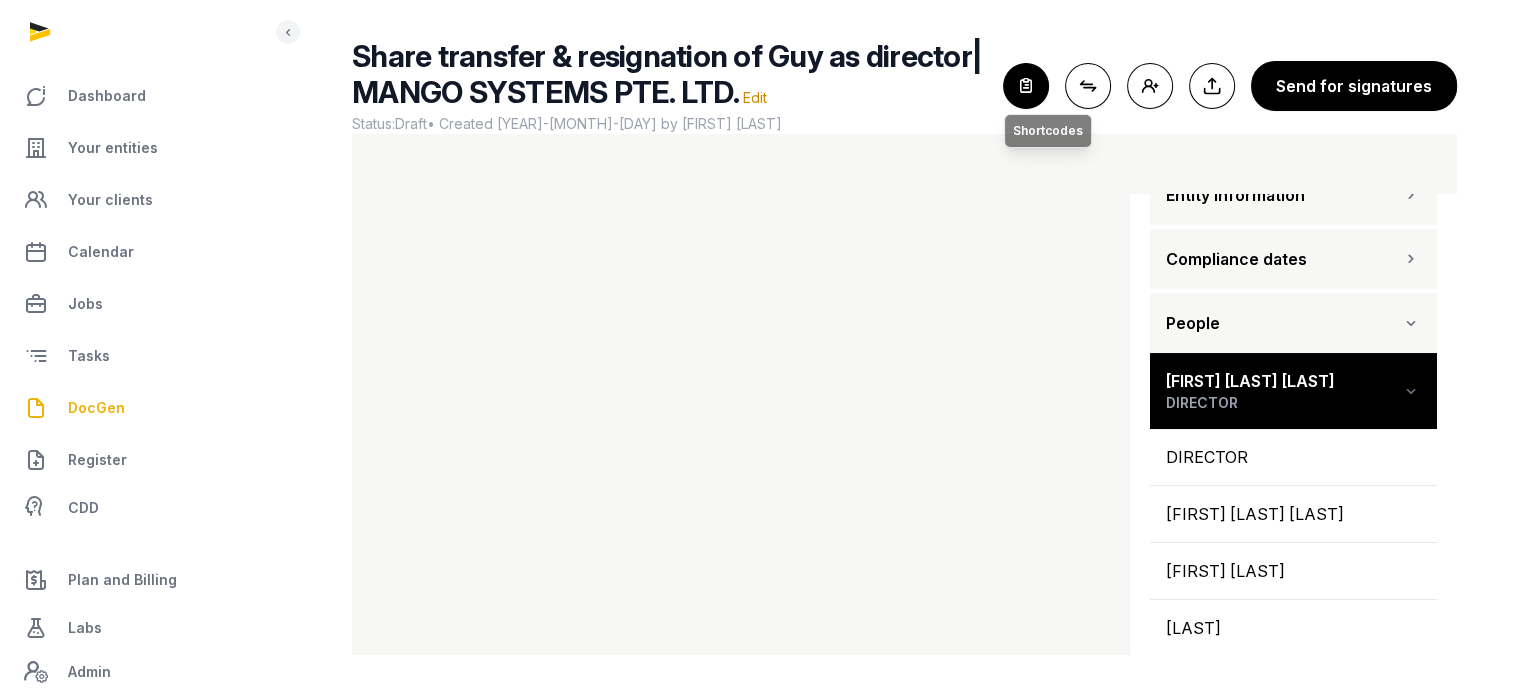 click at bounding box center [1026, 86] 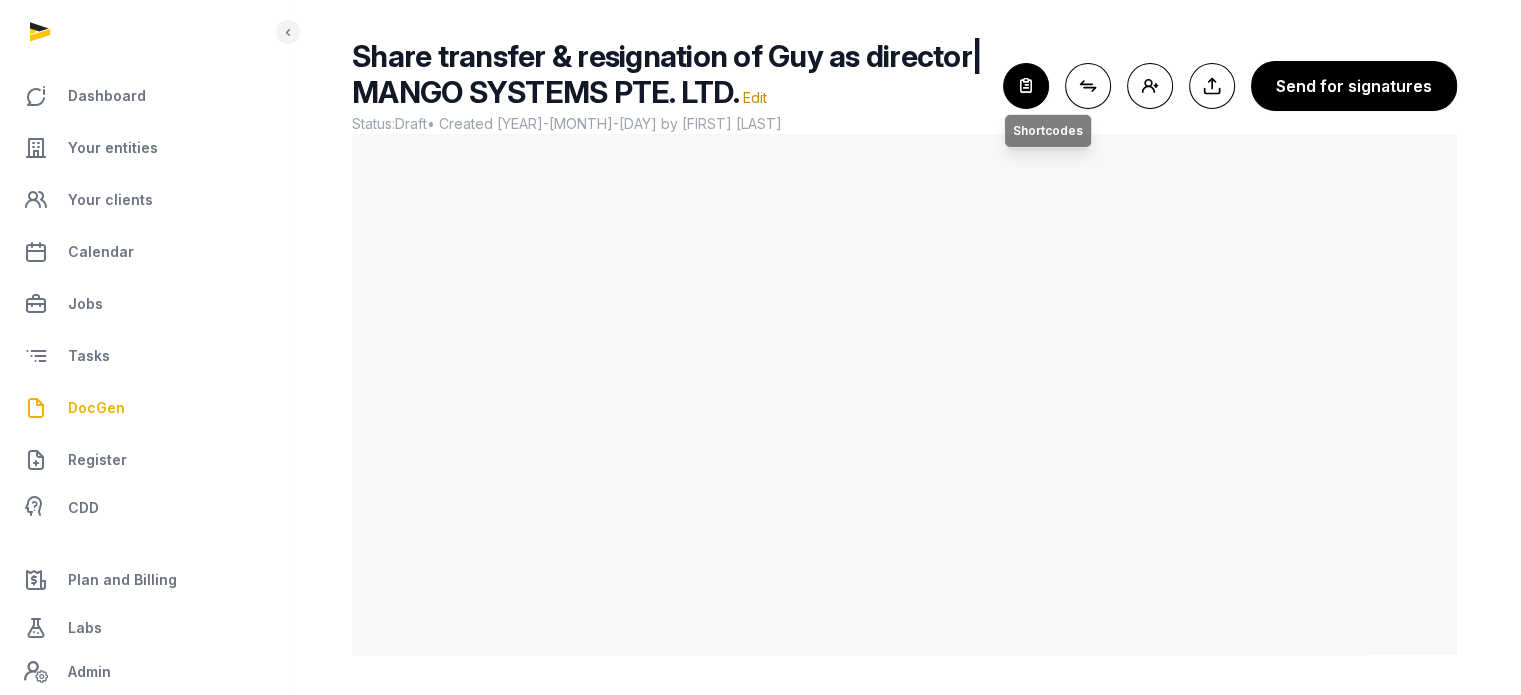 click at bounding box center [1026, 86] 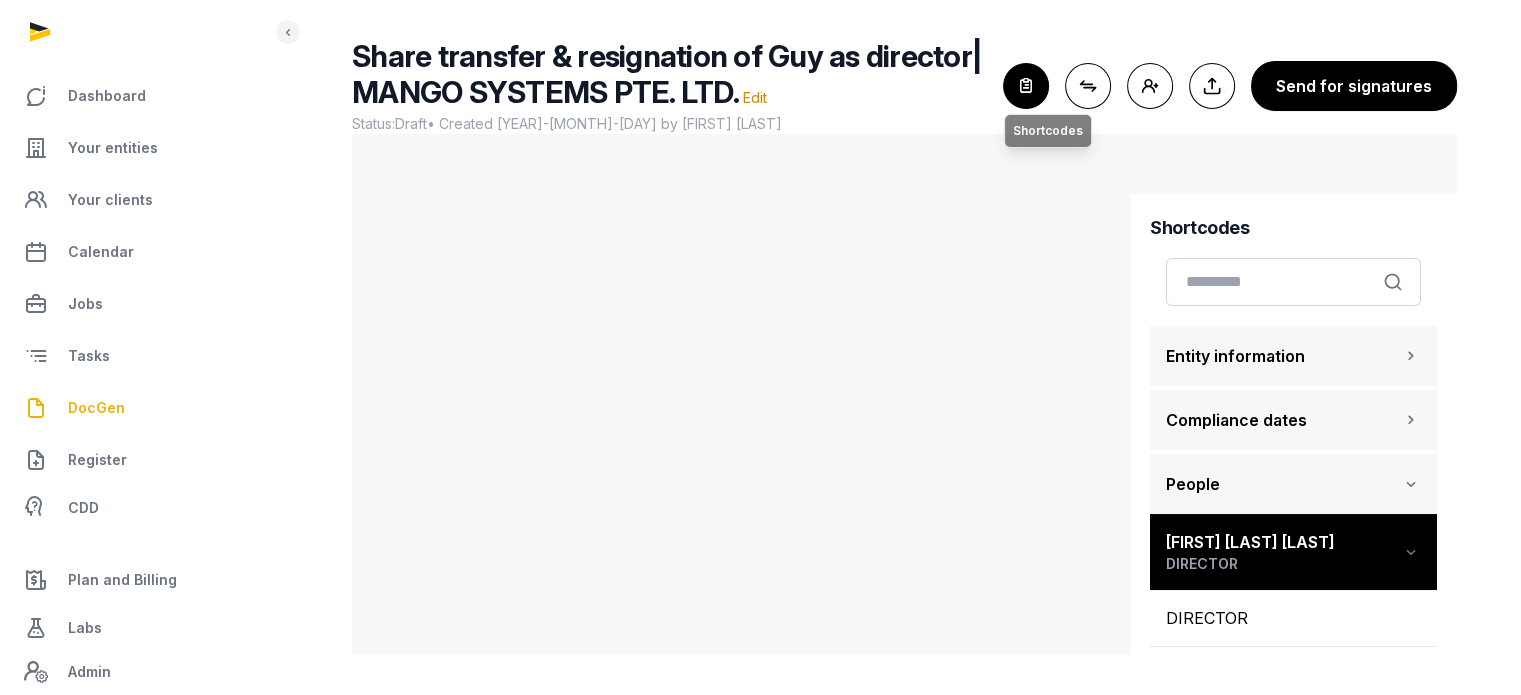 click at bounding box center [1026, 86] 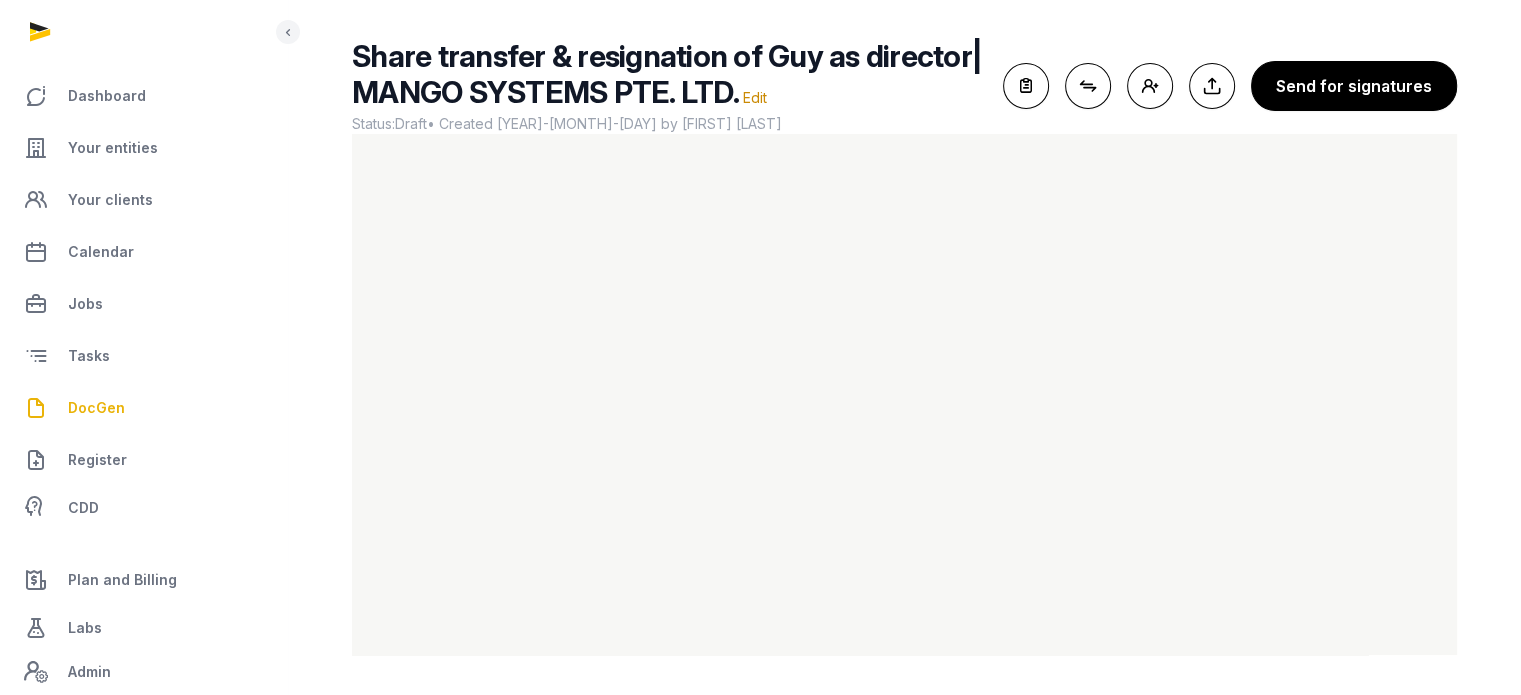 click on "DocGen" at bounding box center [96, 408] 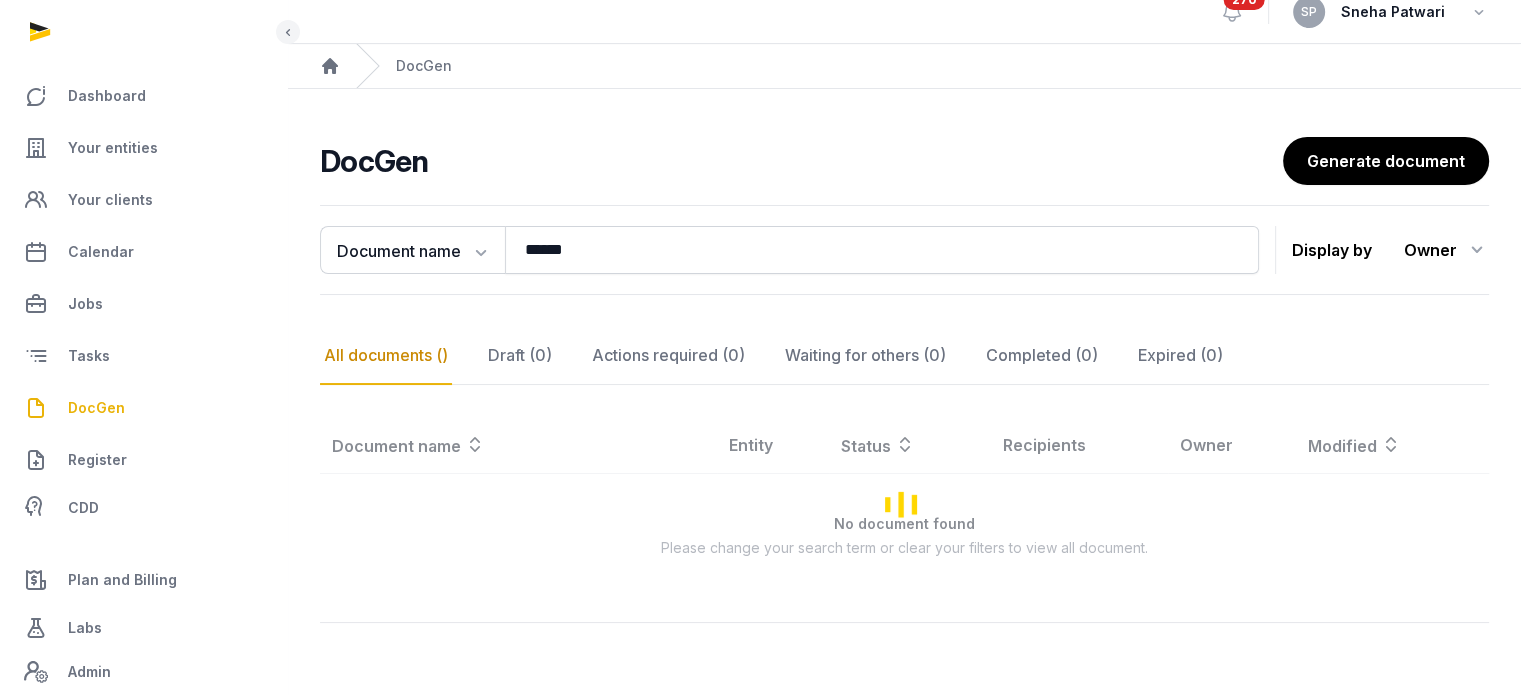 scroll, scrollTop: 90, scrollLeft: 0, axis: vertical 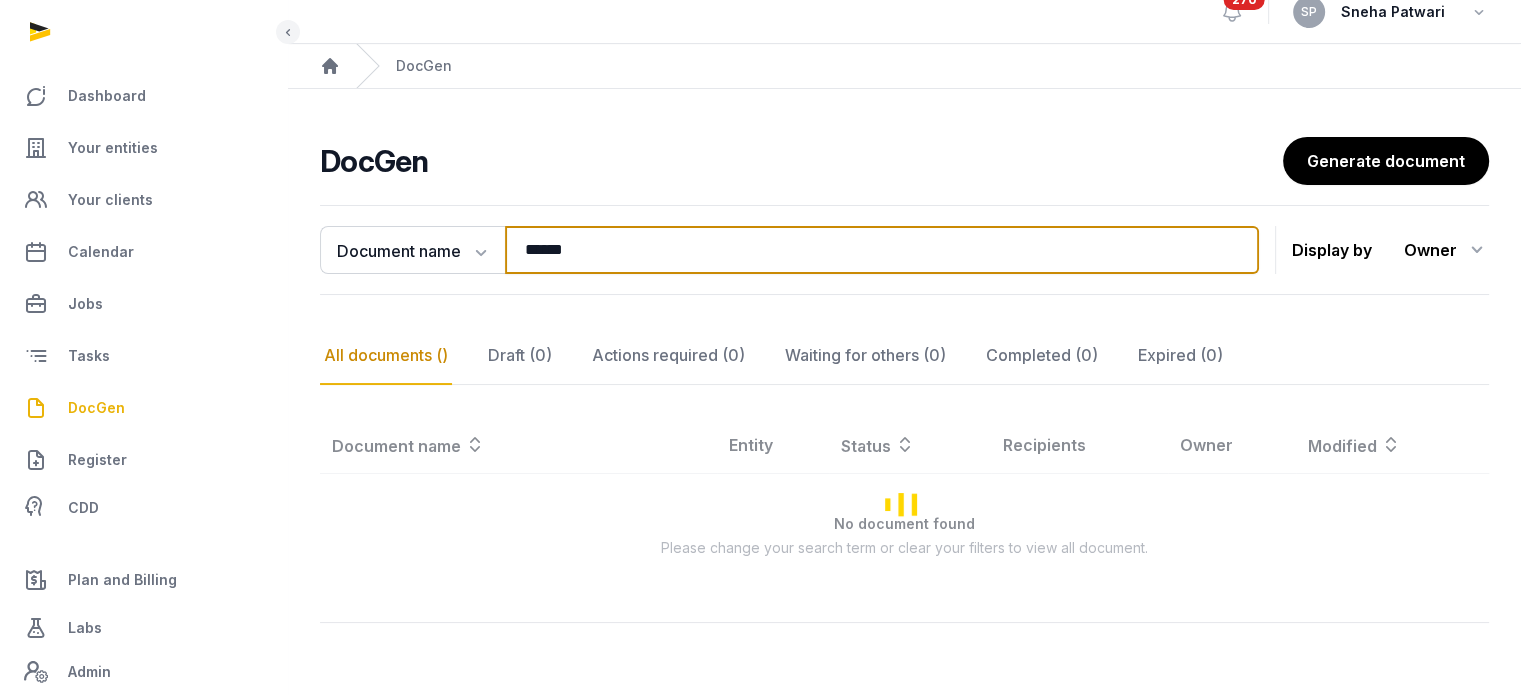 click on "******" at bounding box center (882, 250) 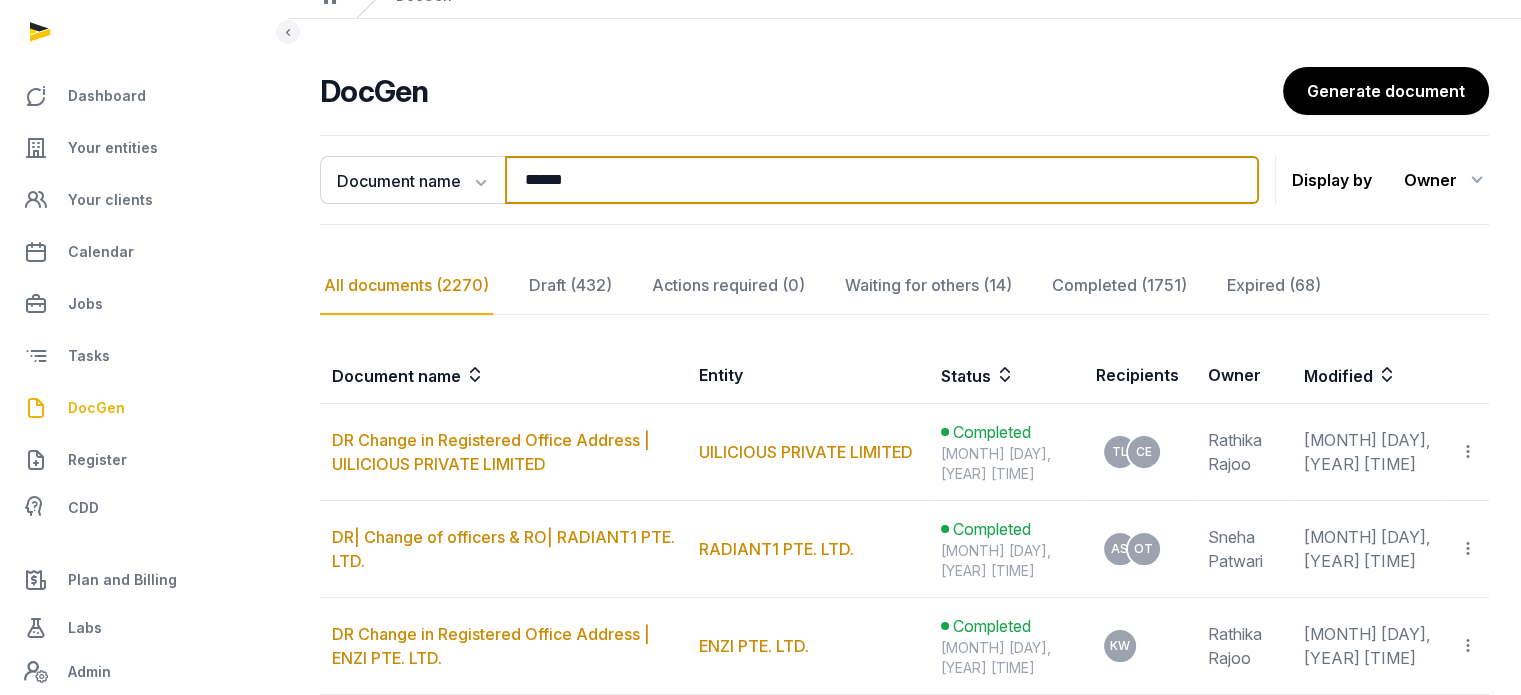 click on "******" at bounding box center (882, 180) 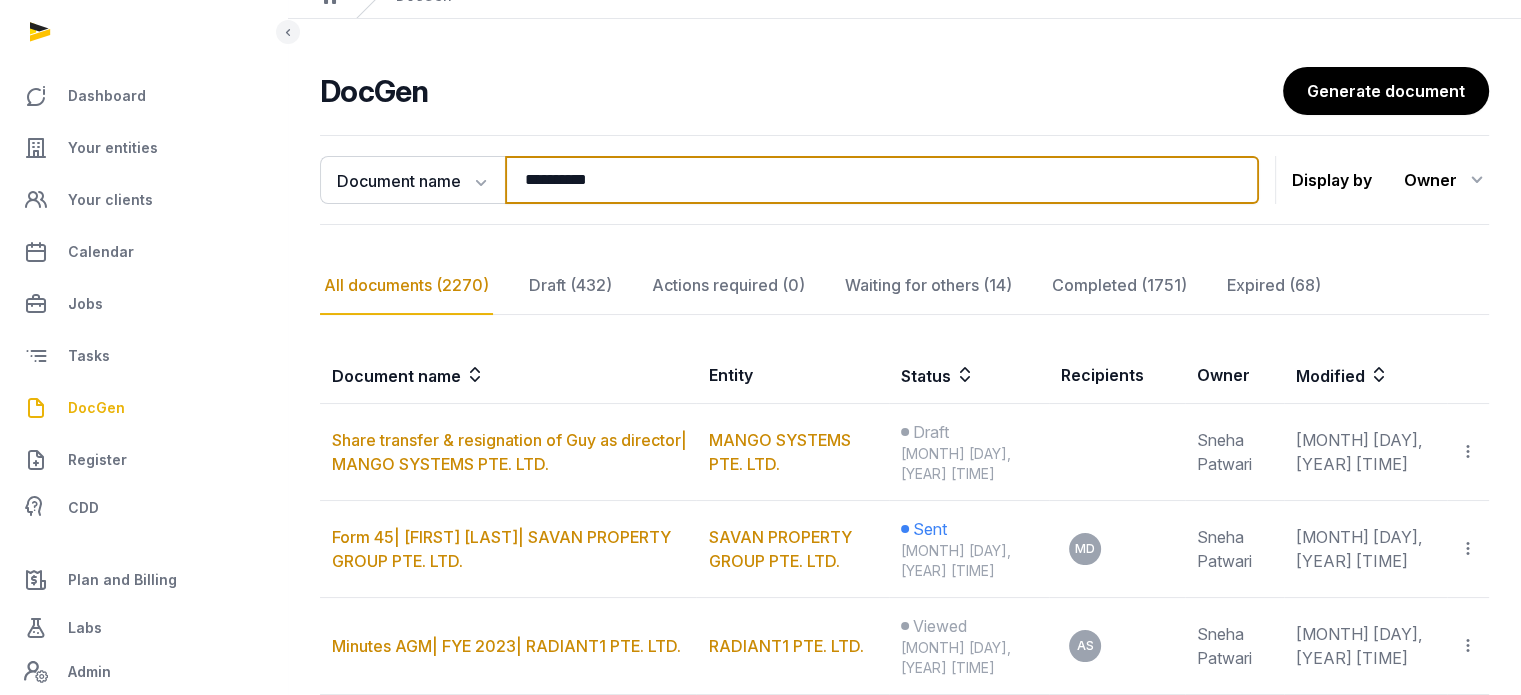 type on "**********" 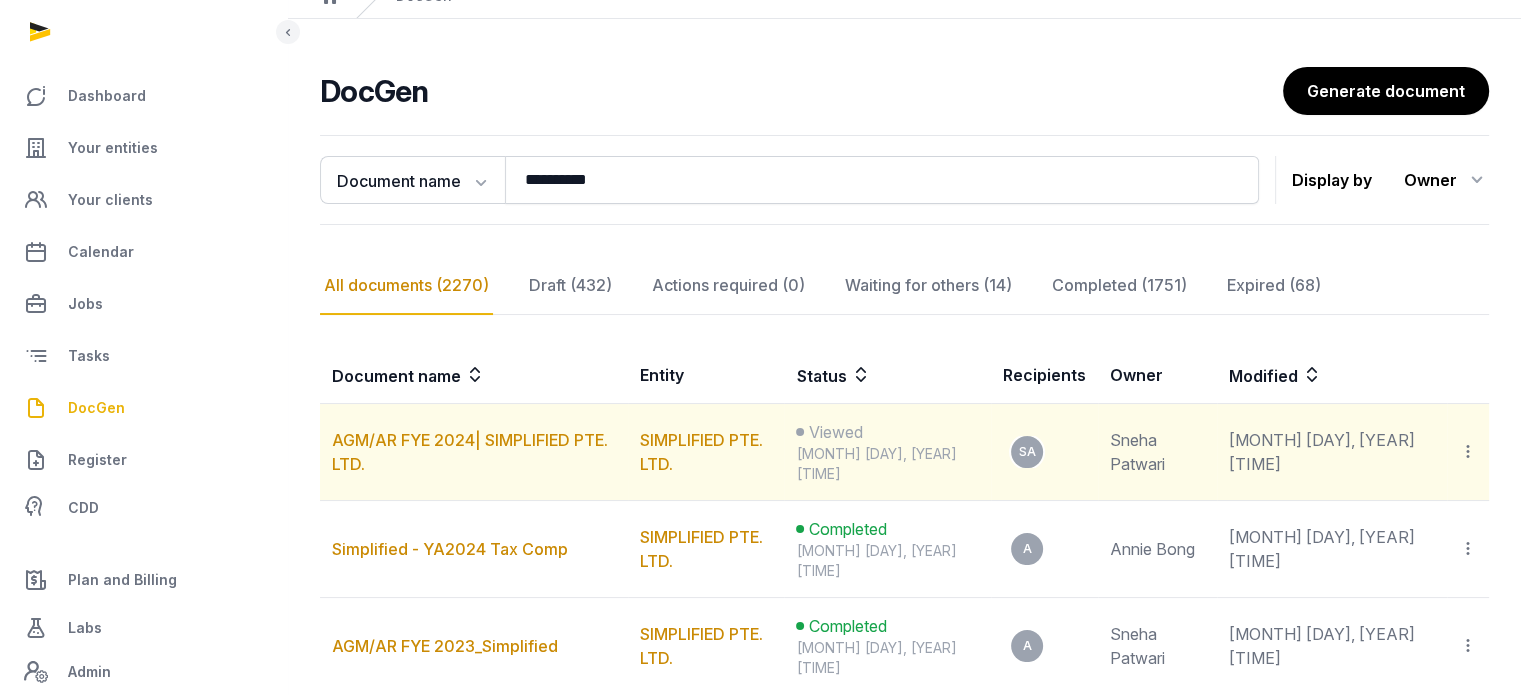 click 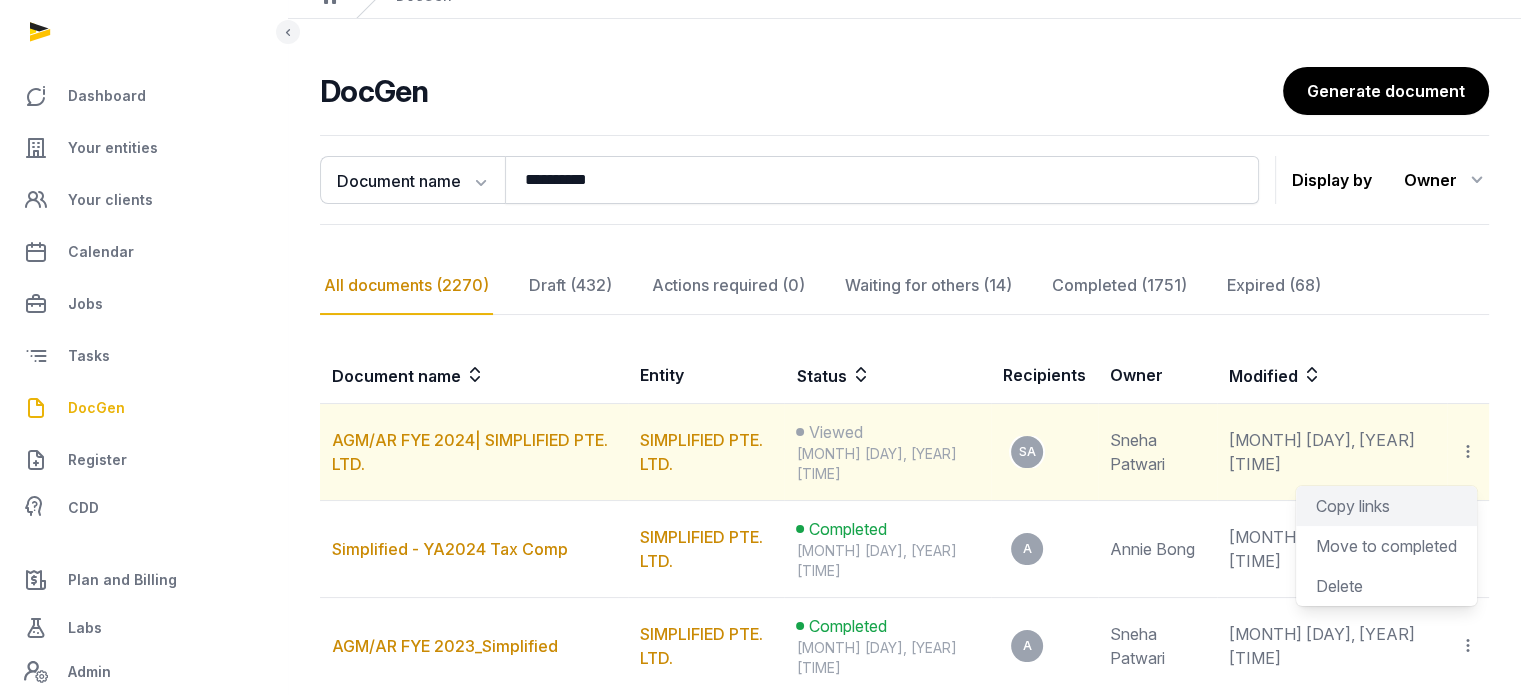 click on "Copy links" at bounding box center [1386, 506] 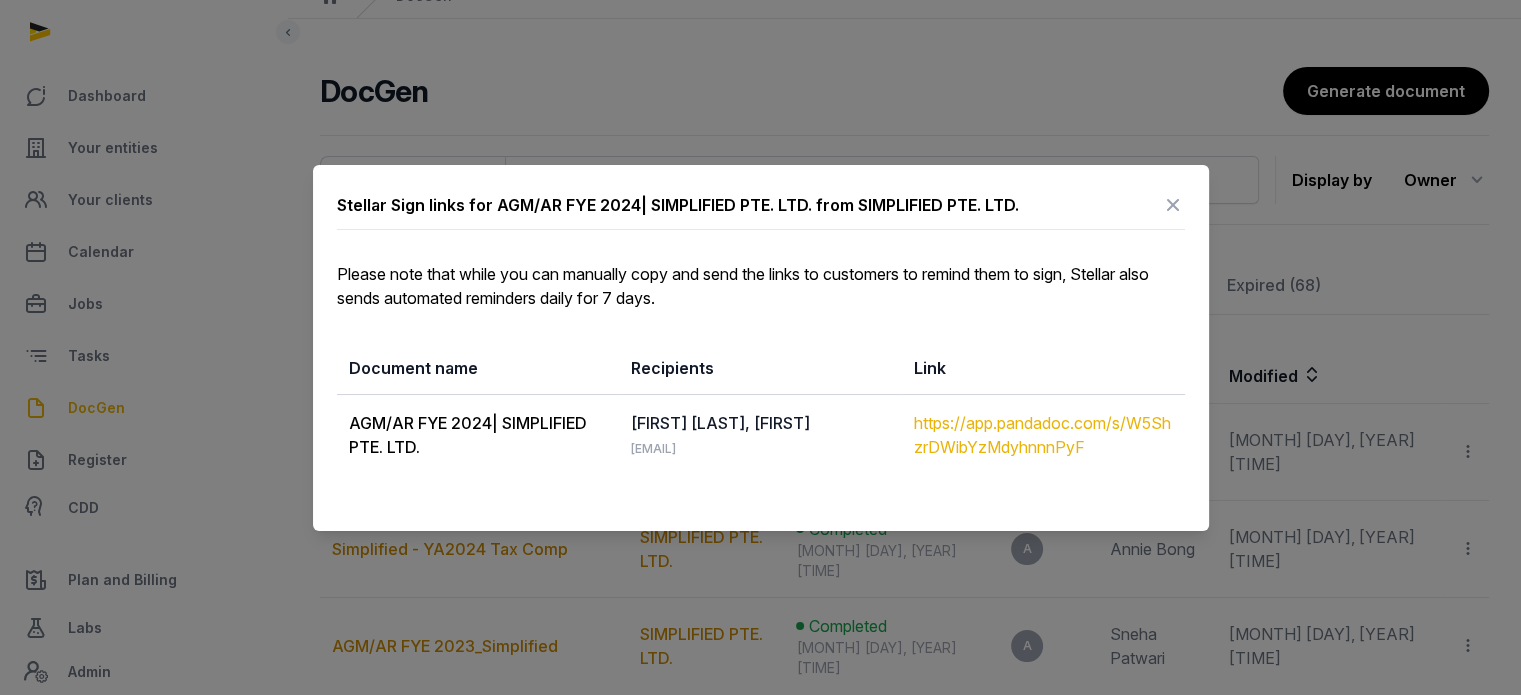 click on "https://app.pandadoc.com/s/W5ShzrDWibYzMdyhnnnPyF" at bounding box center (1043, 435) 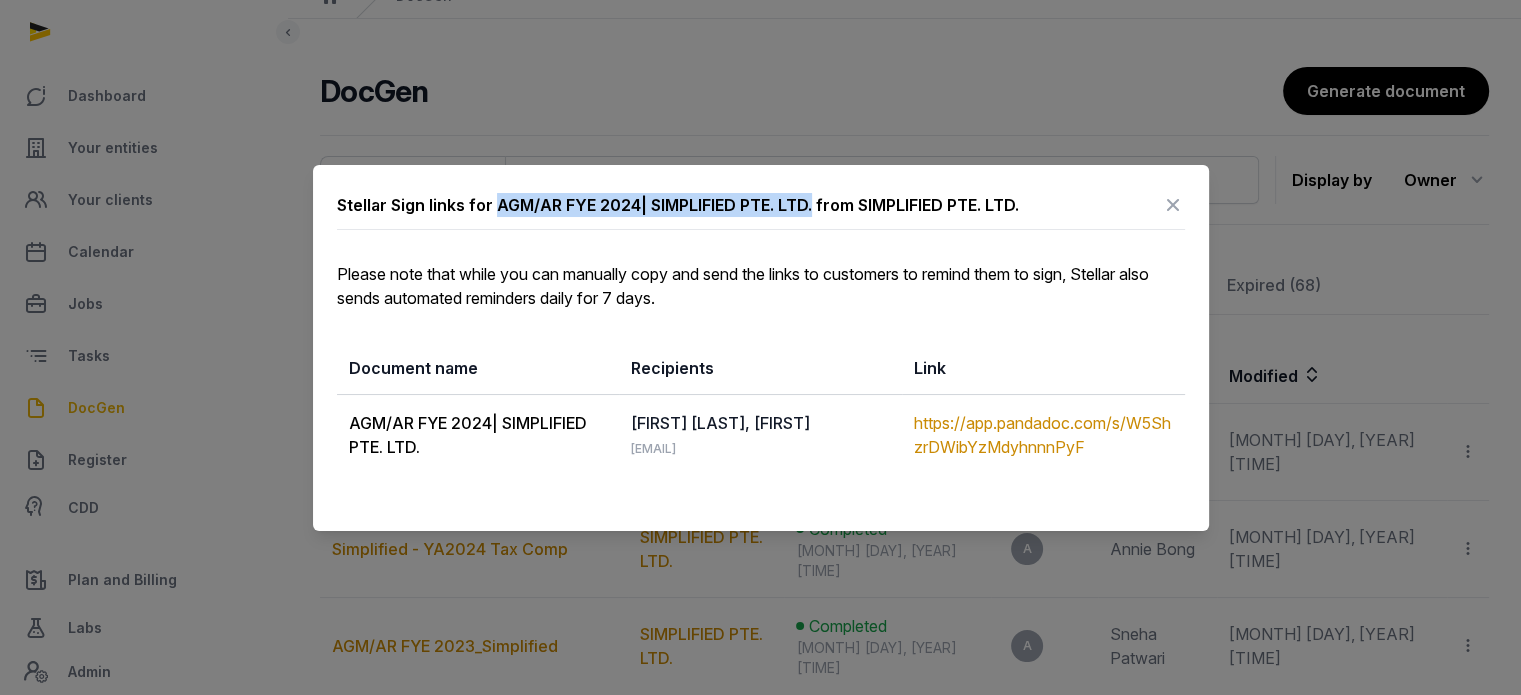 drag, startPoint x: 812, startPoint y: 206, endPoint x: 496, endPoint y: 211, distance: 316.03955 